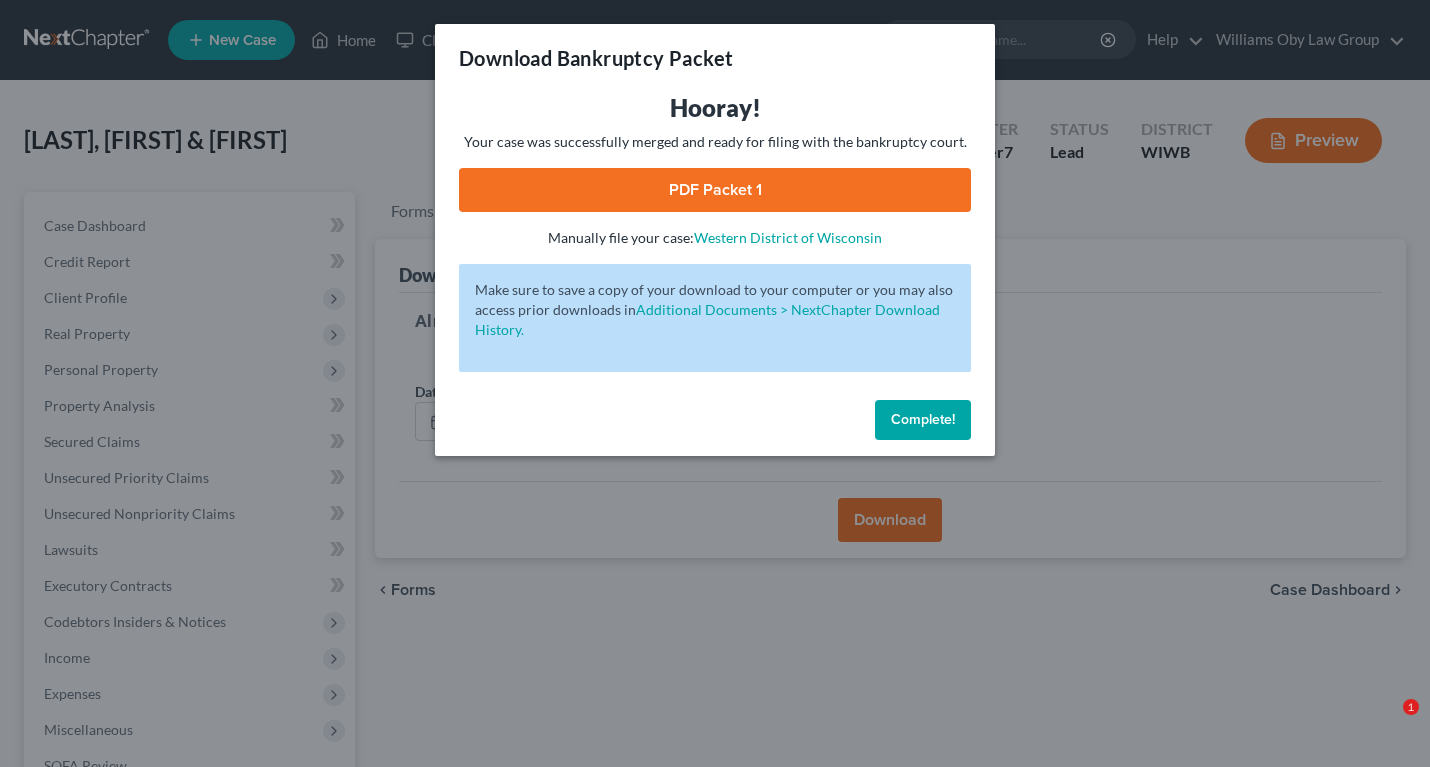 scroll, scrollTop: 294, scrollLeft: 0, axis: vertical 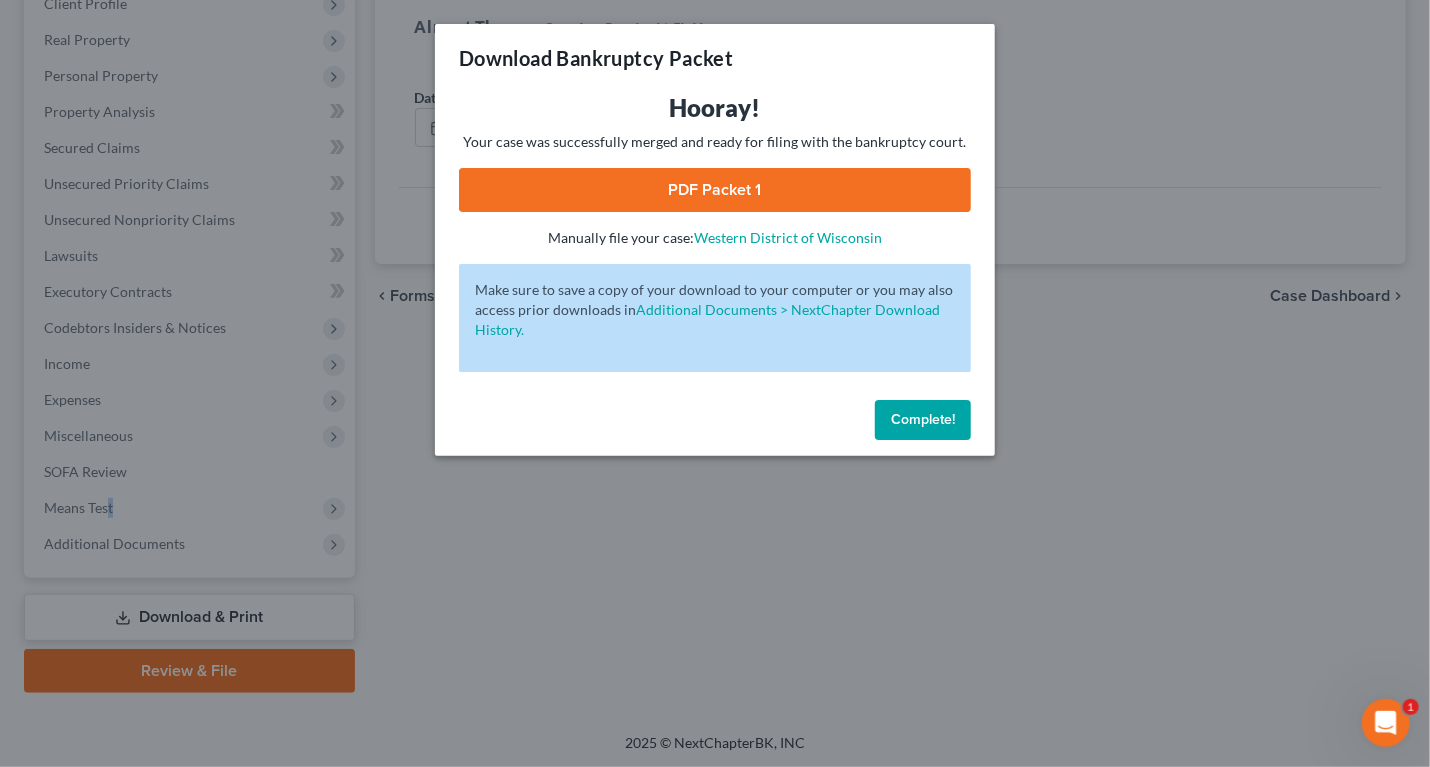 click on "PDF Packet 1" at bounding box center (715, 190) 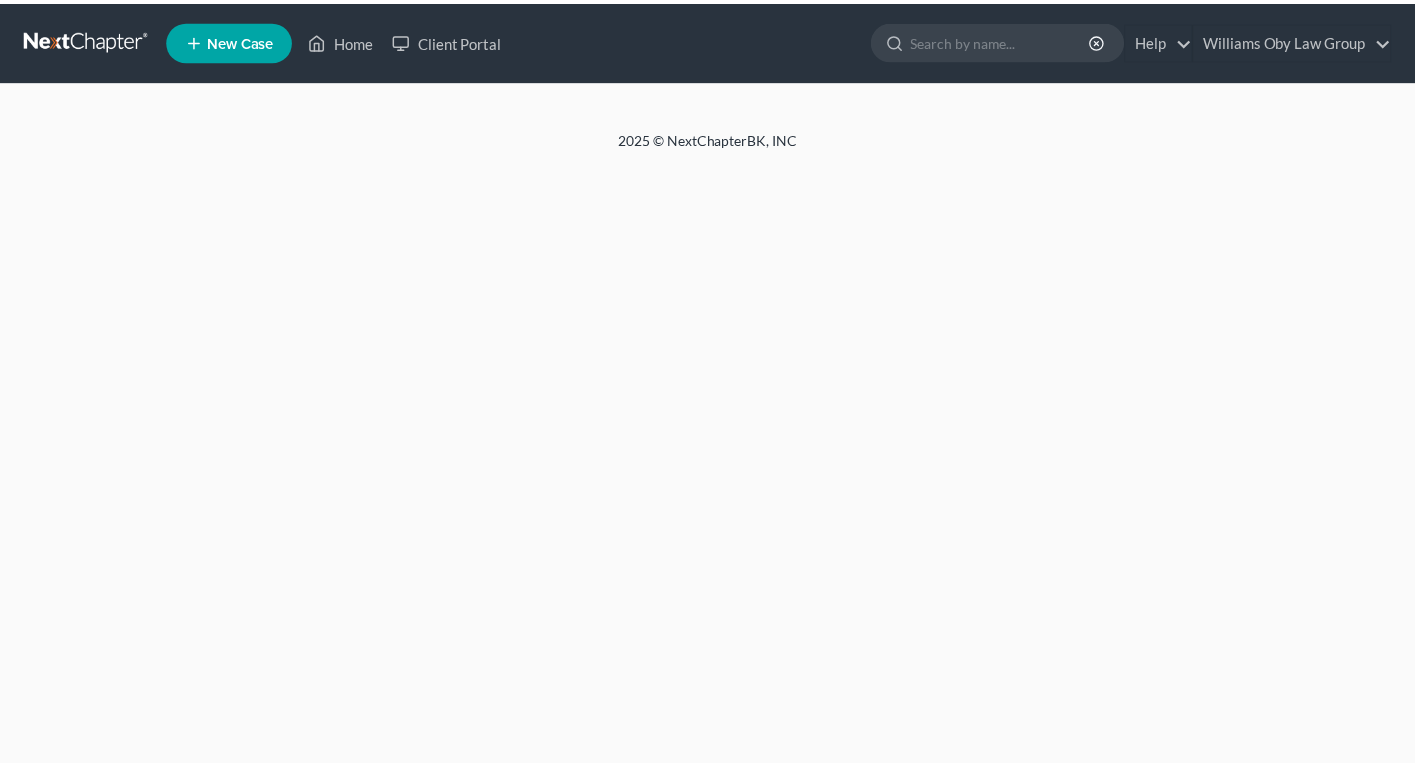 scroll, scrollTop: 0, scrollLeft: 0, axis: both 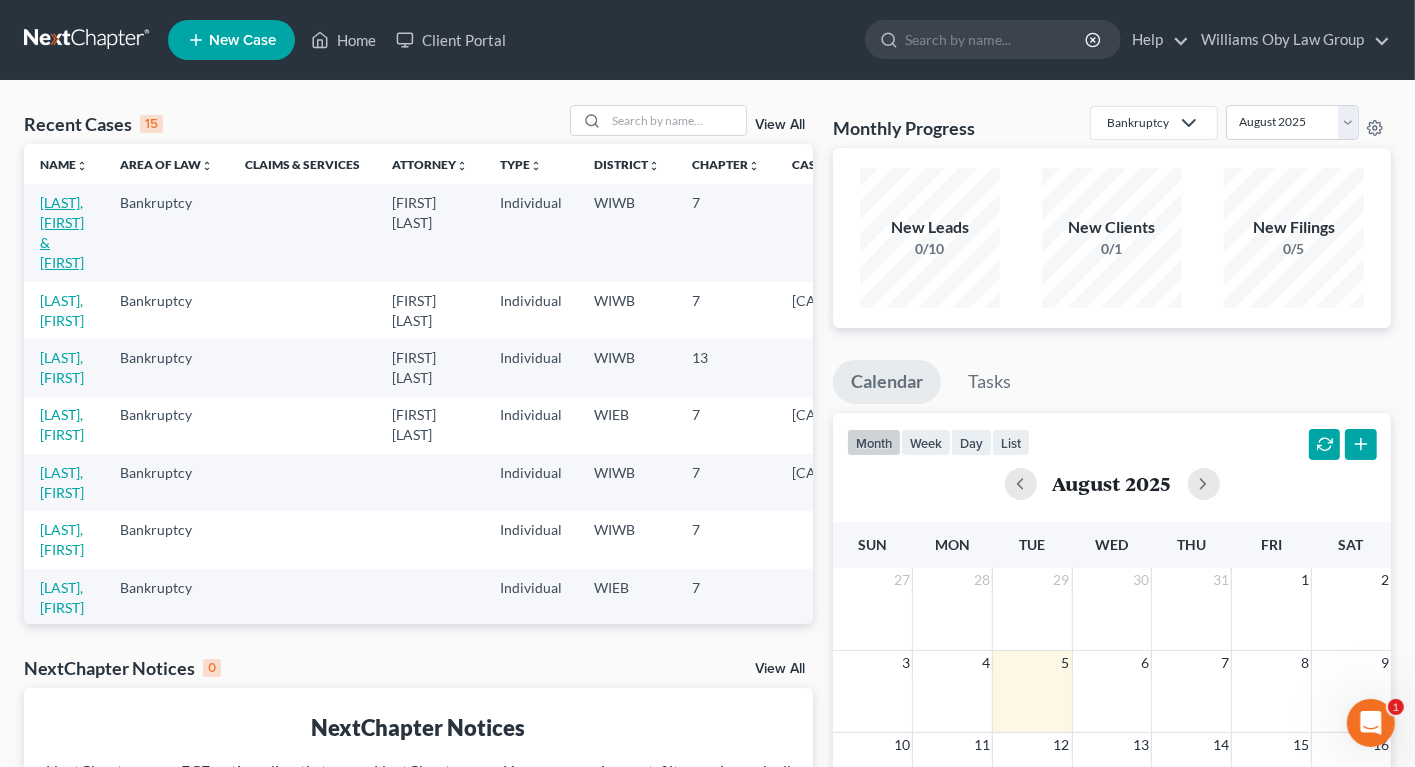 click on "[LAST], [FIRST] & [FIRST]" at bounding box center [62, 232] 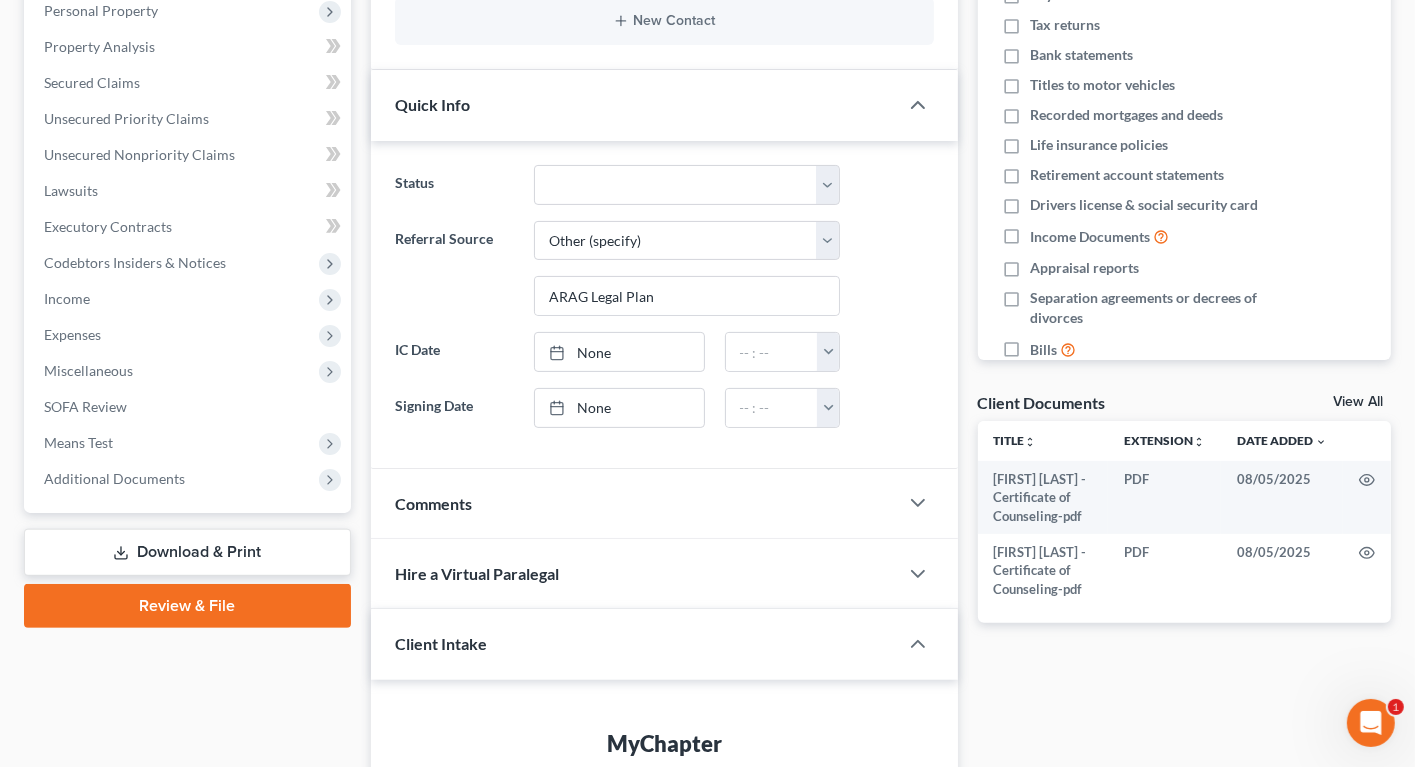 scroll, scrollTop: 361, scrollLeft: 0, axis: vertical 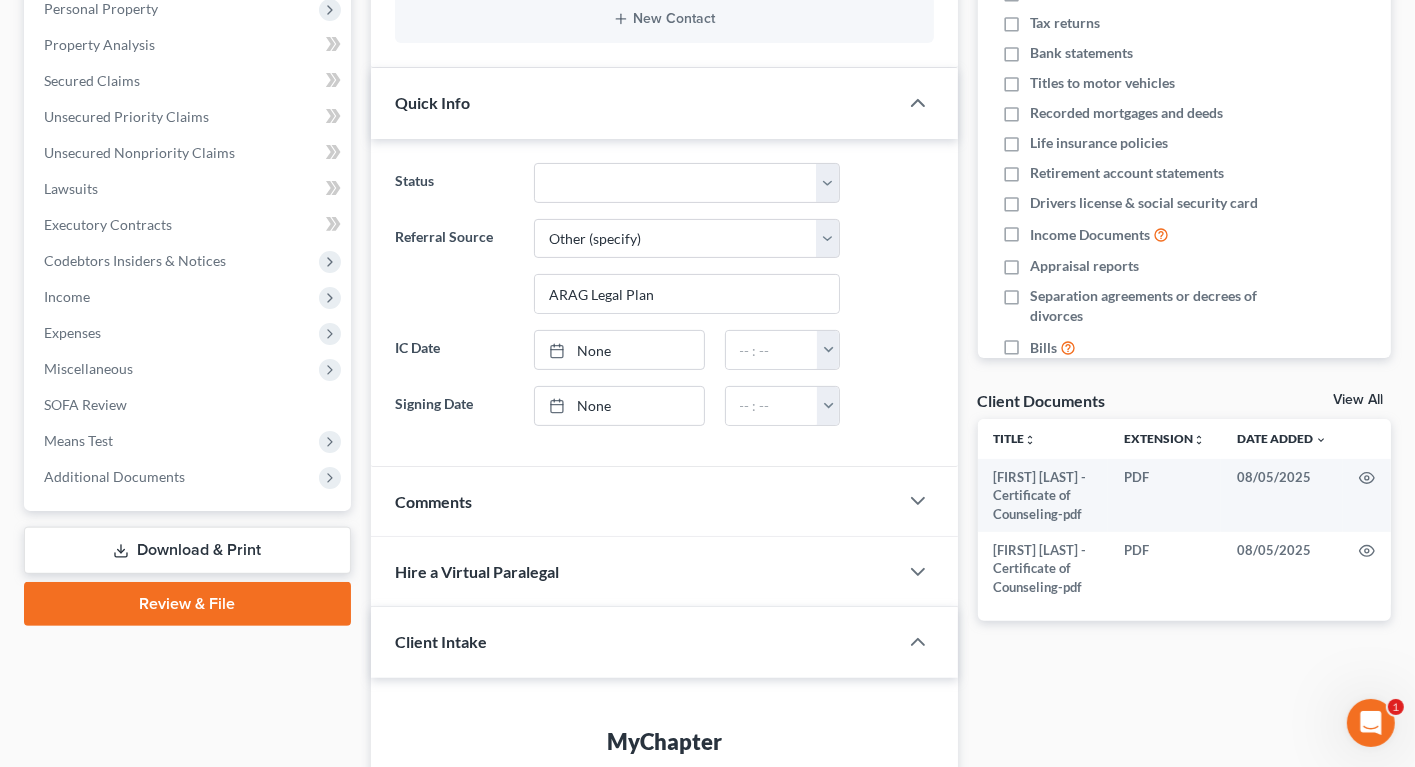 click on "View All" at bounding box center (1358, 400) 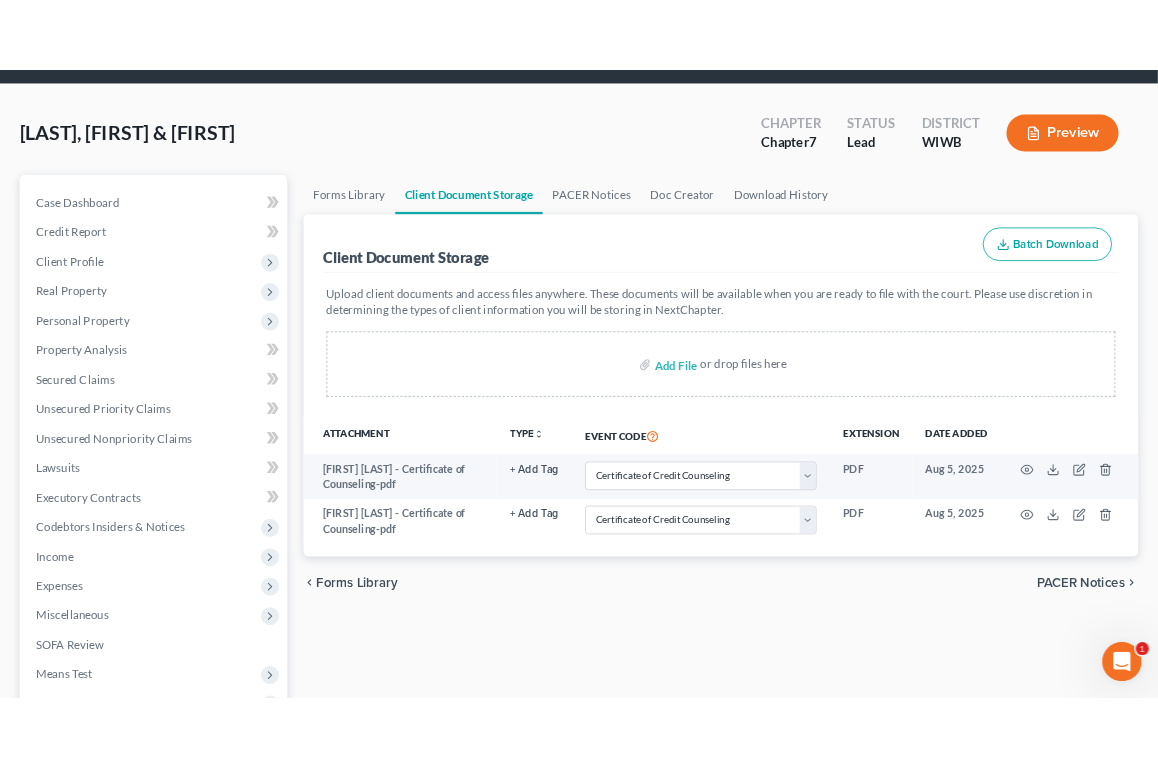 scroll, scrollTop: 0, scrollLeft: 0, axis: both 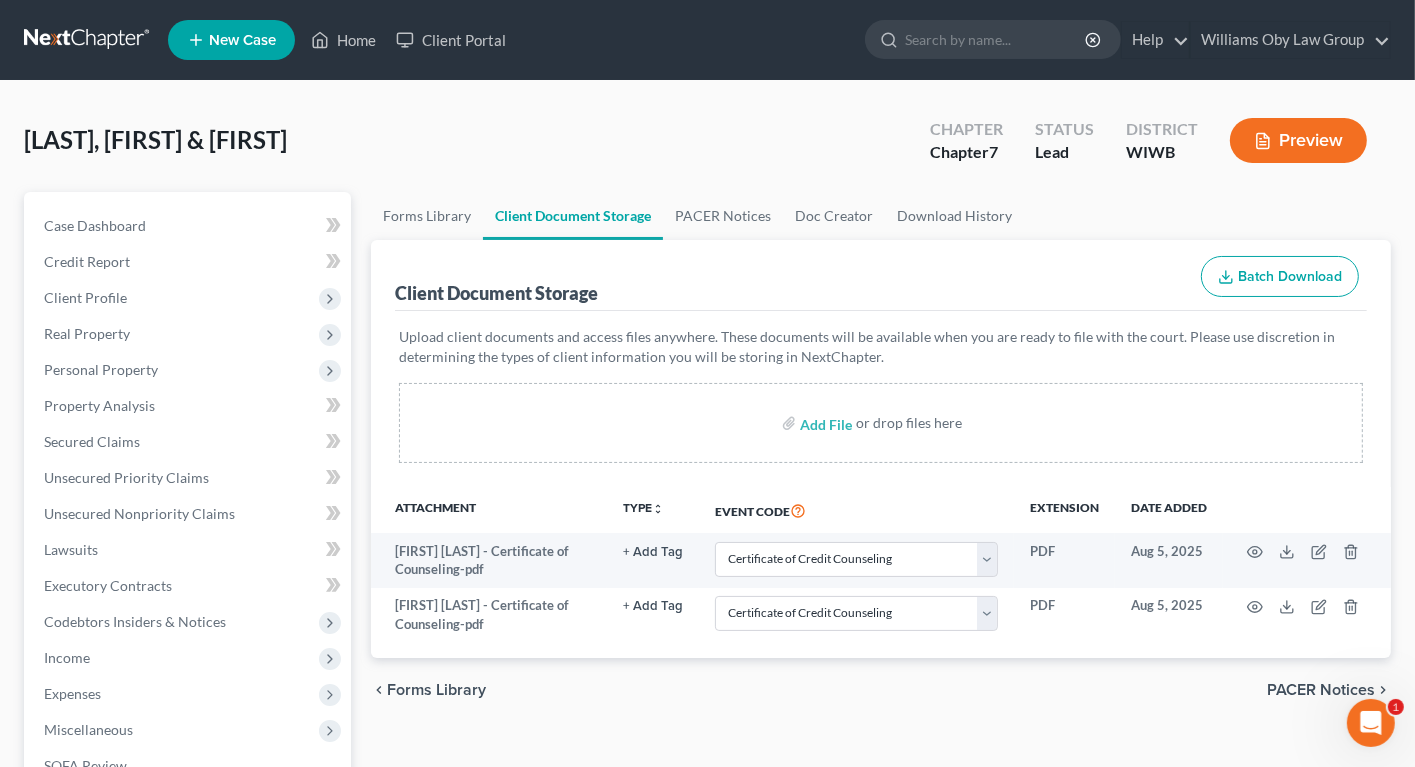 select on "0" 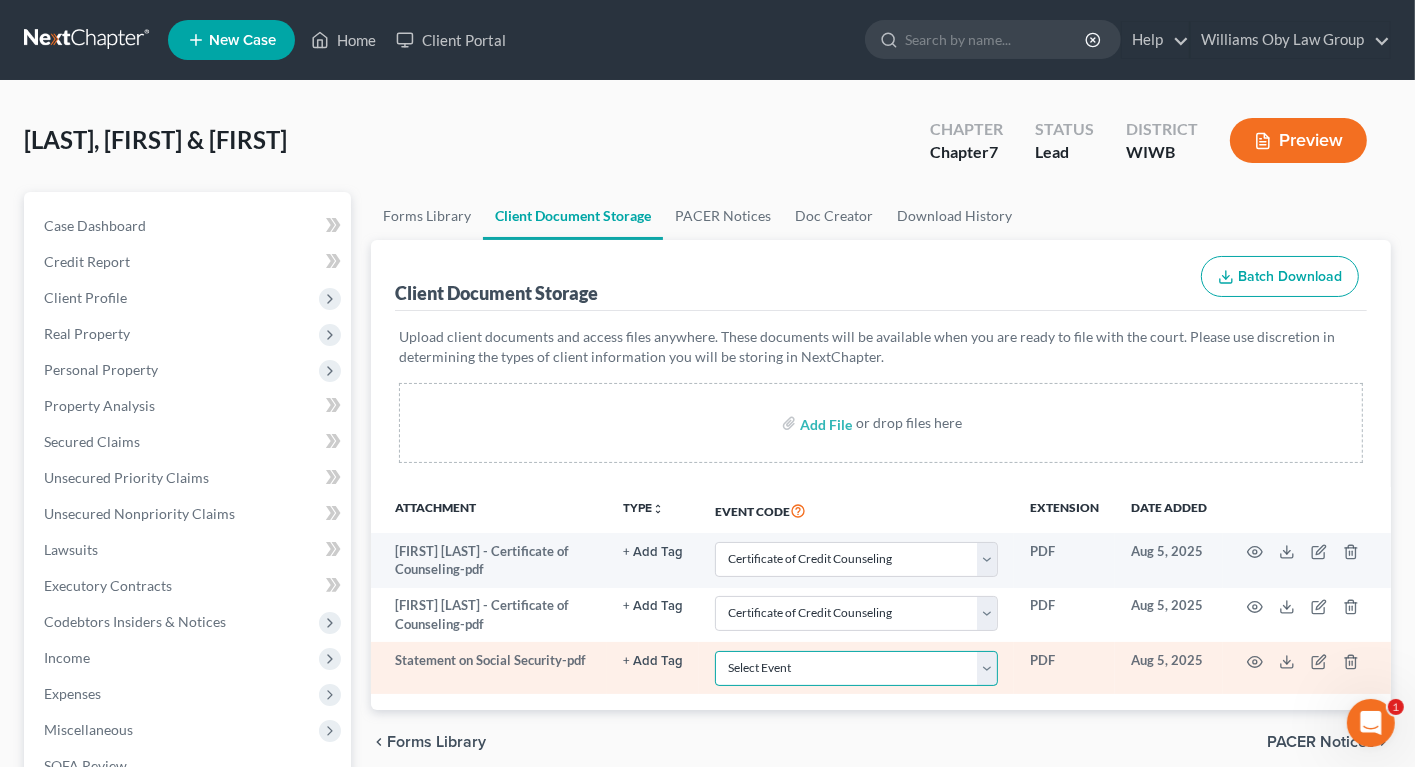 click on "Select Event Certificate of Credit Counseling Chapter 13 Plan Employee Income Records (Debtors Payment Advices) Form 122A-1 Chapter 7 Statement of Monthly Income Form 122A-1Supp Statement of Exemption from Presumption of Abuse Form 122A-2 Chapter 7 Means Test Calculation Form 122C-1 Chapter 13 Statement of Monthly Income Form 122C-2 Chapter 13 Calculation of Disposable Income" at bounding box center (856, 668) 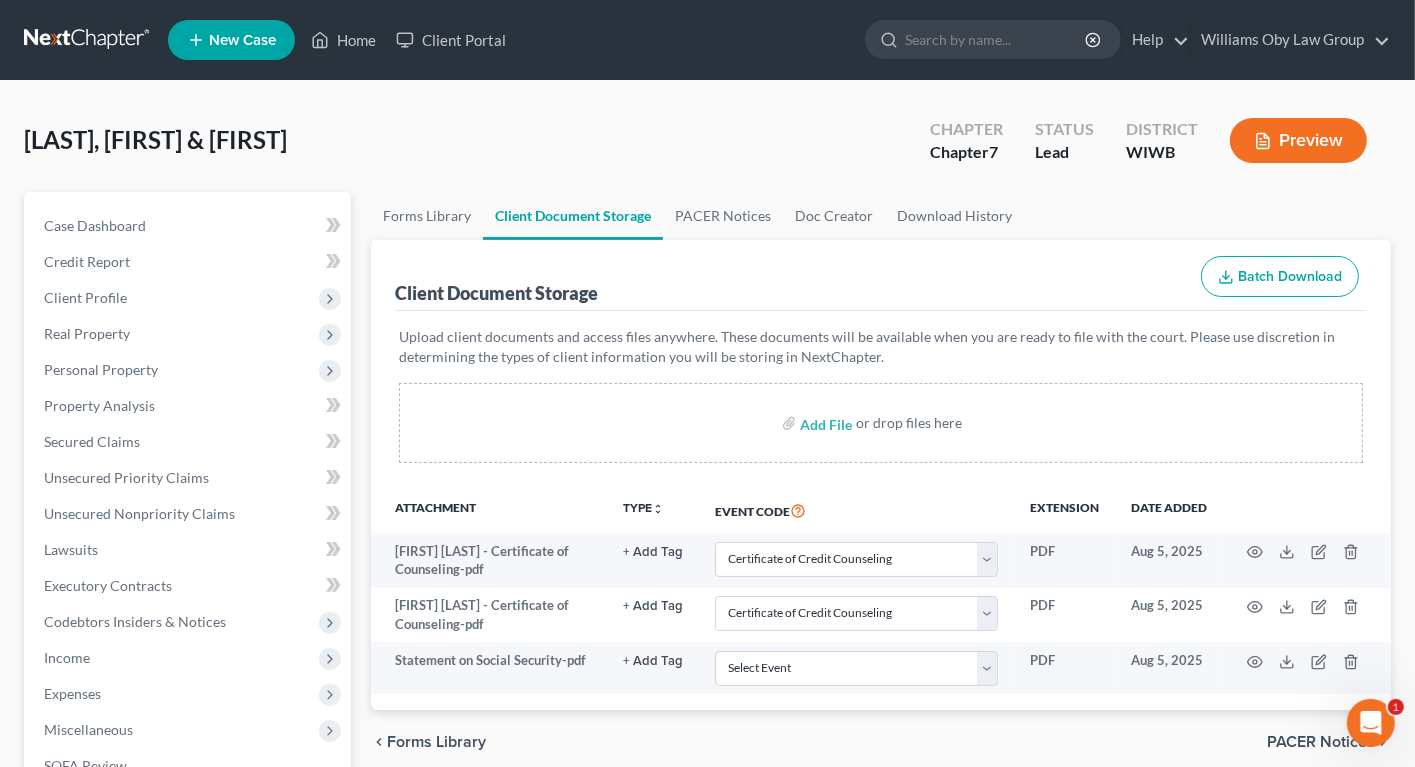 click on "Add File
or drop files here" at bounding box center (881, 423) 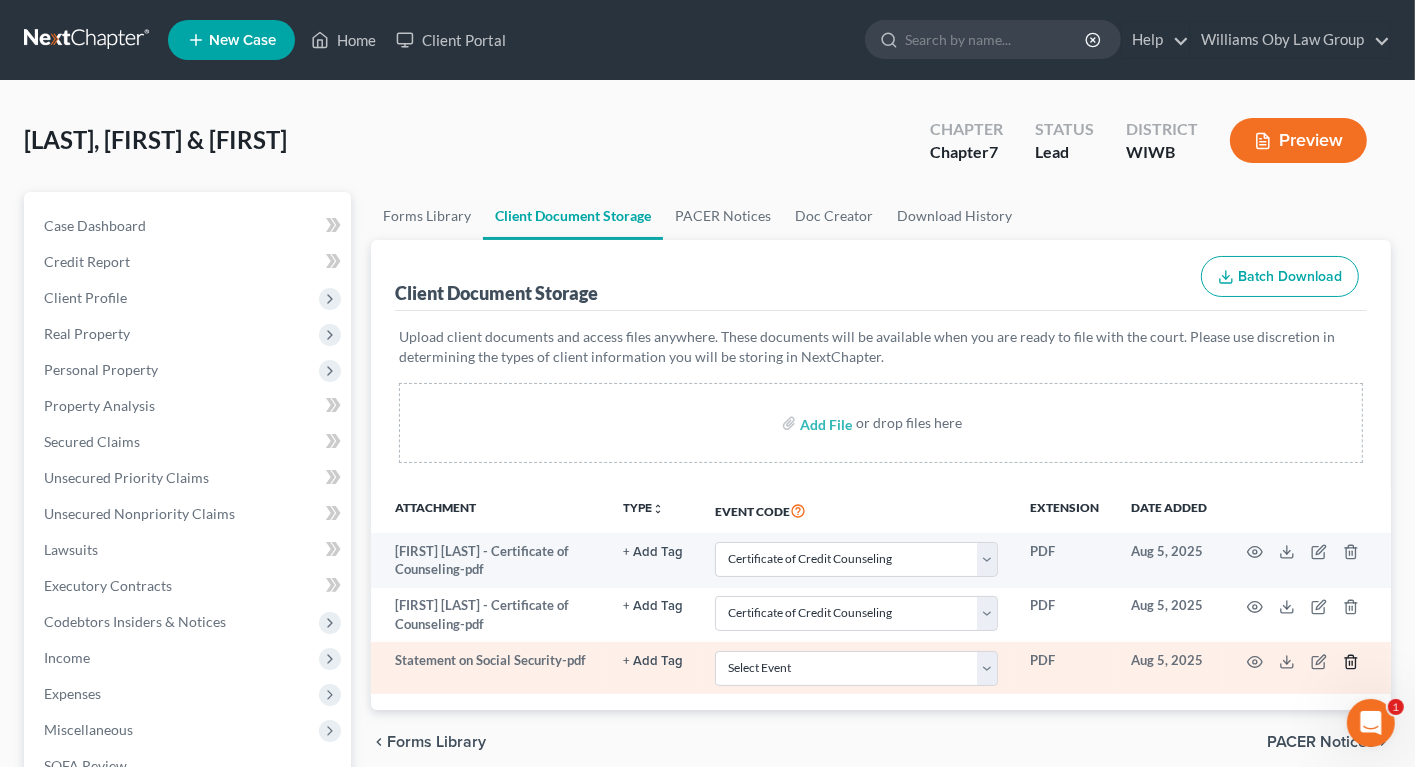 click 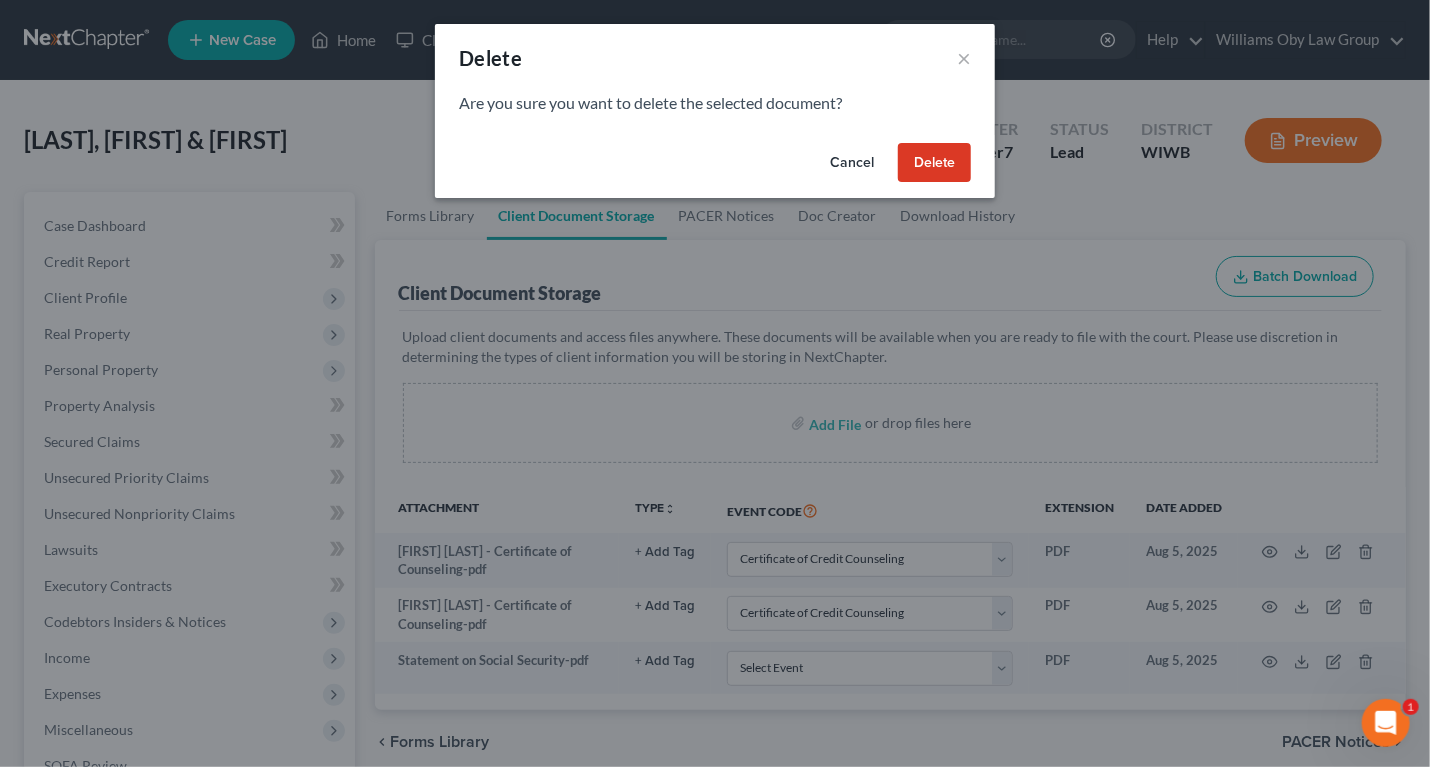 click on "Delete" at bounding box center [934, 163] 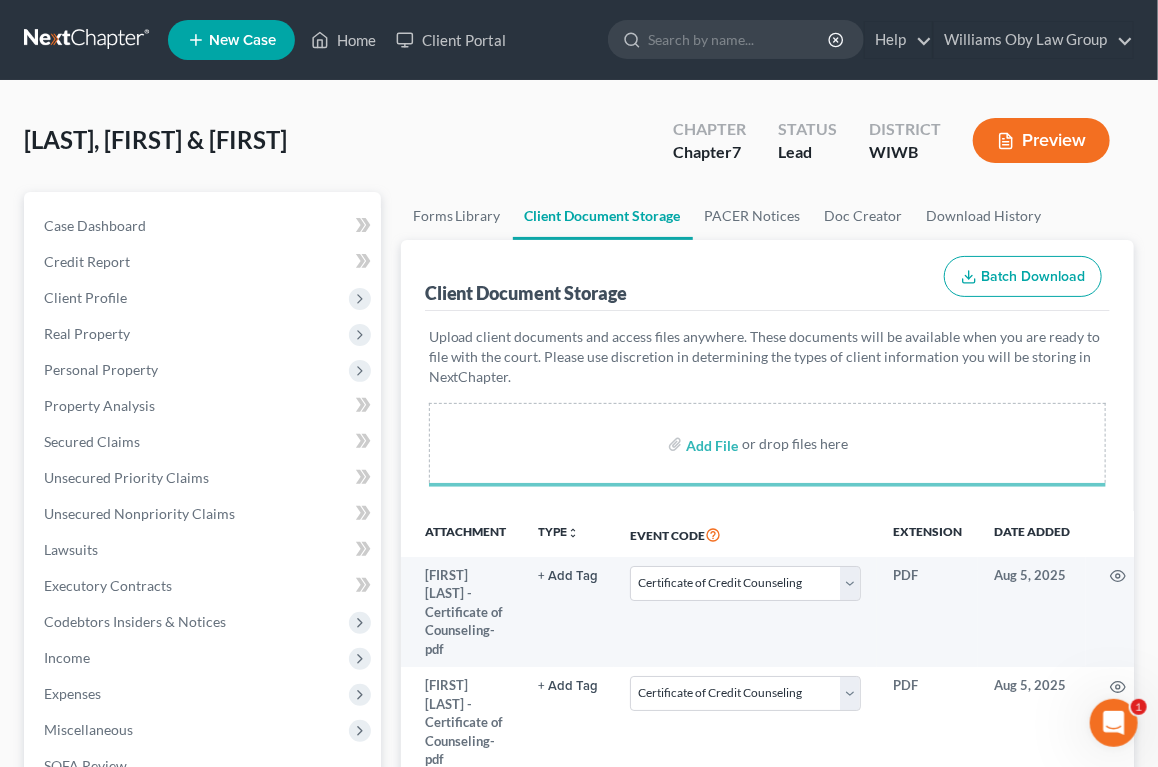select on "0" 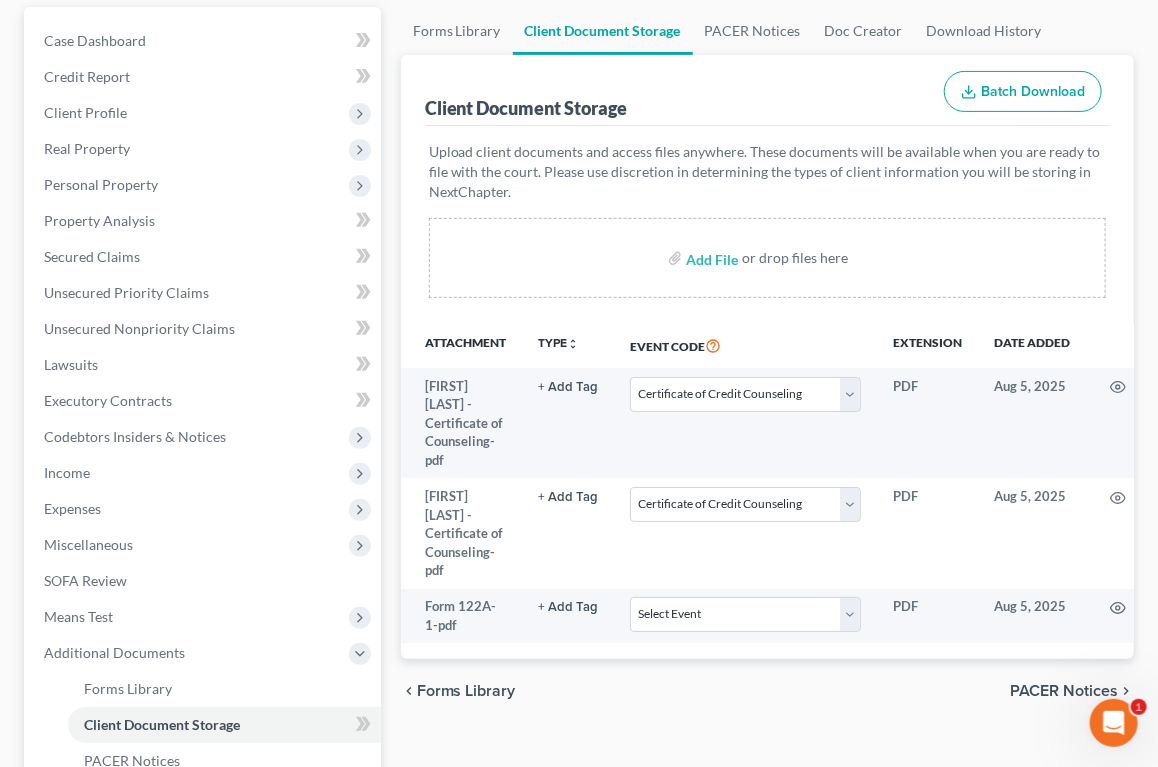 scroll, scrollTop: 203, scrollLeft: 0, axis: vertical 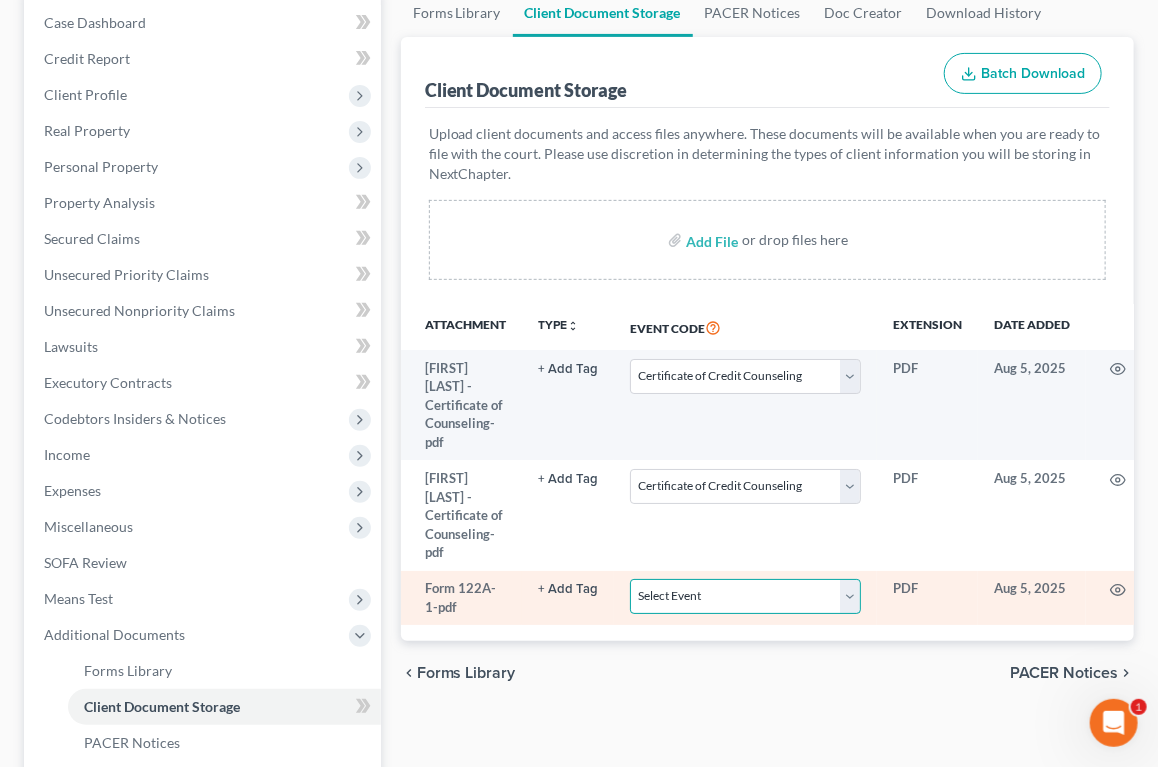 click on "Select Event Certificate of Credit Counseling Chapter 13 Plan Employee Income Records (Debtors Payment Advices) Form 122A-1 Chapter 7 Statement of Monthly Income Form 122A-1Supp Statement of Exemption from Presumption of Abuse Form 122A-2 Chapter 7 Means Test Calculation Form 122C-1 Chapter 13 Statement of Monthly Income Form 122C-2 Chapter 13 Calculation of Disposable Income" at bounding box center [746, 596] 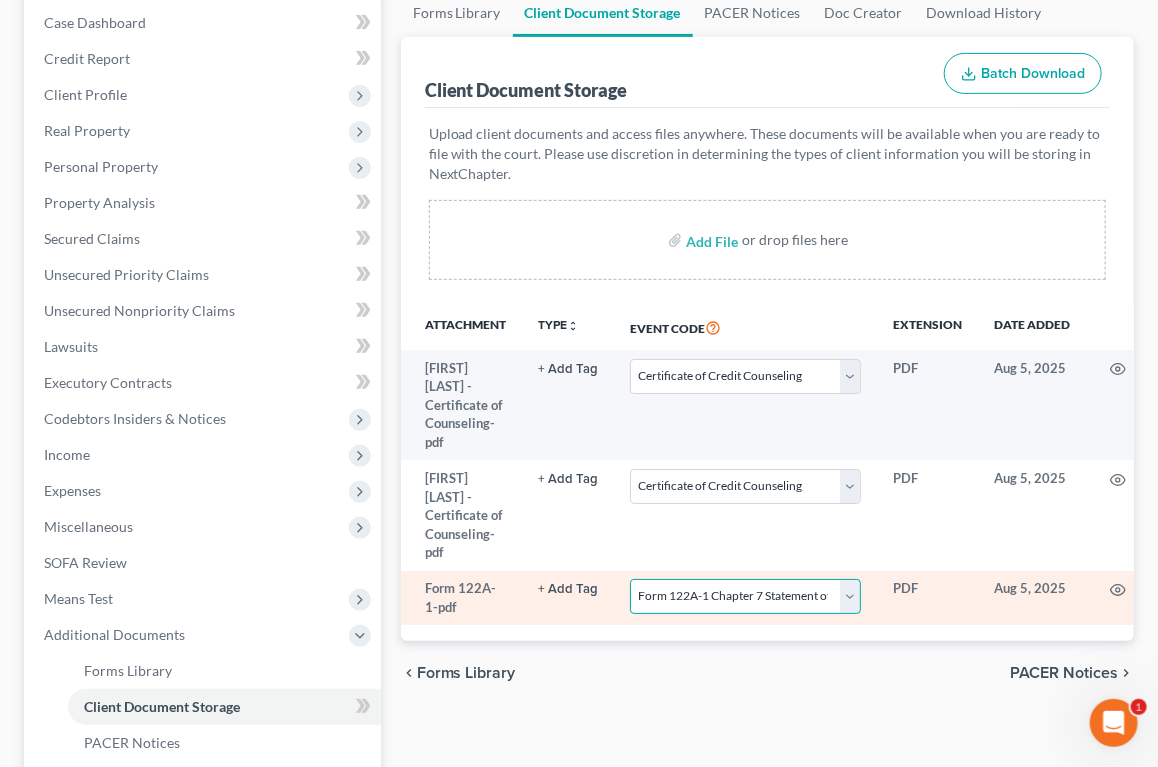 click on "Select Event Certificate of Credit Counseling Chapter 13 Plan Employee Income Records (Debtors Payment Advices) Form 122A-1 Chapter 7 Statement of Monthly Income Form 122A-1Supp Statement of Exemption from Presumption of Abuse Form 122A-2 Chapter 7 Means Test Calculation Form 122C-1 Chapter 13 Statement of Monthly Income Form 122C-2 Chapter 13 Calculation of Disposable Income" at bounding box center [746, 596] 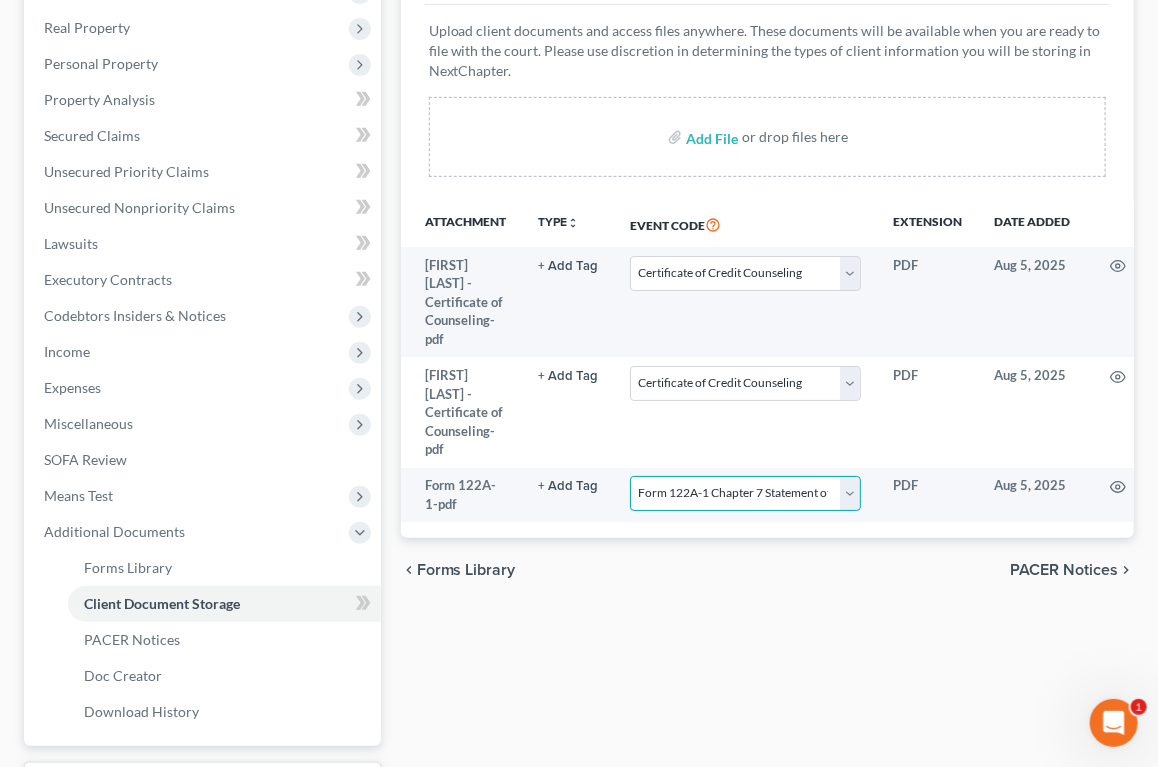 scroll, scrollTop: 302, scrollLeft: 0, axis: vertical 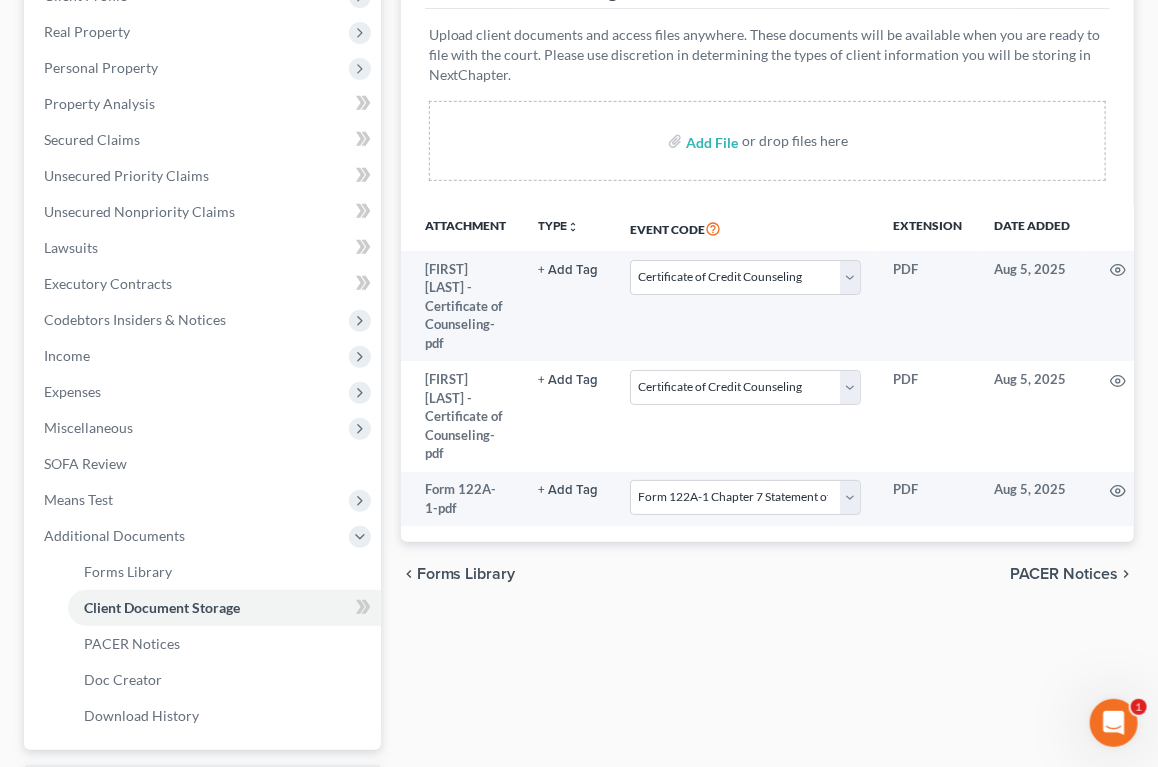 click on "PACER Notices" at bounding box center (1064, 574) 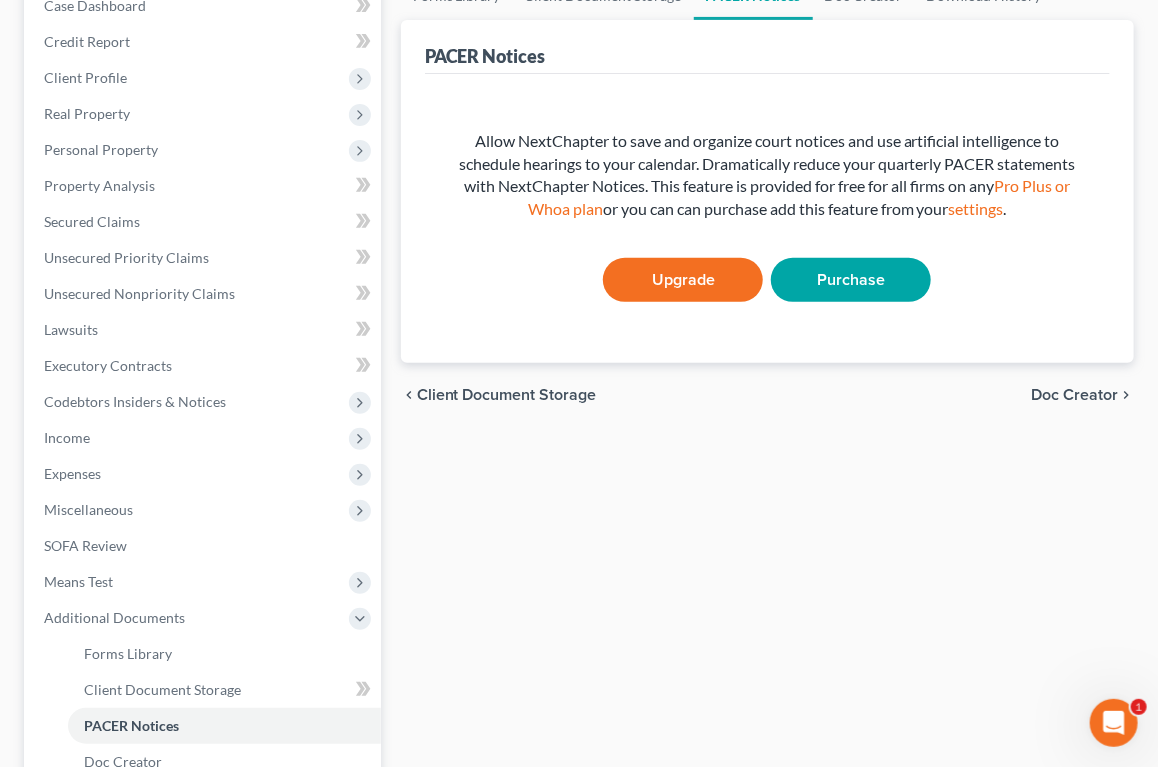 scroll, scrollTop: 0, scrollLeft: 0, axis: both 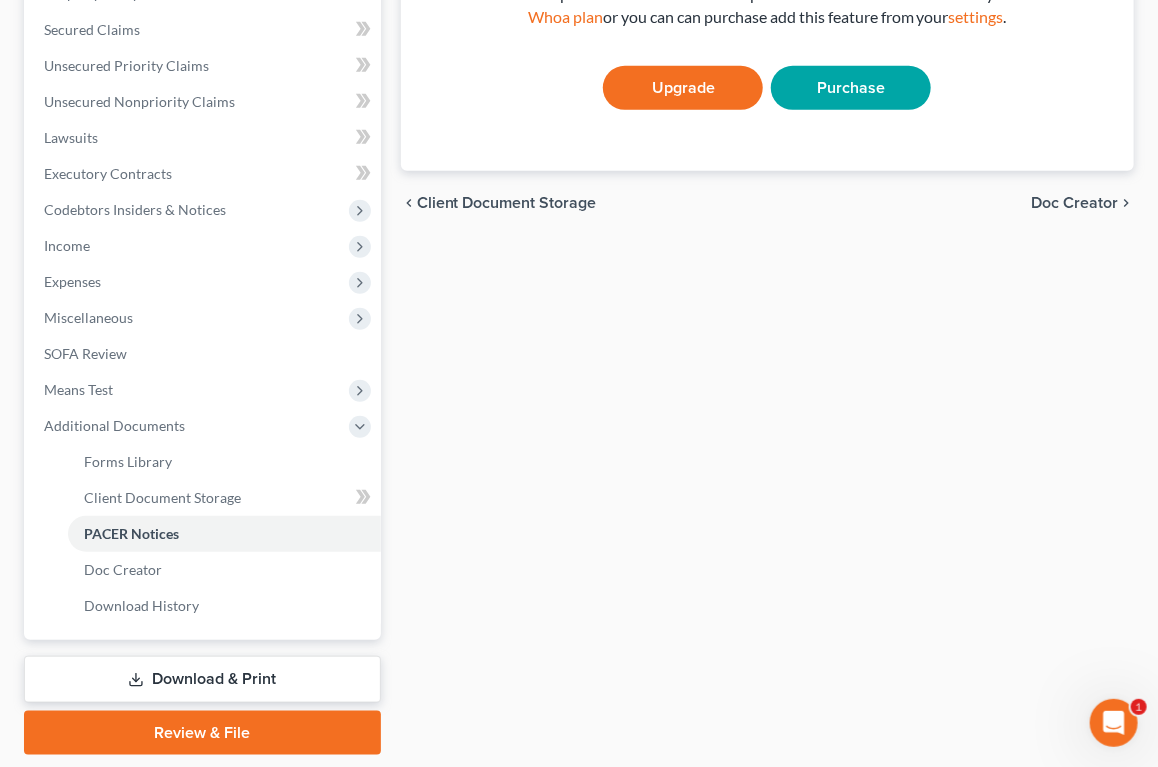 click on "Download & Print" at bounding box center (202, 679) 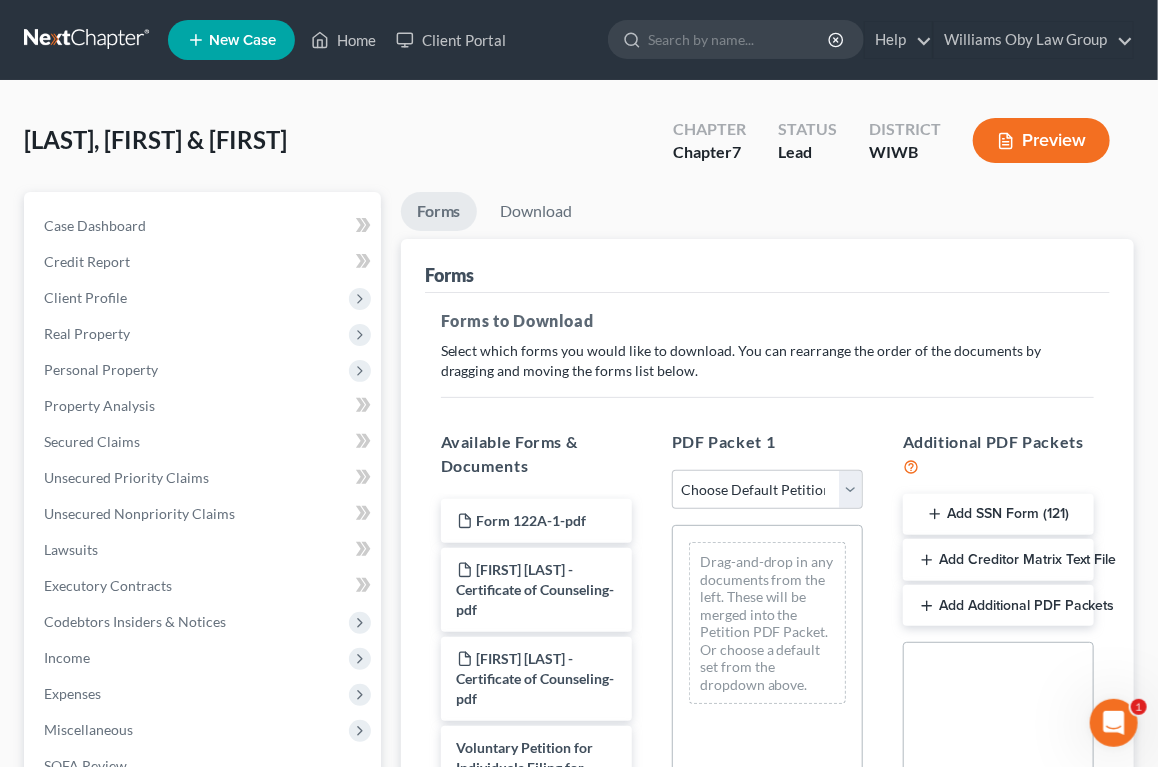 scroll, scrollTop: 0, scrollLeft: 0, axis: both 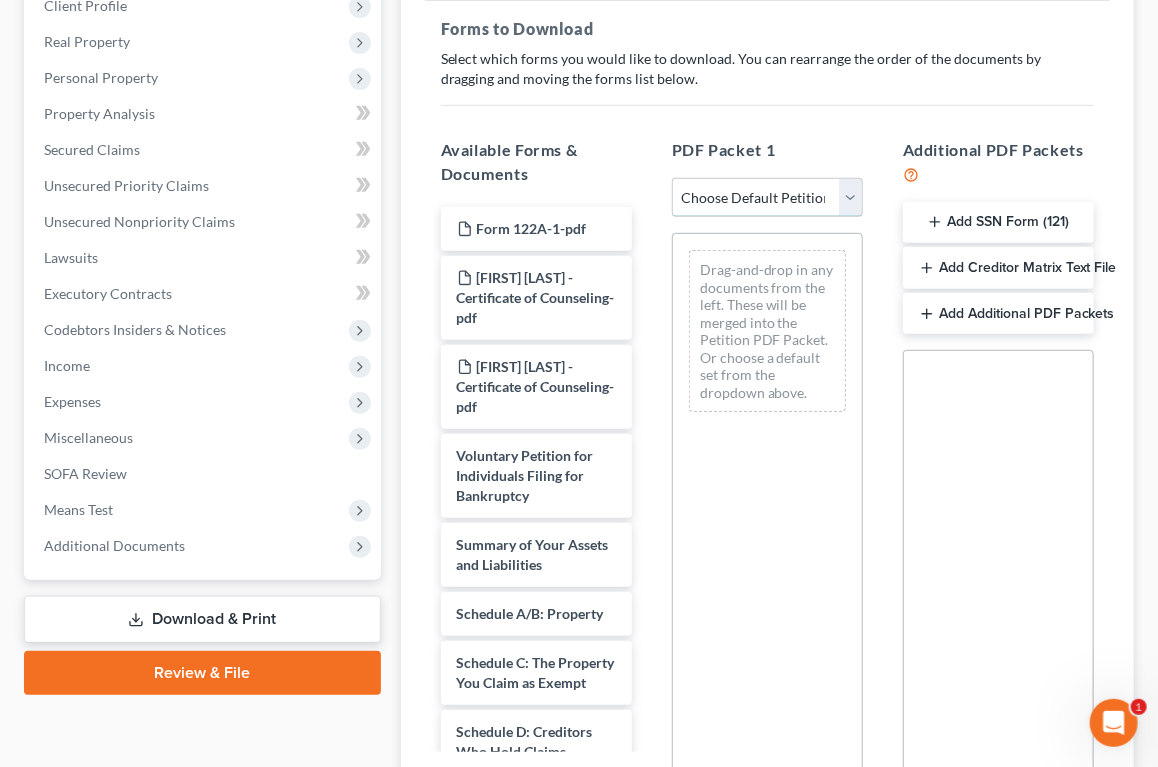 click on "Choose Default Petition PDF Packet Complete Bankruptcy Petition (all forms and schedules) Emergency Filing Forms (Petition and Creditor List Only) Amended Forms Signature Pages Only Complete Bankruptcy Petition Attorney's Disclosure of Compensation Bankruptcy Packet ([DATE])" at bounding box center (767, 198) 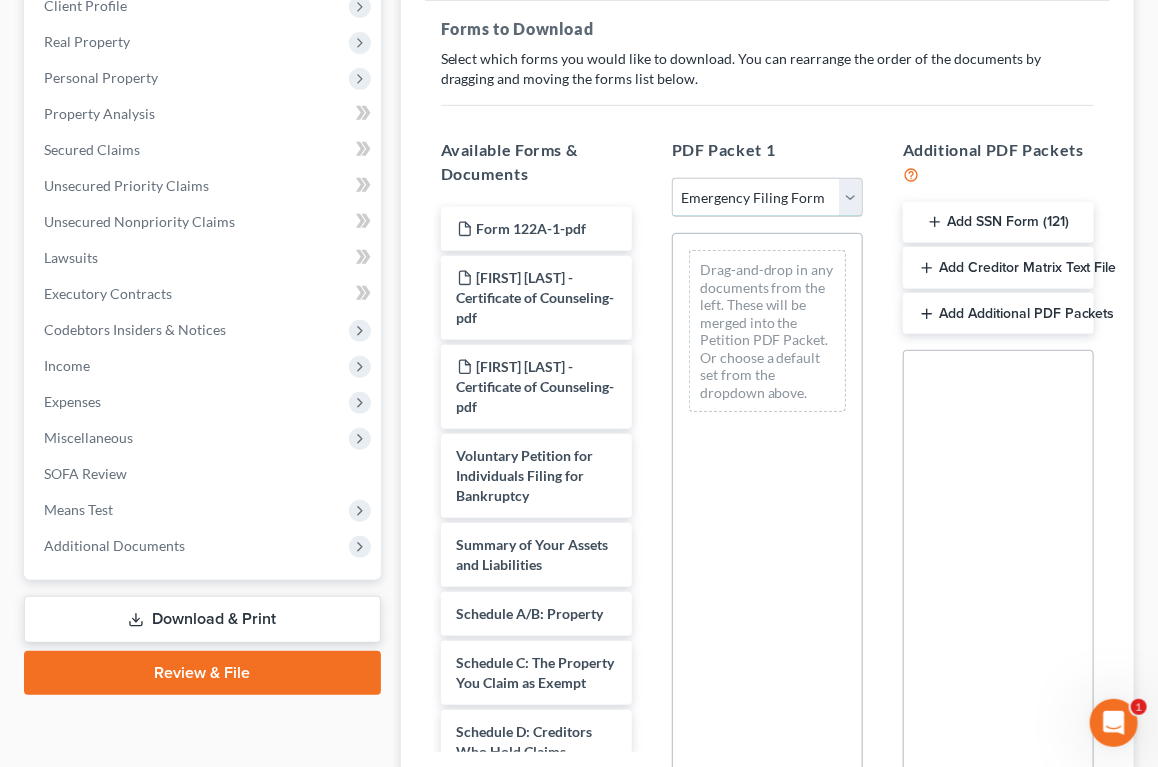 click on "Choose Default Petition PDF Packet Complete Bankruptcy Petition (all forms and schedules) Emergency Filing Forms (Petition and Creditor List Only) Amended Forms Signature Pages Only Complete Bankruptcy Petition Attorney's Disclosure of Compensation Bankruptcy Packet ([DATE])" at bounding box center (767, 198) 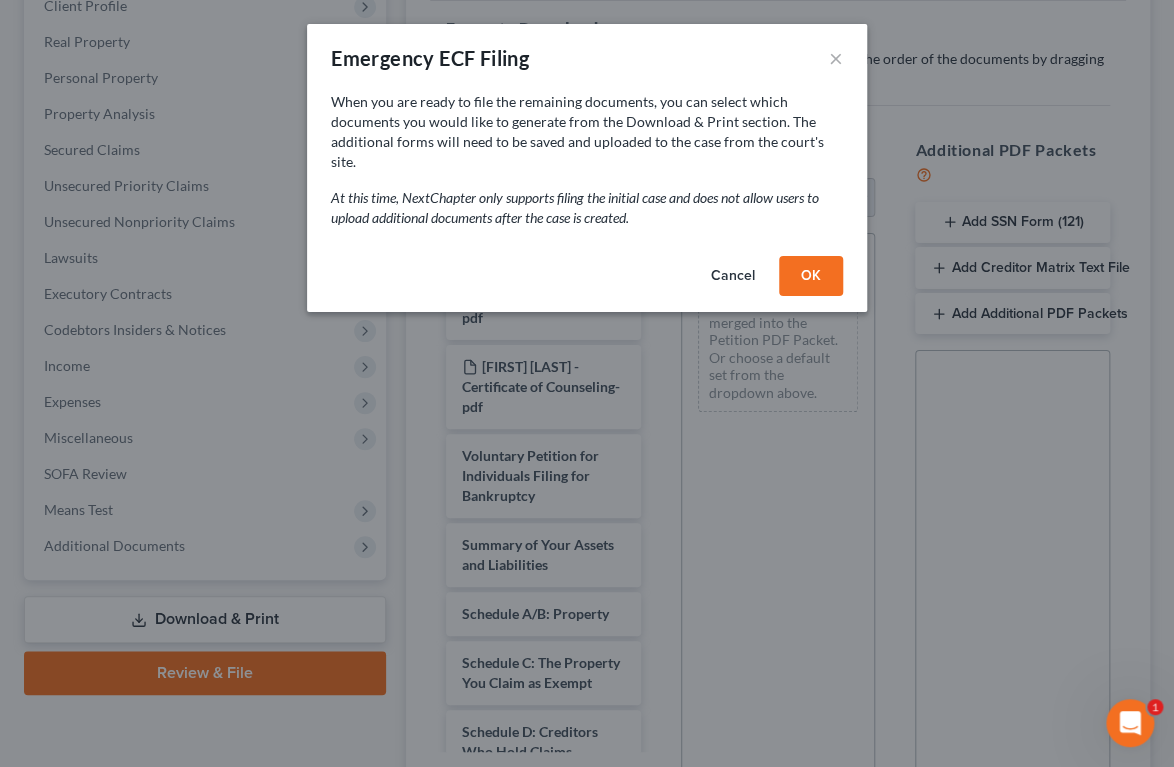 drag, startPoint x: 804, startPoint y: 252, endPoint x: 815, endPoint y: 244, distance: 13.601471 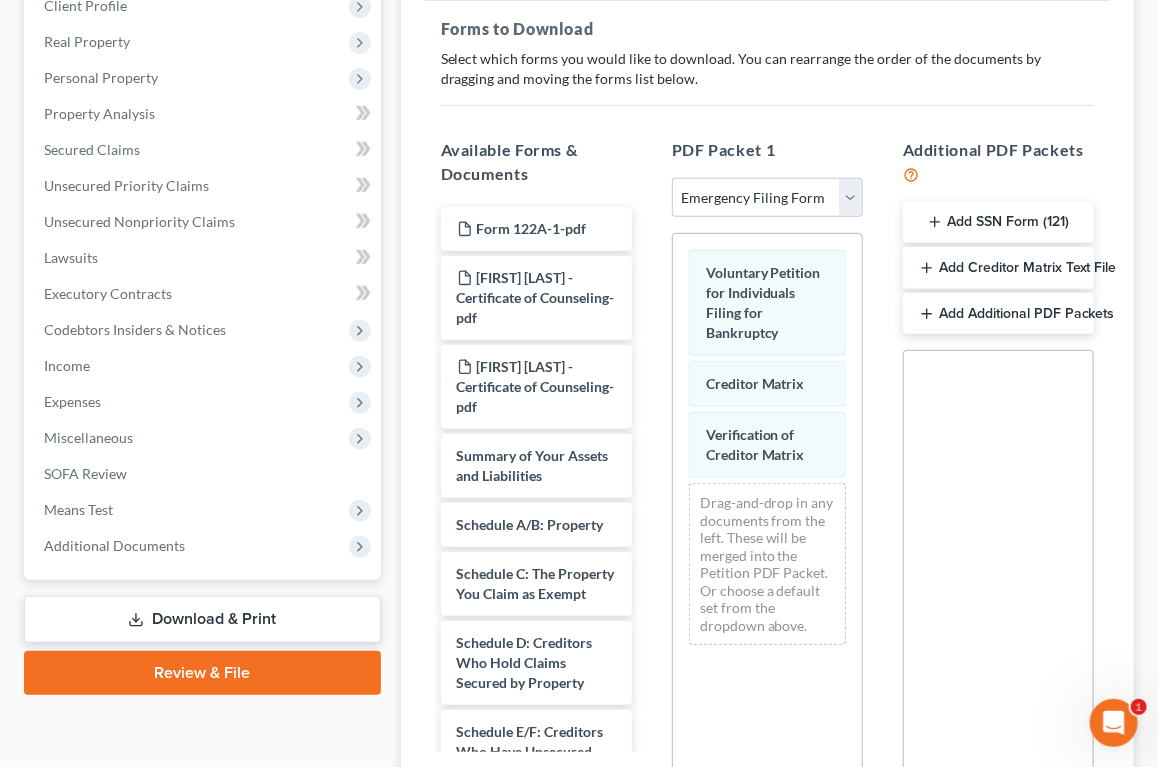 click on "Add SSN Form (121)" at bounding box center [998, 223] 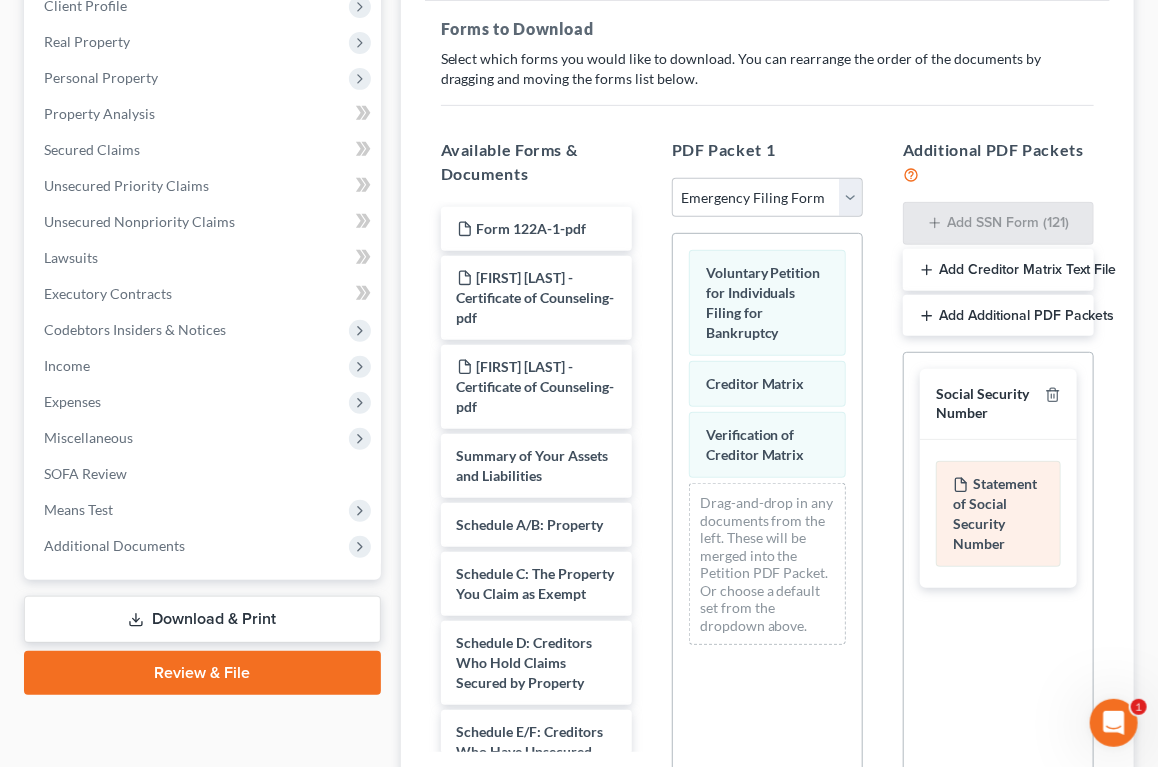 click on "Statement of Social Security Number" at bounding box center [998, 514] 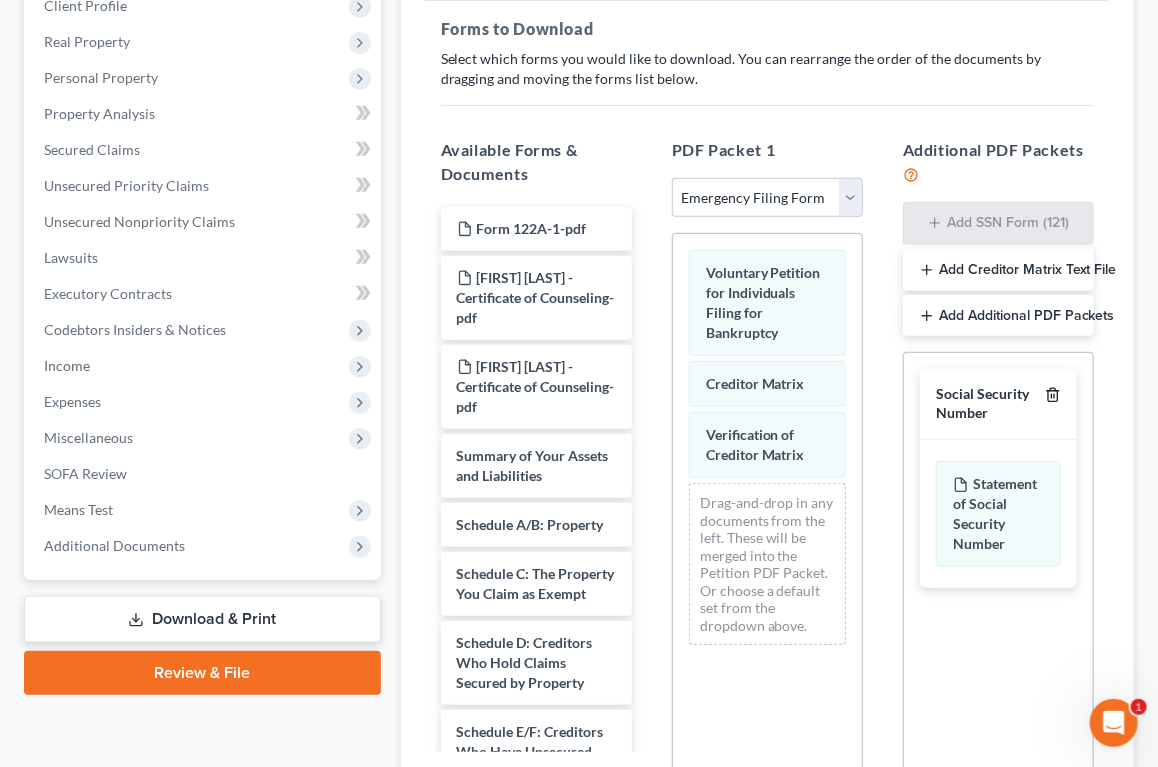 click 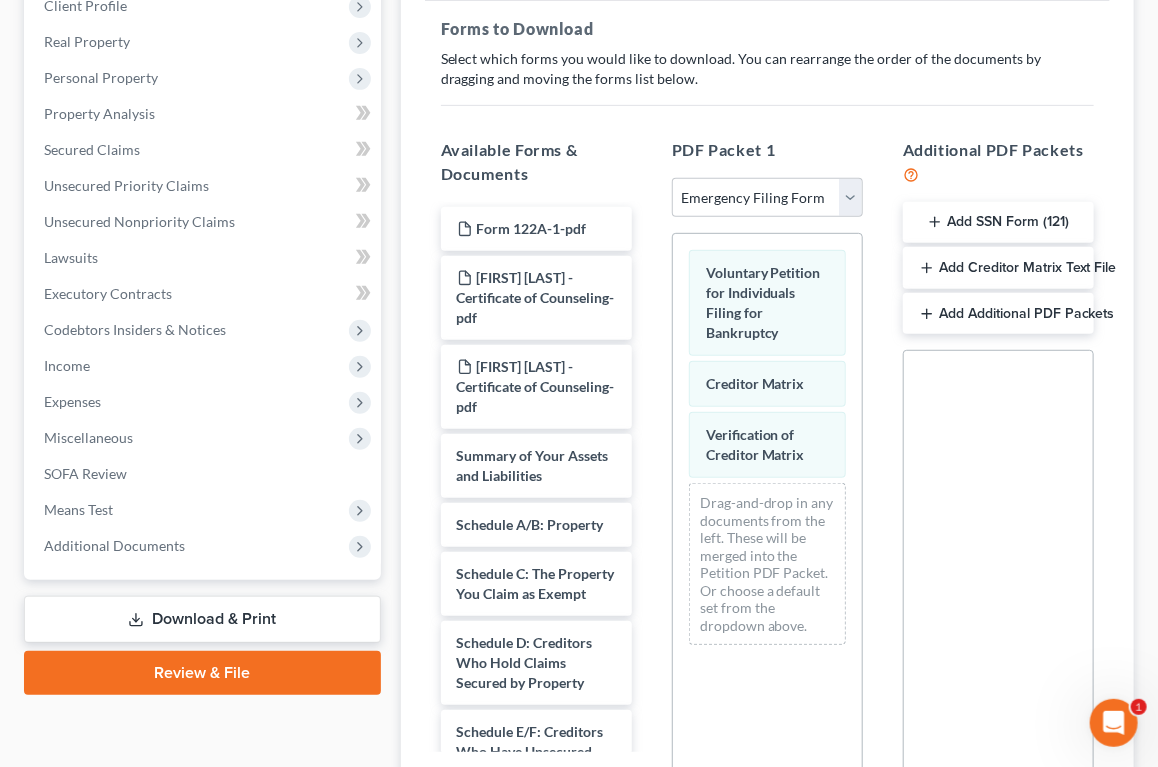 click on "Add Creditor Matrix Text File" at bounding box center (998, 268) 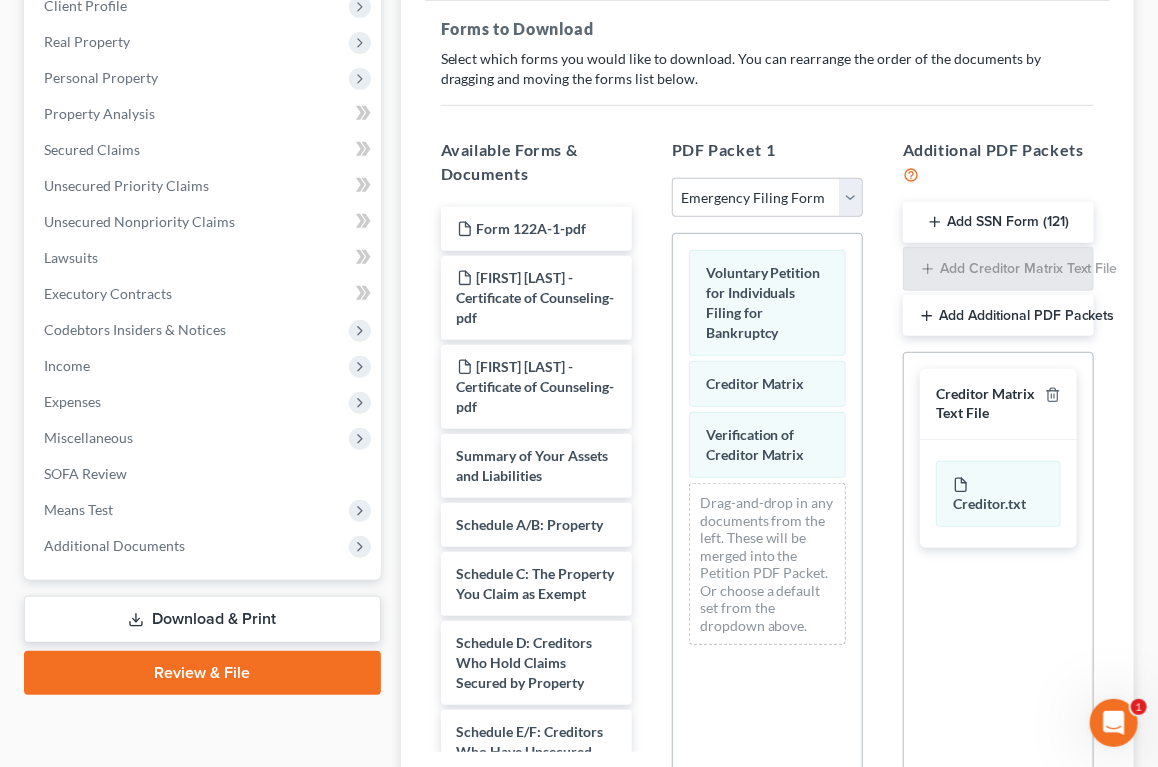 click on "Add Additional PDF Packets" at bounding box center (998, 316) 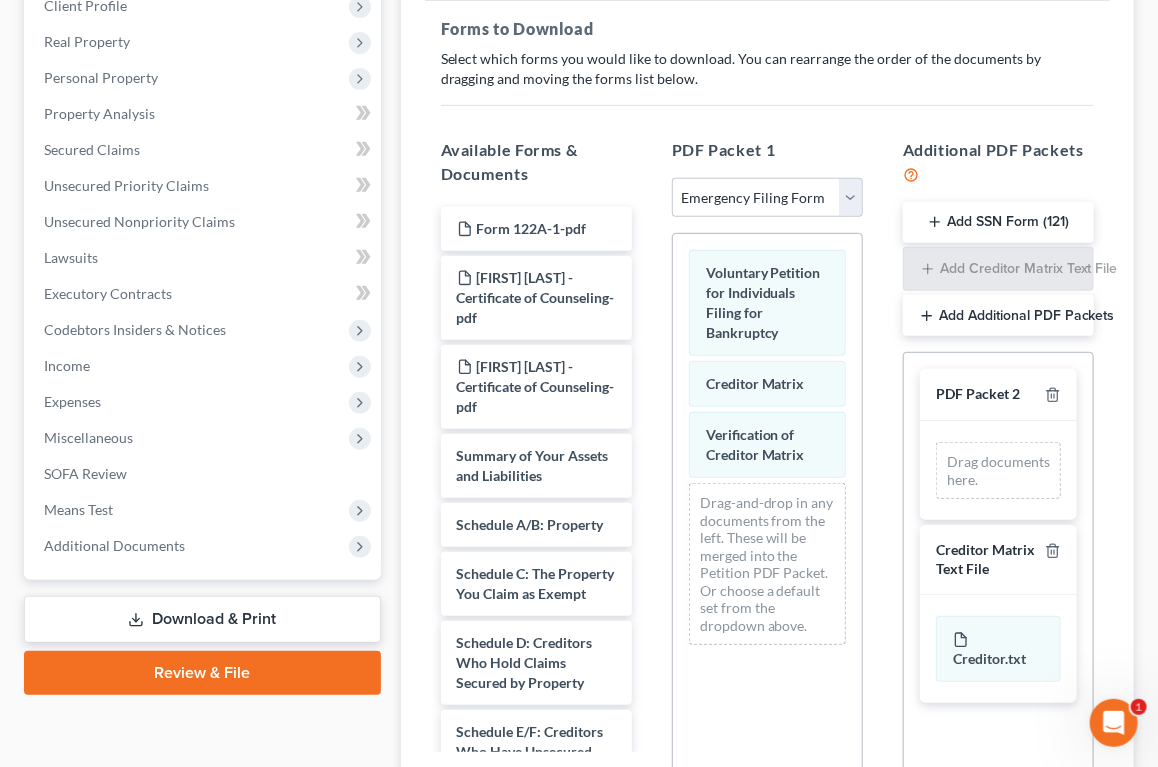 click on "Drag documents here." at bounding box center [998, 470] 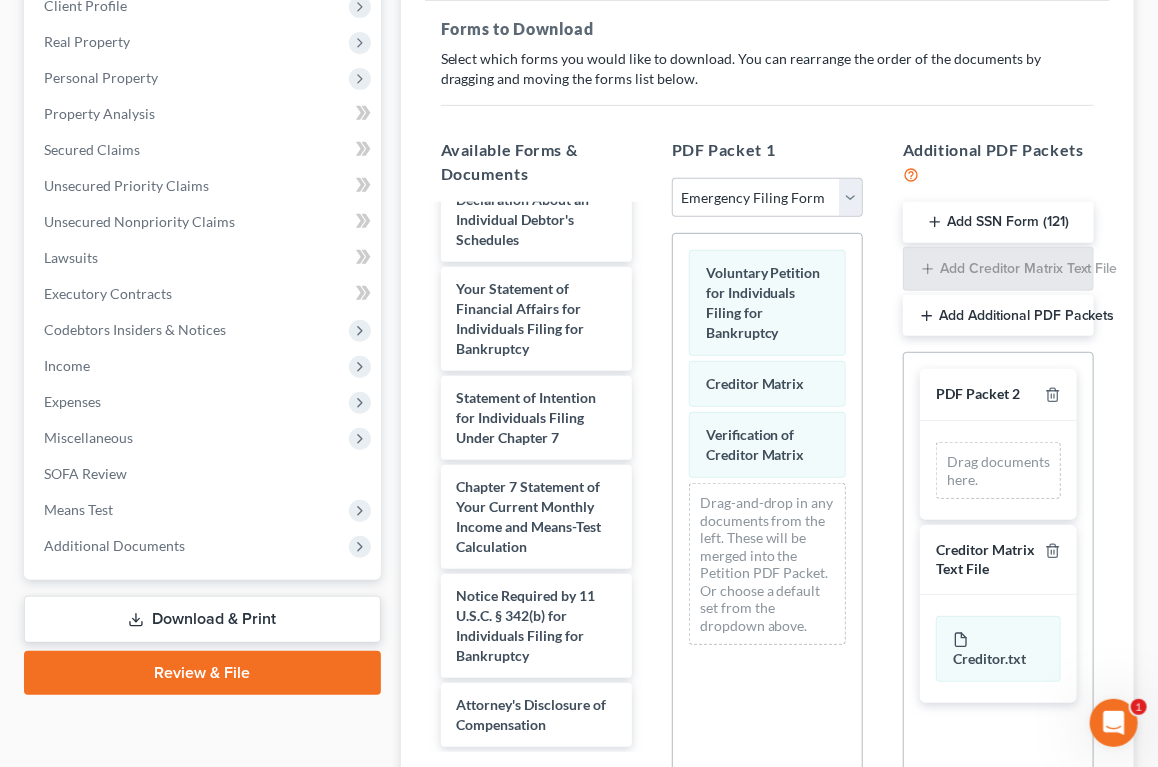 scroll, scrollTop: 976, scrollLeft: 0, axis: vertical 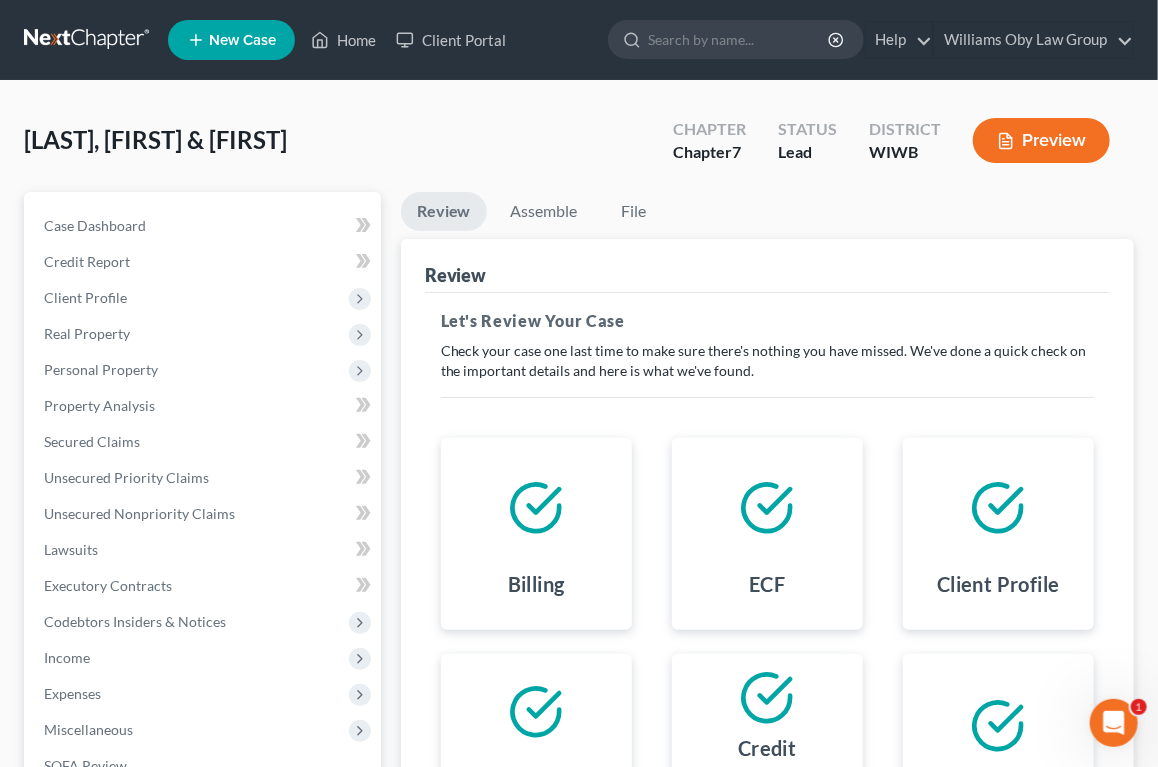 click 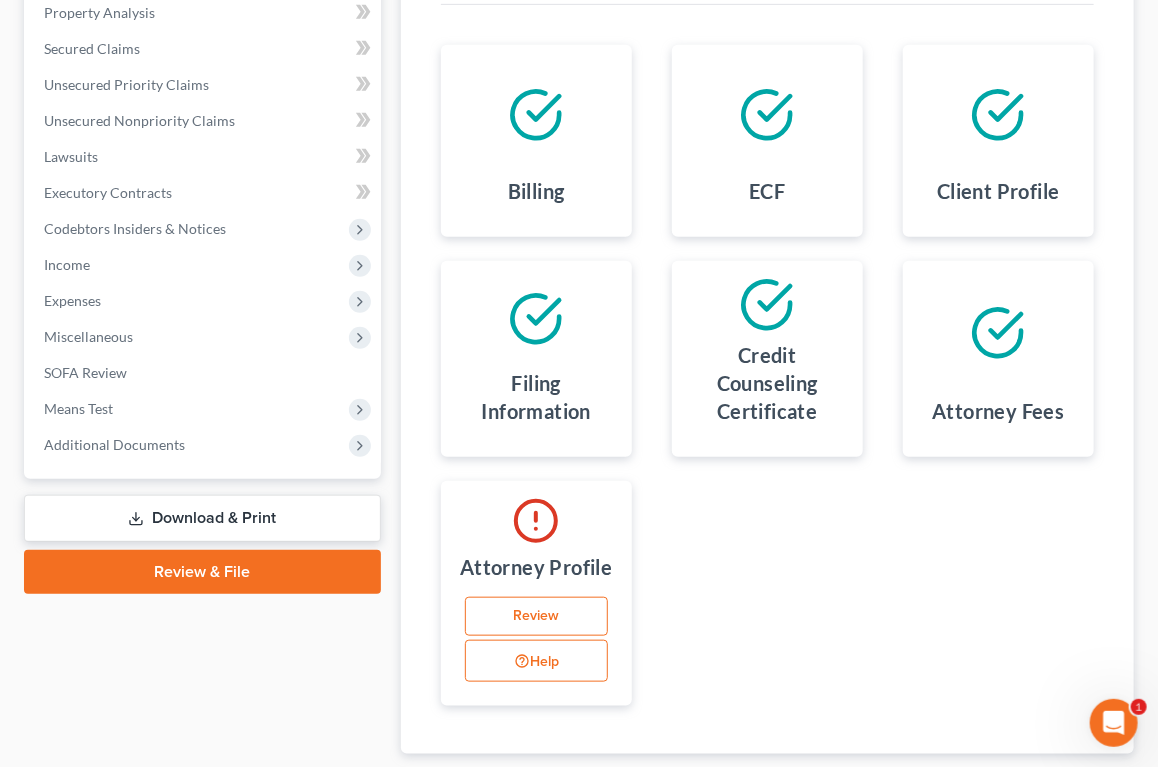 scroll, scrollTop: 517, scrollLeft: 0, axis: vertical 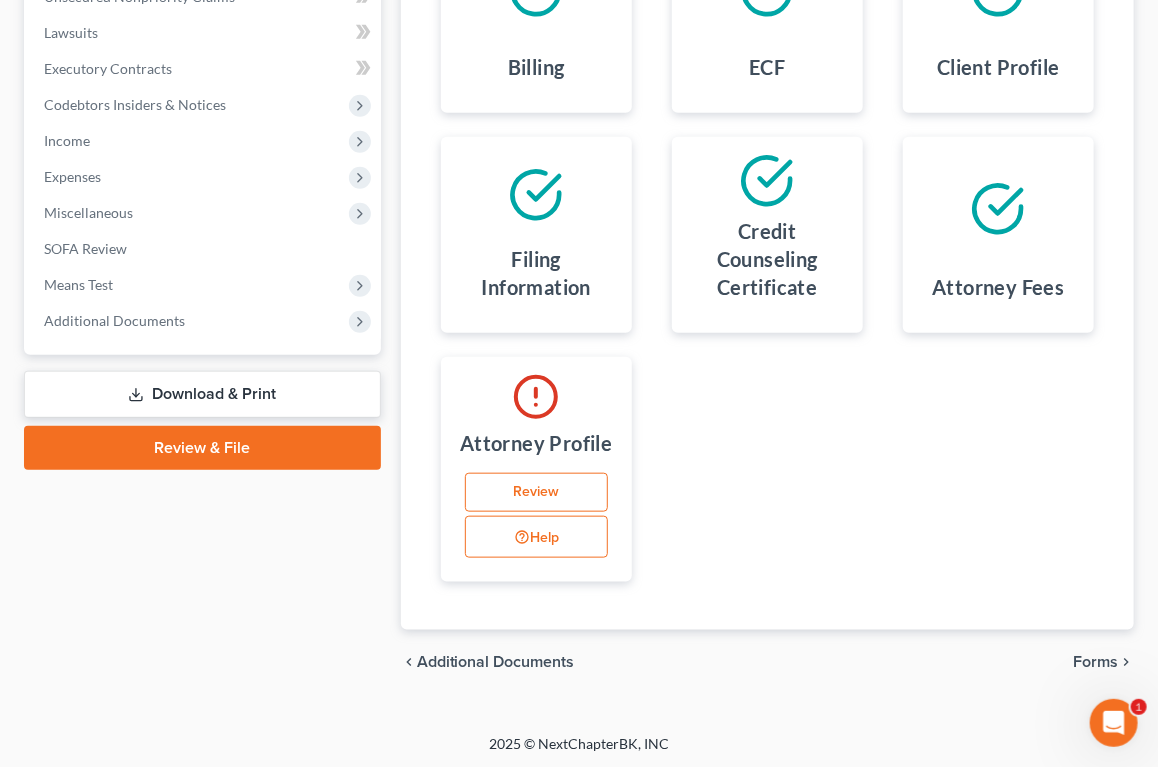 click on "Review" at bounding box center (536, 493) 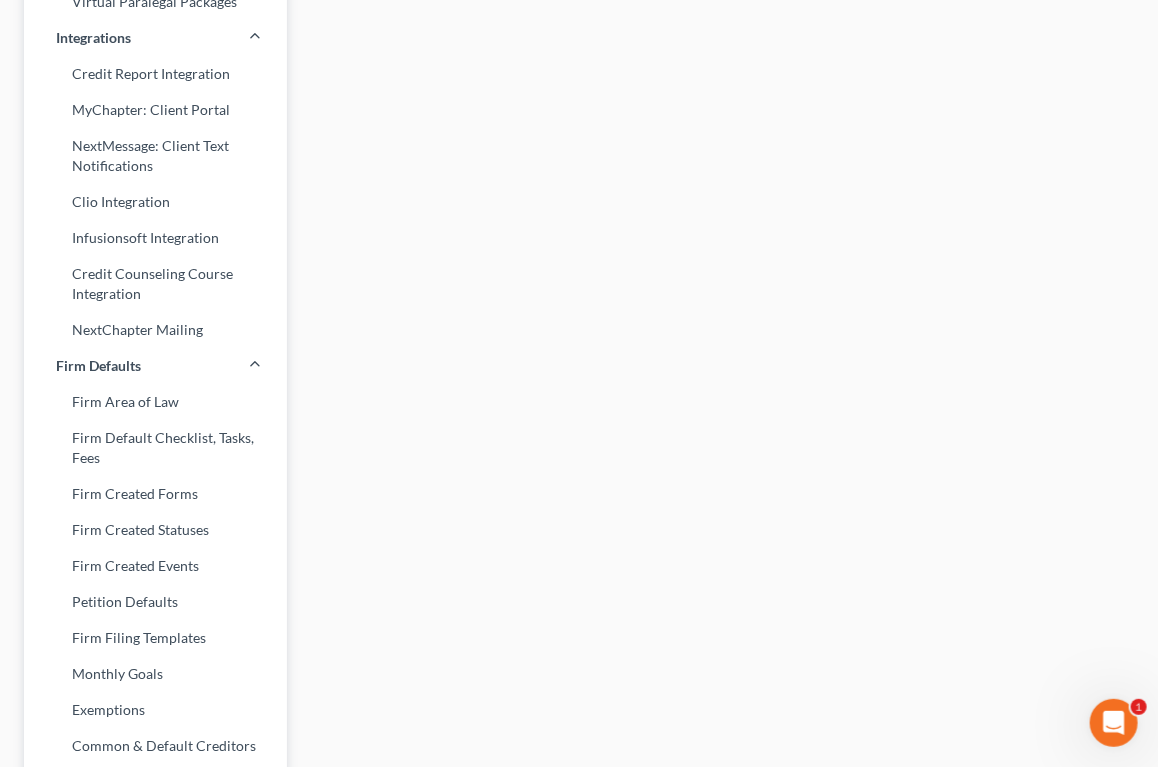 scroll, scrollTop: 410, scrollLeft: 0, axis: vertical 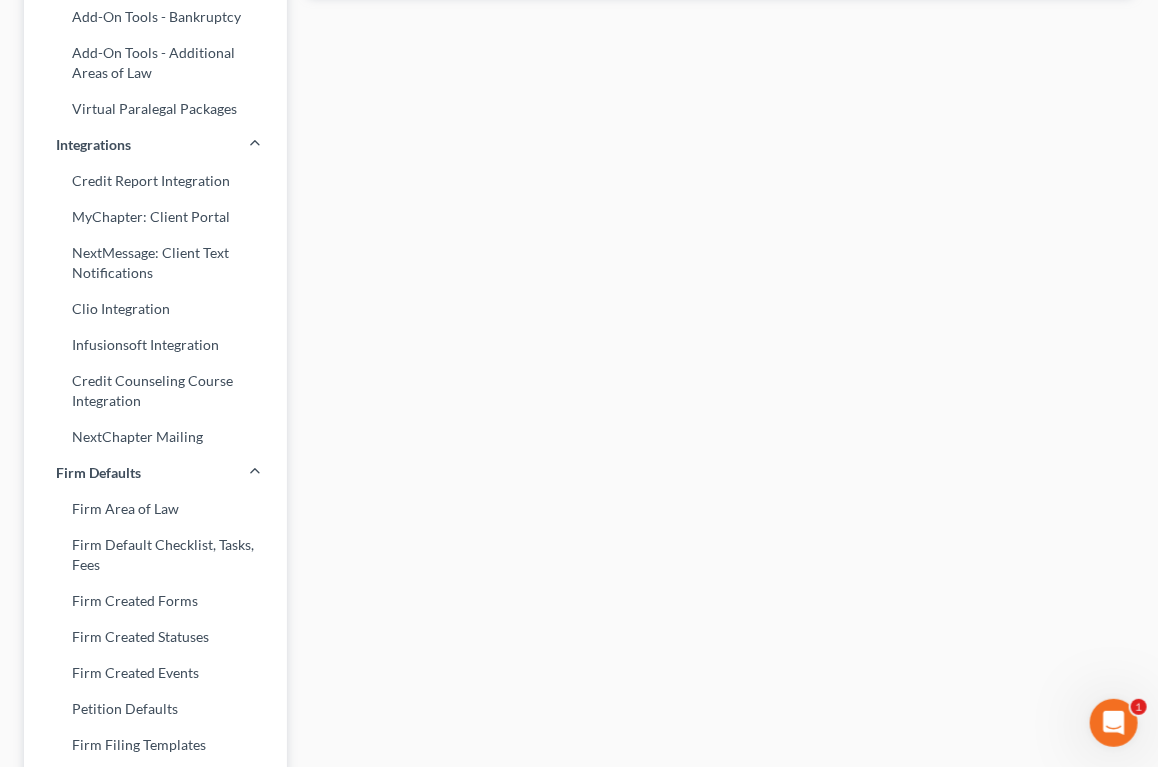 select on "52" 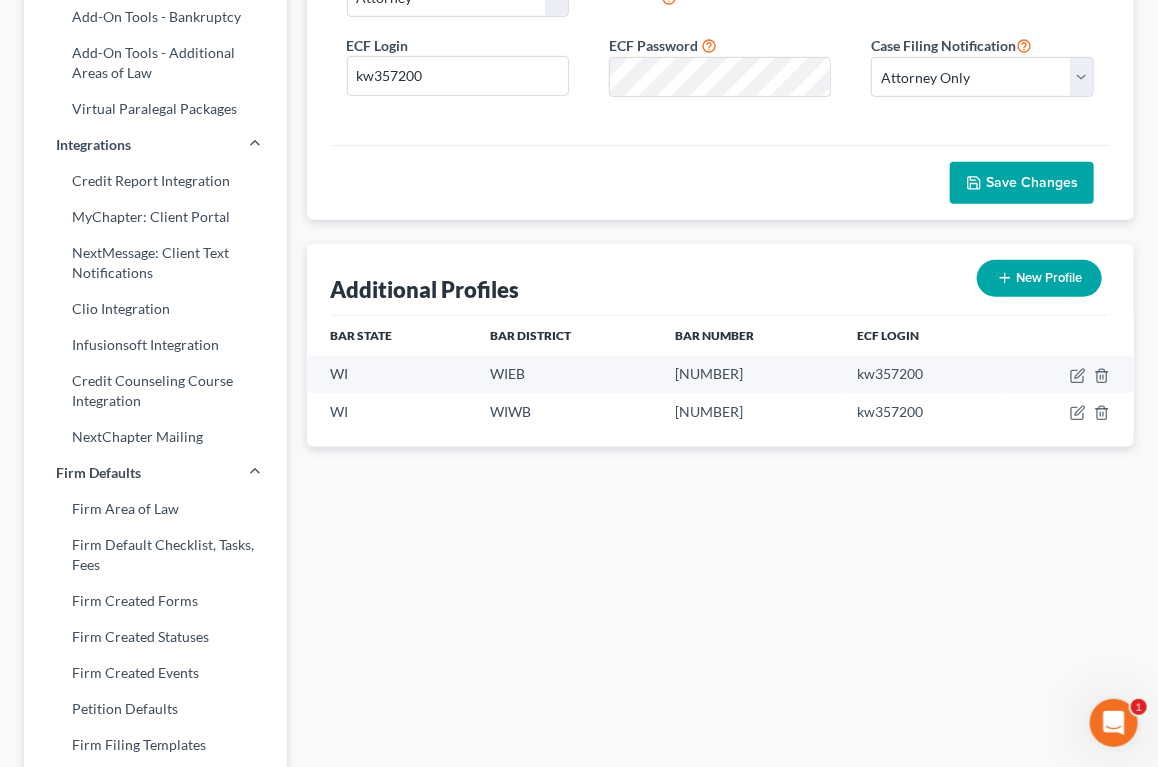 scroll, scrollTop: 0, scrollLeft: 0, axis: both 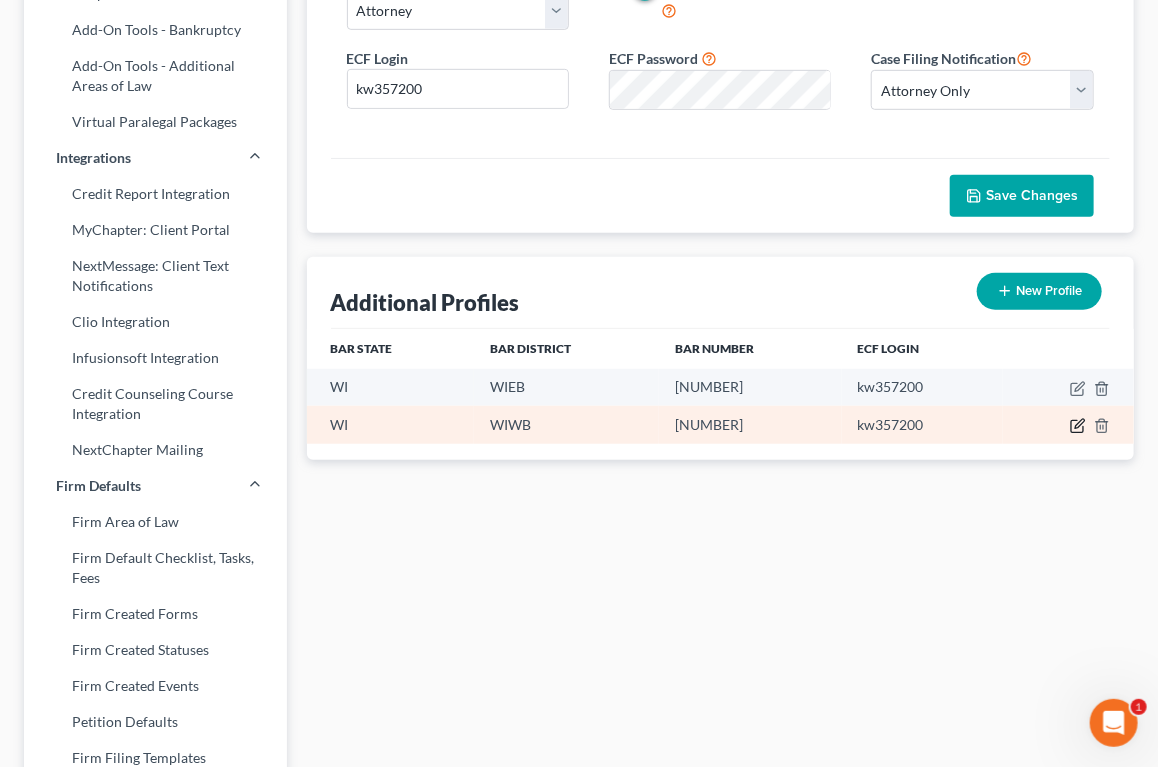 click 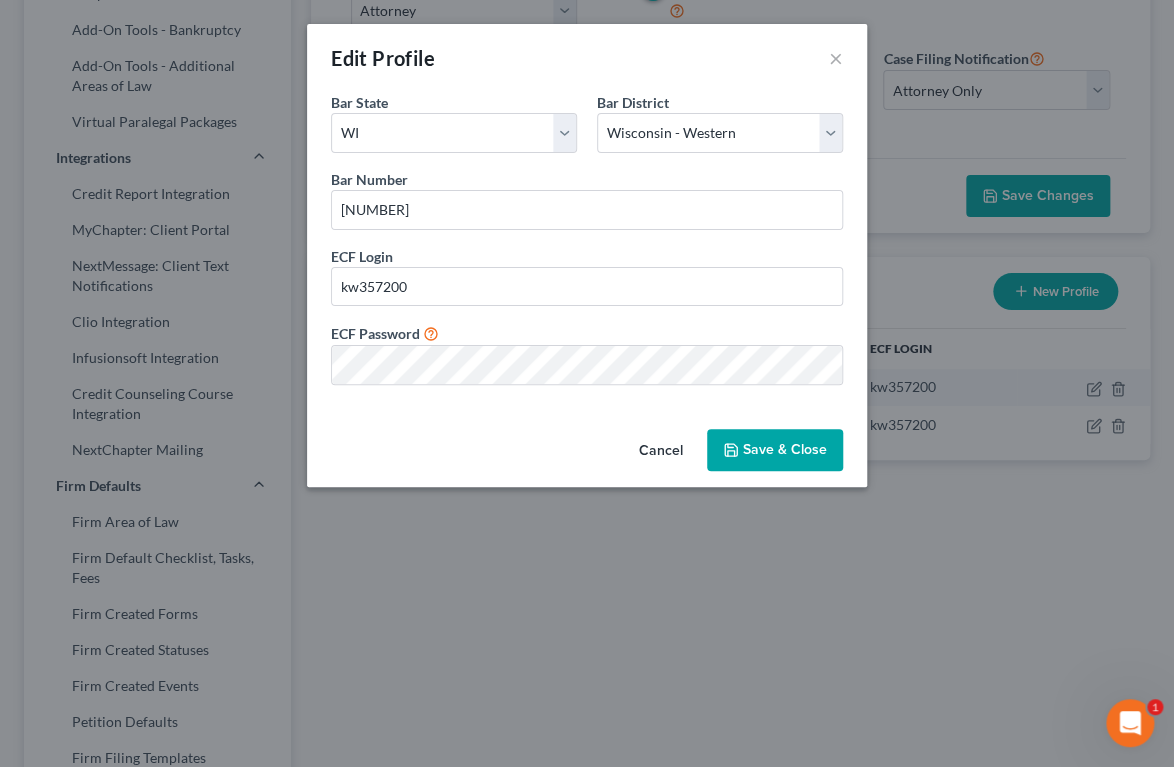 click on "Save & Close" at bounding box center (775, 450) 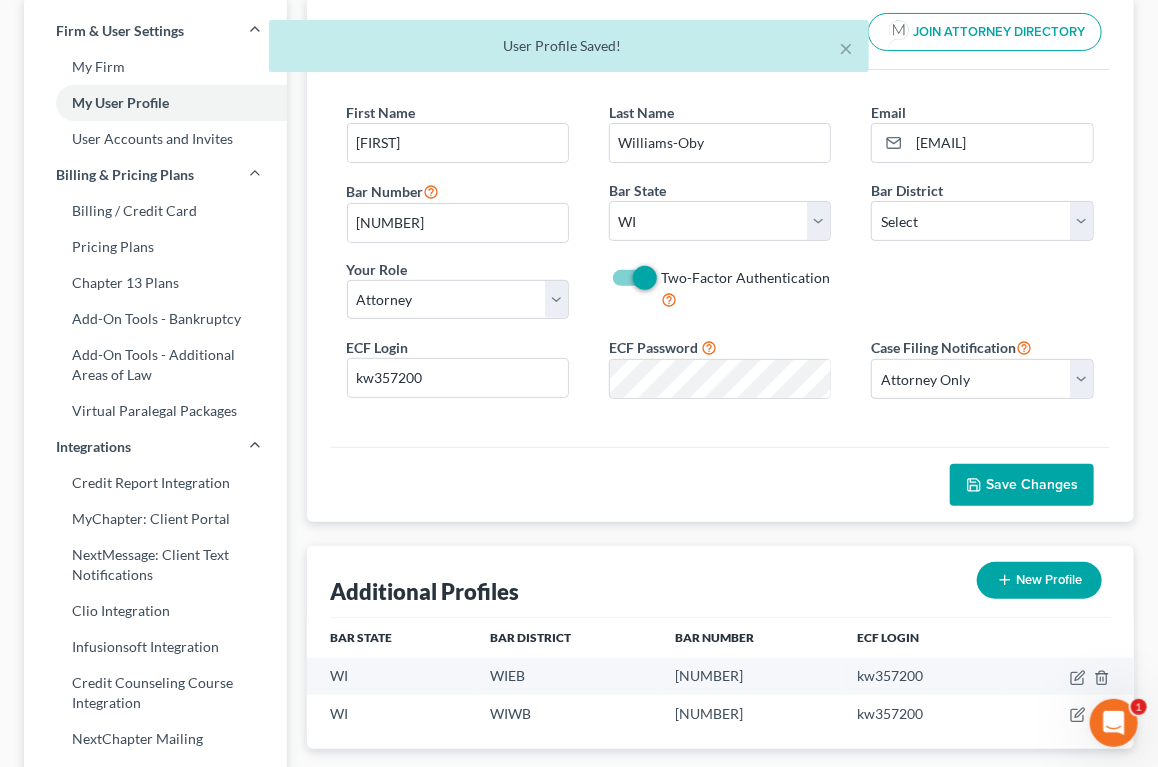 scroll, scrollTop: 0, scrollLeft: 0, axis: both 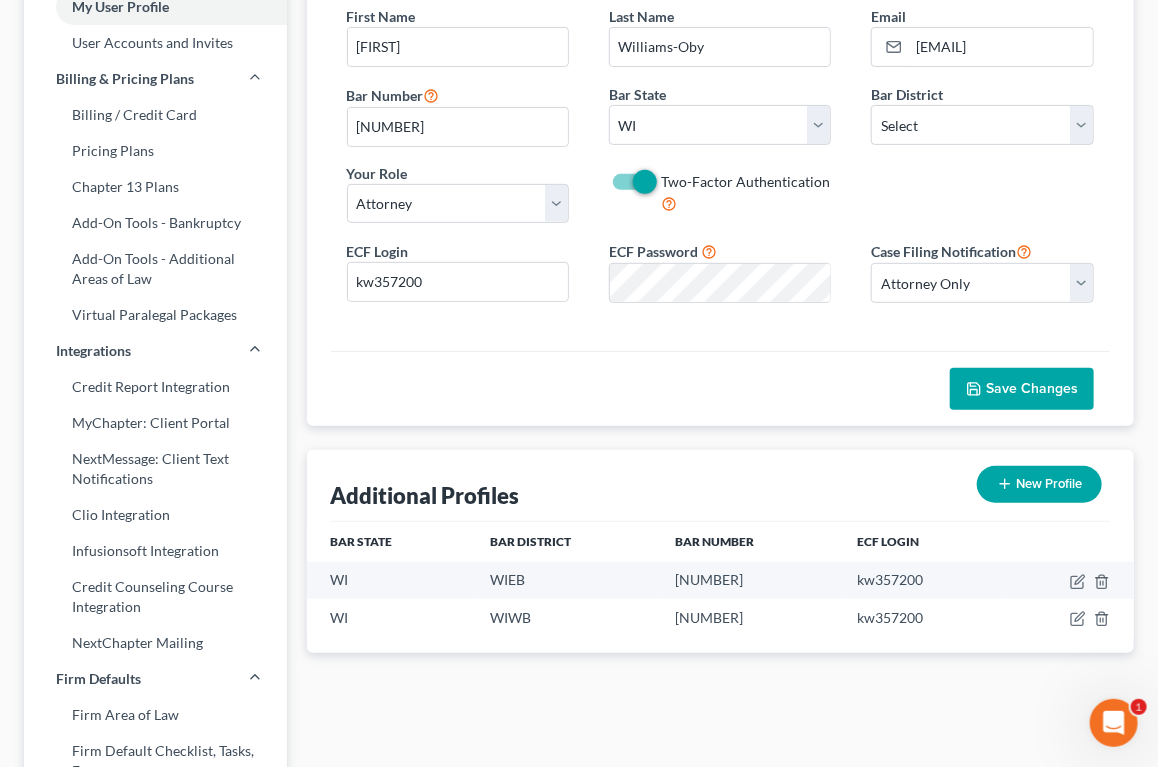 click on "Save Changes" at bounding box center (1022, 389) 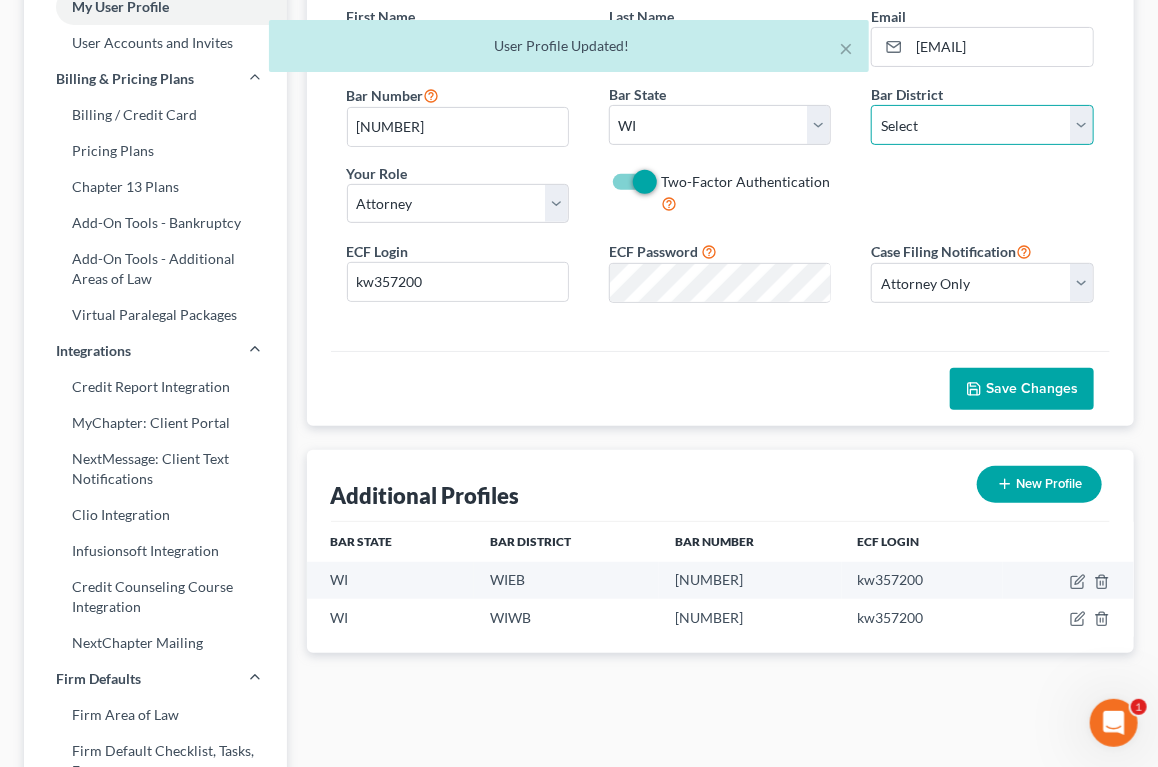 click on "Select Alabama - Middle Alabama - Northern Alabama - Southern Alaska Arizona Arkansas - Eastern Arkansas - Western California - Central California - Eastern California - Northern California - Southern Colorado Connecticut Delaware District of Columbia Florida - Middle Florida - Northern Florida - Southern Georgia - Middle Georgia - Northern Georgia - Southern Guam Hawaii Idaho Illinois - Central Illinois - Northern Illinois - Southern Indiana - Northern Indiana - Southern Iowa - Northern Iowa - Southern Kansas Kentucky - Eastern Kentucky - Western Louisiana - Eastern Louisiana - Middle Louisiana - Western Maine Maryland Massachusetts Michigan - Eastern Michigan - Western Minnesota Mississippi - Northern Mississippi - Southern Missouri - Eastern Missouri - Western Montana Nebraska Nevada New Hampshire New Jersey New Mexico New York - Eastern New York - Northern New York - Southern New York - Western North Carolina - Eastern North Carolina - Middle North Carolina - Western North Dakota Ohio - Northern Oregon" at bounding box center [982, 125] 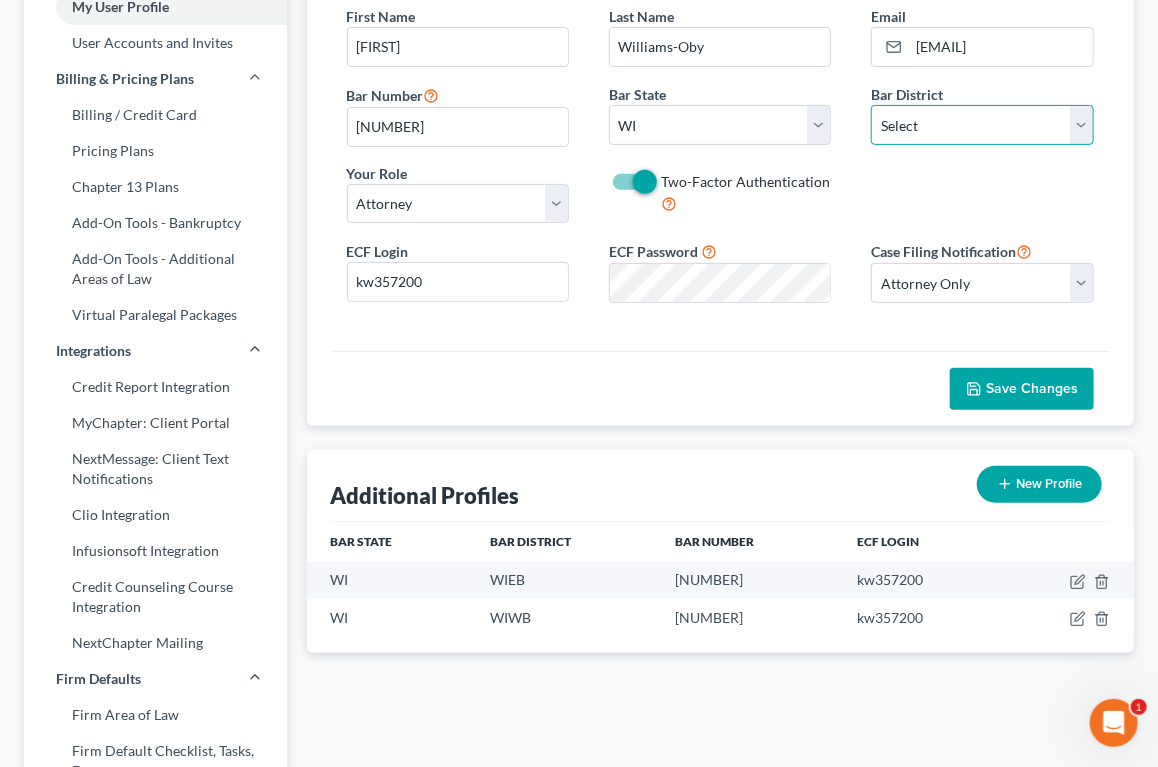 select on "91" 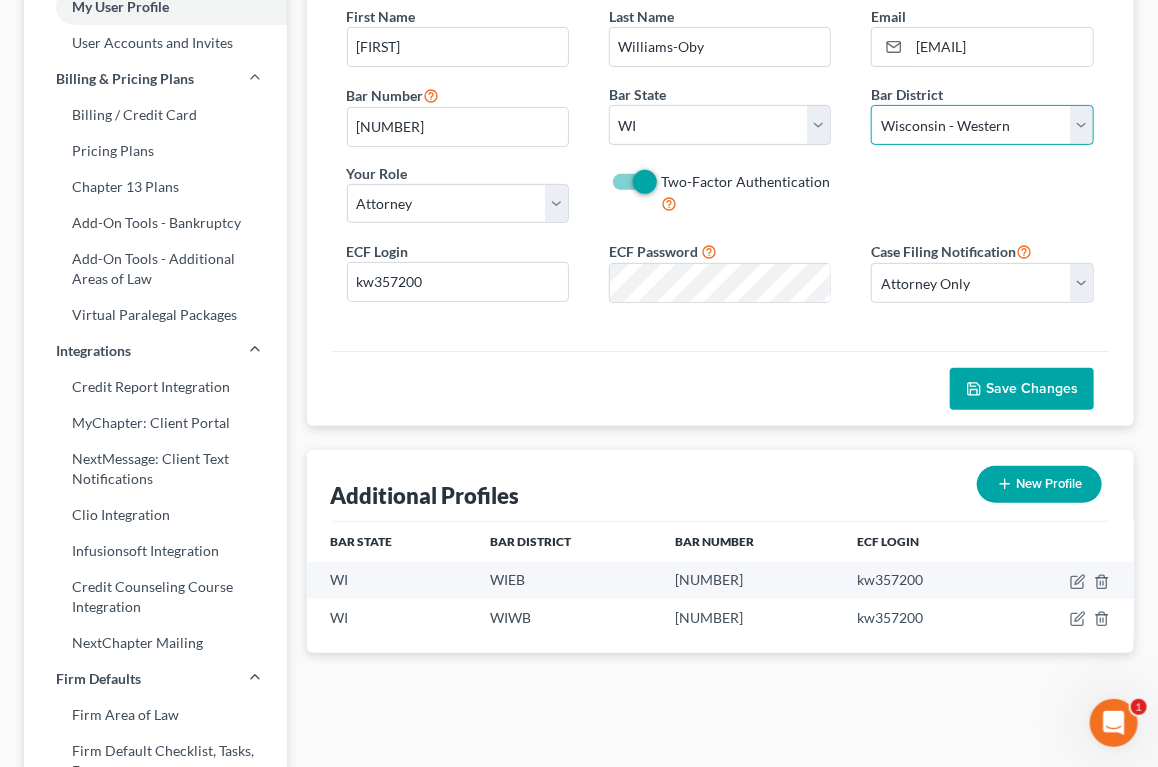 click on "Select Alabama - Middle Alabama - Northern Alabama - Southern Alaska Arizona Arkansas - Eastern Arkansas - Western California - Central California - Eastern California - Northern California - Southern Colorado Connecticut Delaware District of Columbia Florida - Middle Florida - Northern Florida - Southern Georgia - Middle Georgia - Northern Georgia - Southern Guam Hawaii Idaho Illinois - Central Illinois - Northern Illinois - Southern Indiana - Northern Indiana - Southern Iowa - Northern Iowa - Southern Kansas Kentucky - Eastern Kentucky - Western Louisiana - Eastern Louisiana - Middle Louisiana - Western Maine Maryland Massachusetts Michigan - Eastern Michigan - Western Minnesota Mississippi - Northern Mississippi - Southern Missouri - Eastern Missouri - Western Montana Nebraska Nevada New Hampshire New Jersey New Mexico New York - Eastern New York - Northern New York - Southern New York - Western North Carolina - Eastern North Carolina - Middle North Carolina - Western North Dakota Ohio - Northern Oregon" at bounding box center [982, 125] 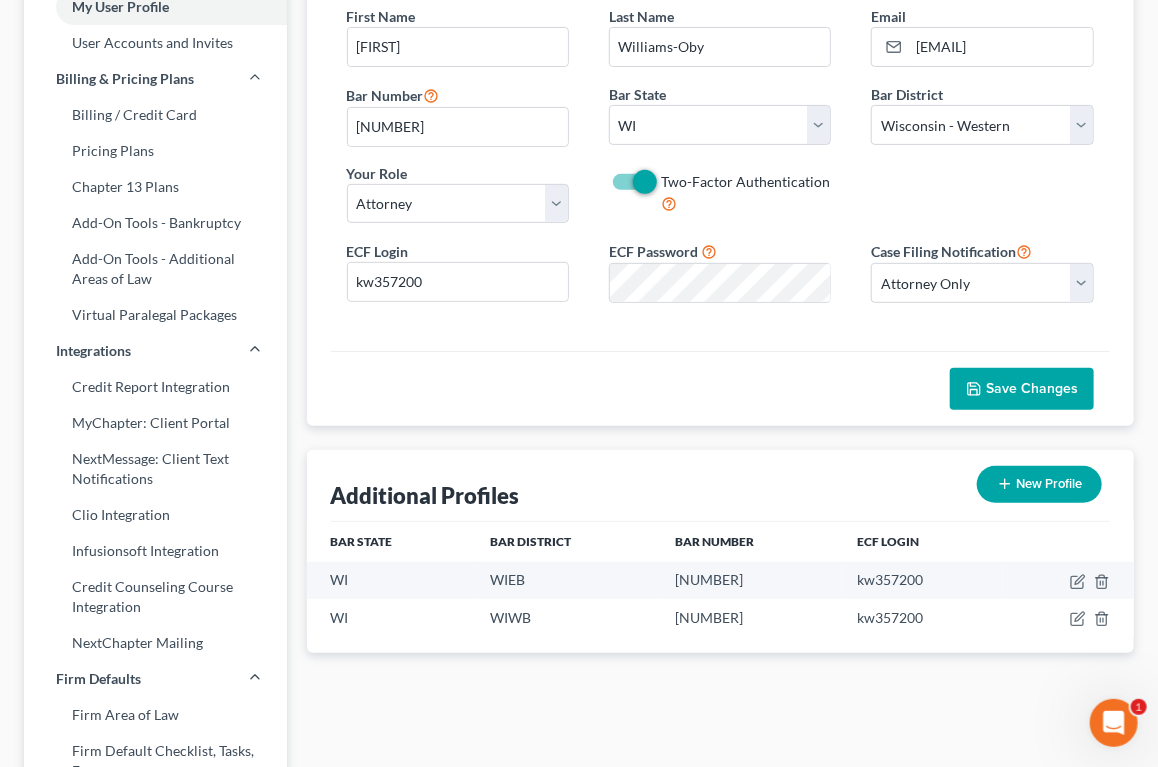 click on "Save Changes" at bounding box center [1032, 388] 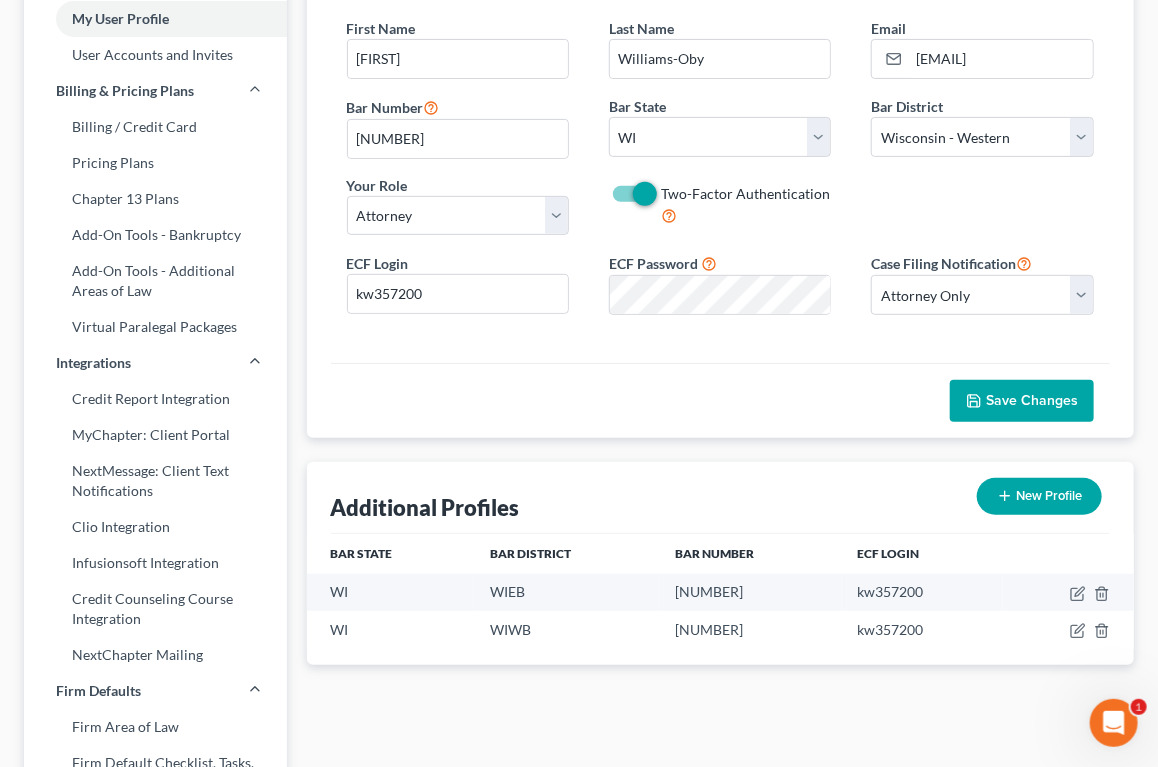 scroll, scrollTop: 188, scrollLeft: 0, axis: vertical 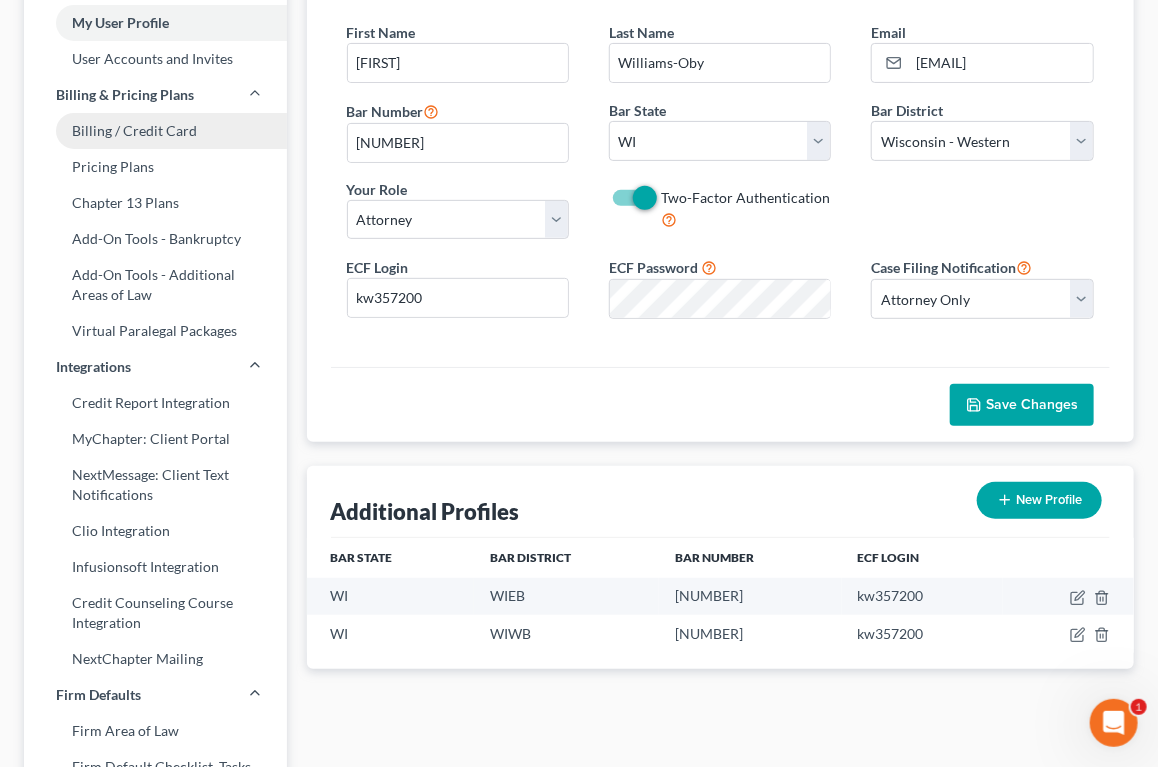 click on "Billing / Credit Card" at bounding box center [155, 131] 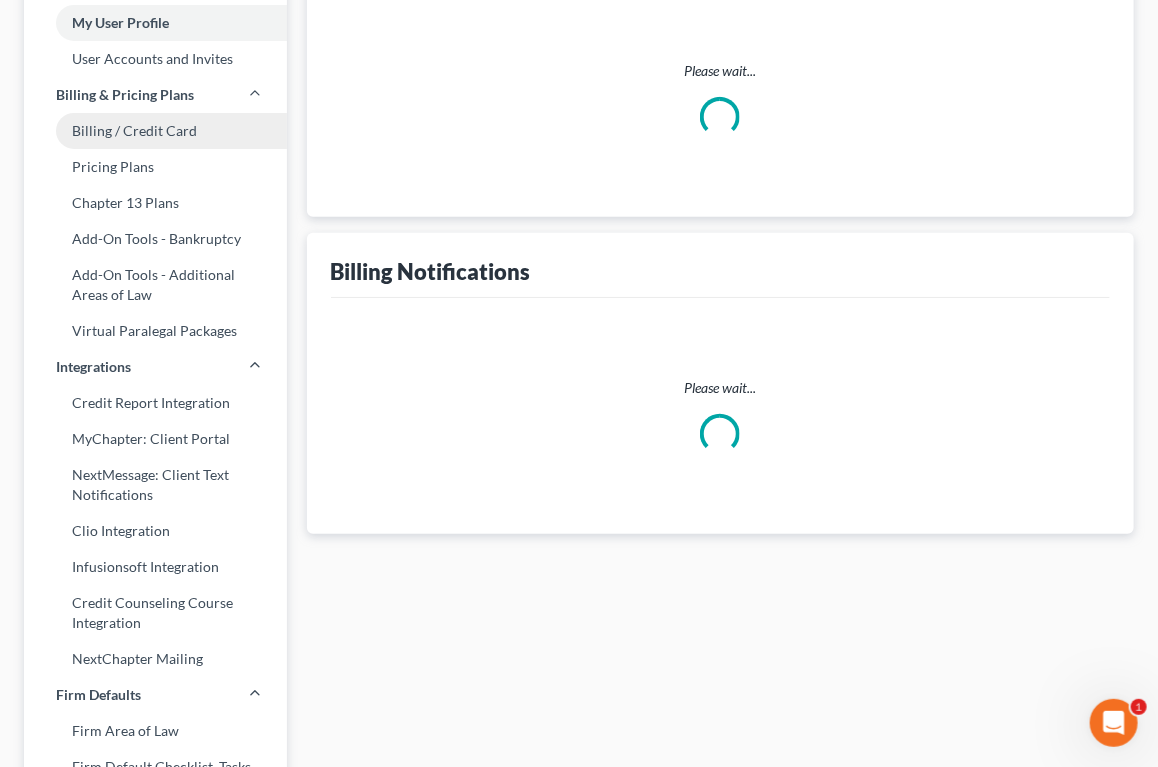 scroll, scrollTop: 0, scrollLeft: 0, axis: both 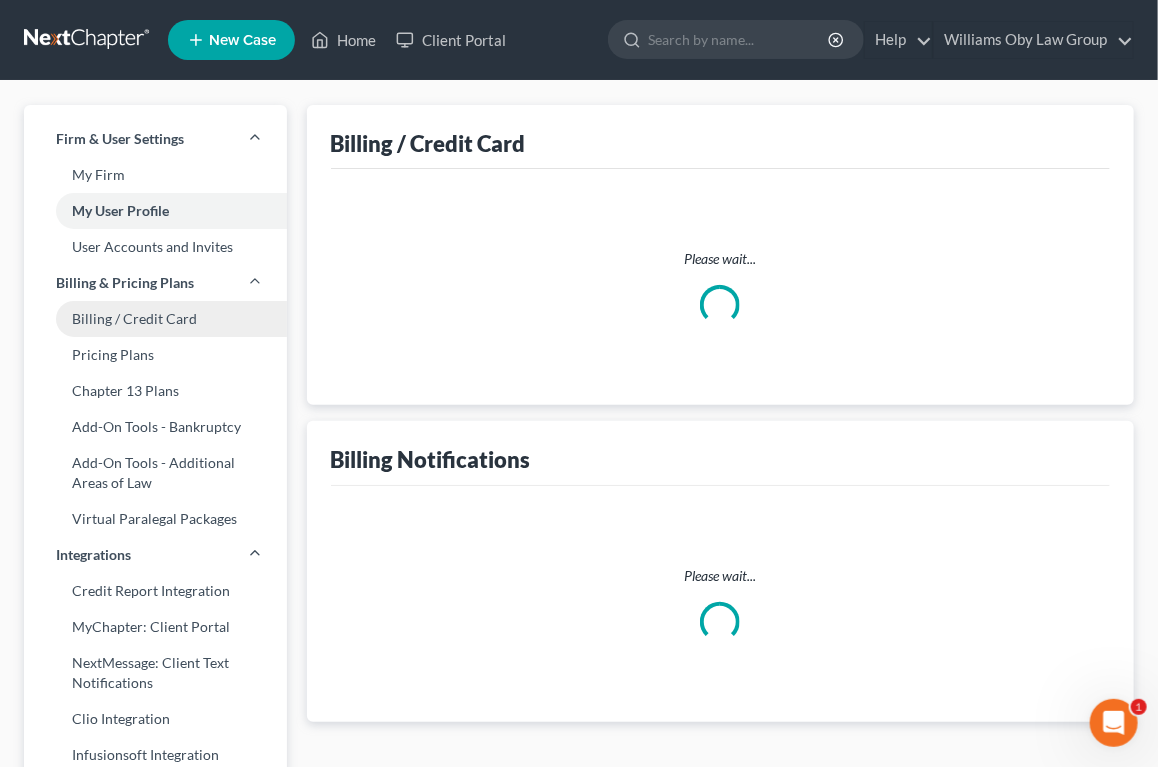 select on "52" 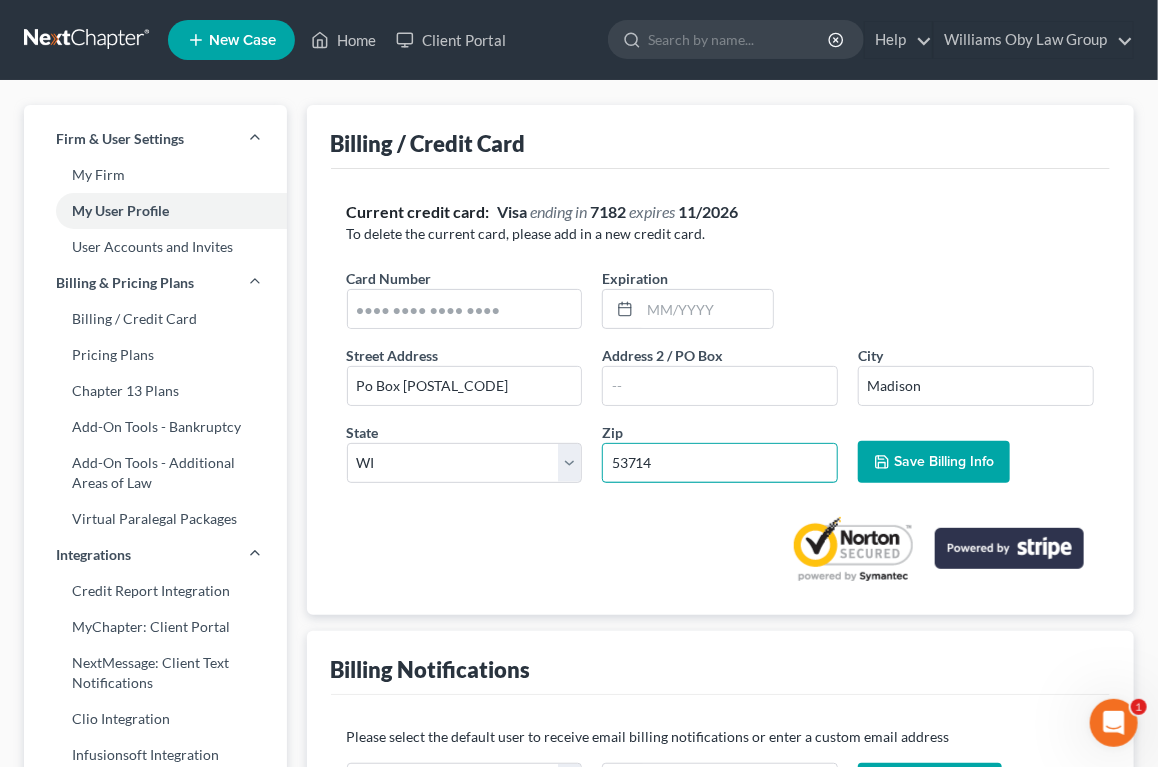 click on "53714" at bounding box center (720, 463) 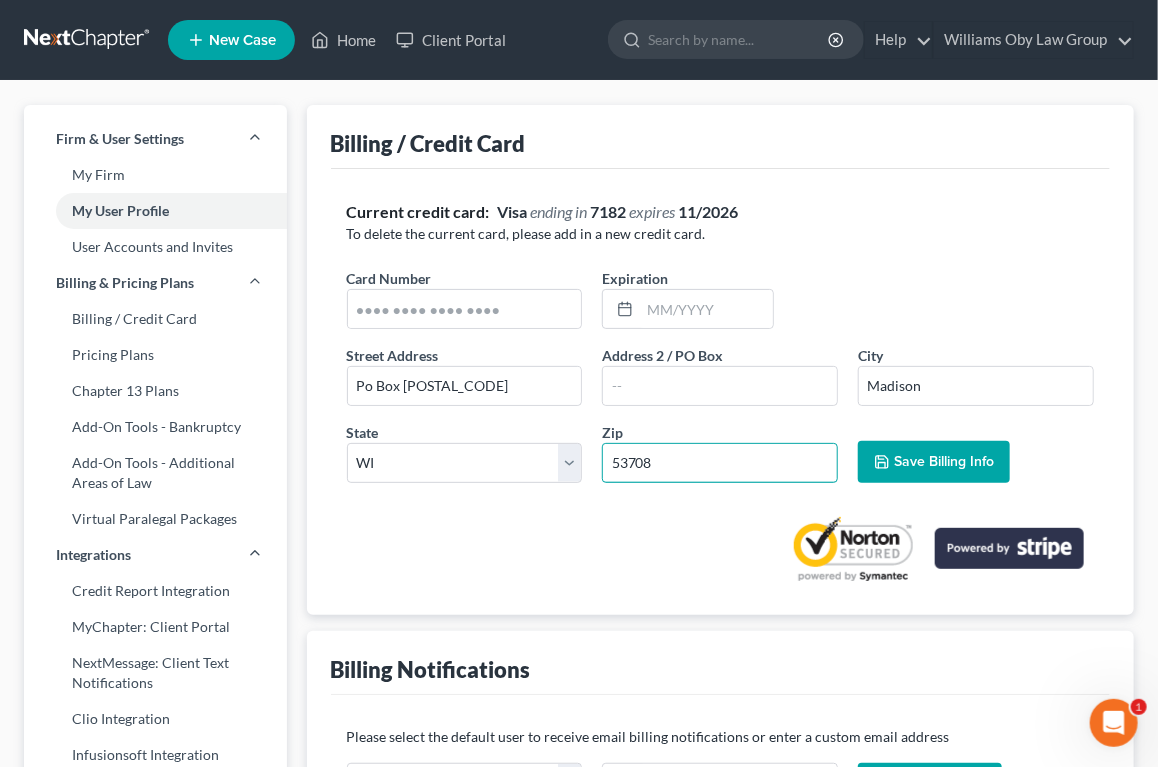 type on "53708" 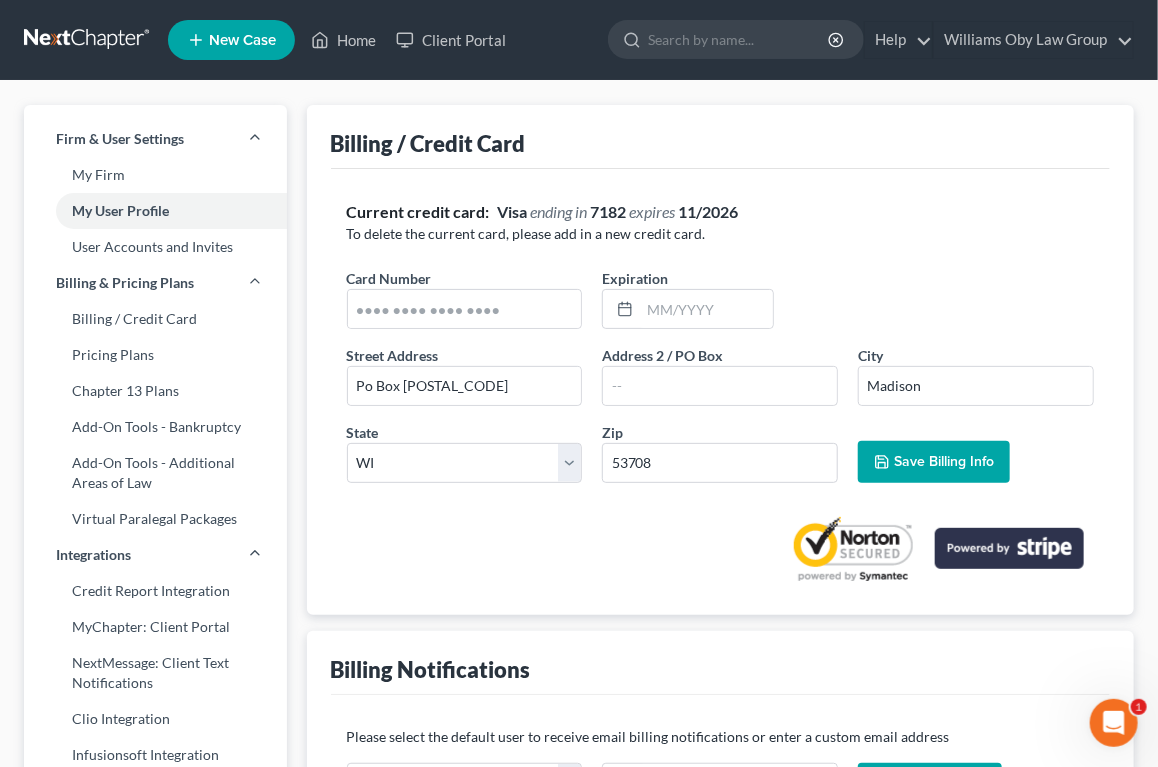 click on "Save Billing Info" at bounding box center (934, 462) 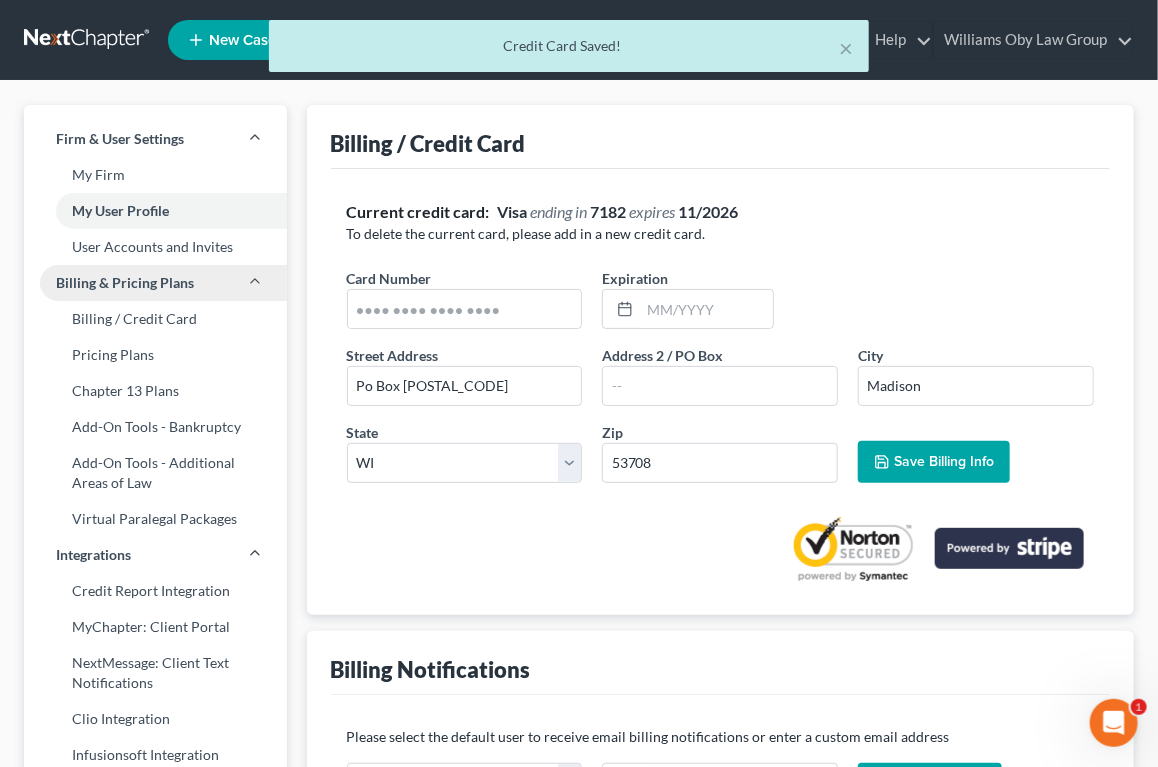 click on "Billing & Pricing Plans" at bounding box center [125, 283] 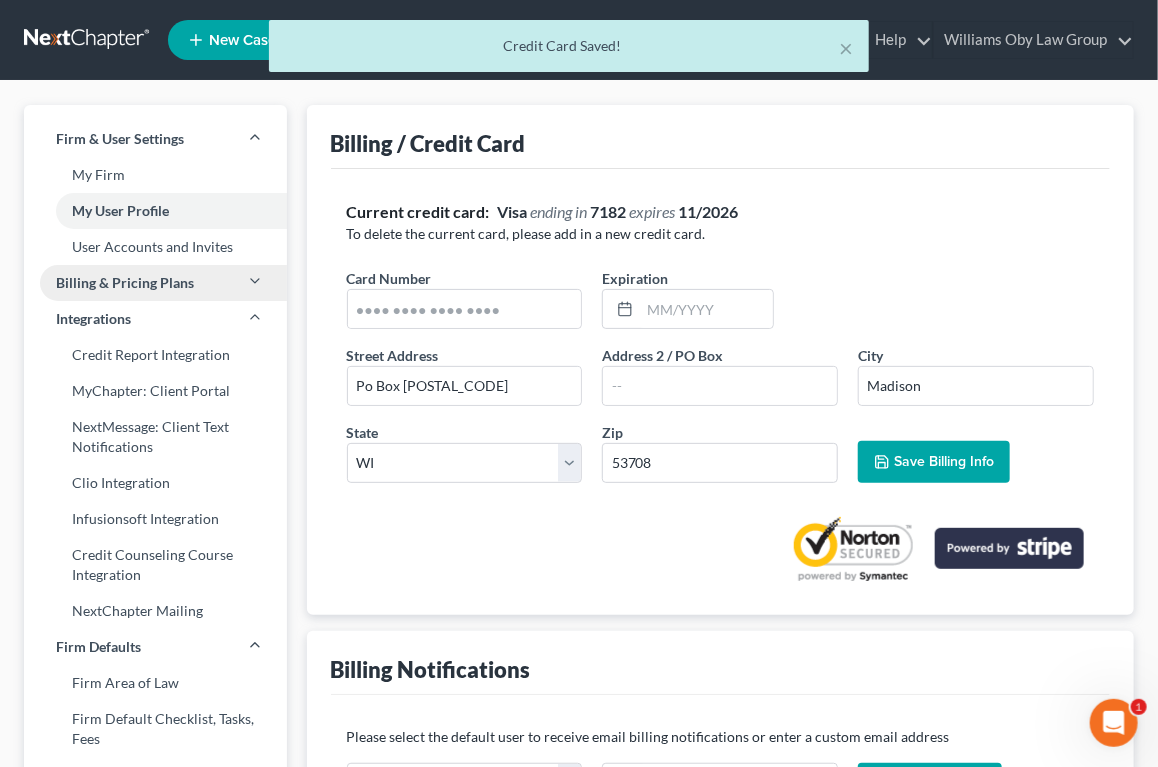 click on "Billing & Pricing Plans" at bounding box center [125, 283] 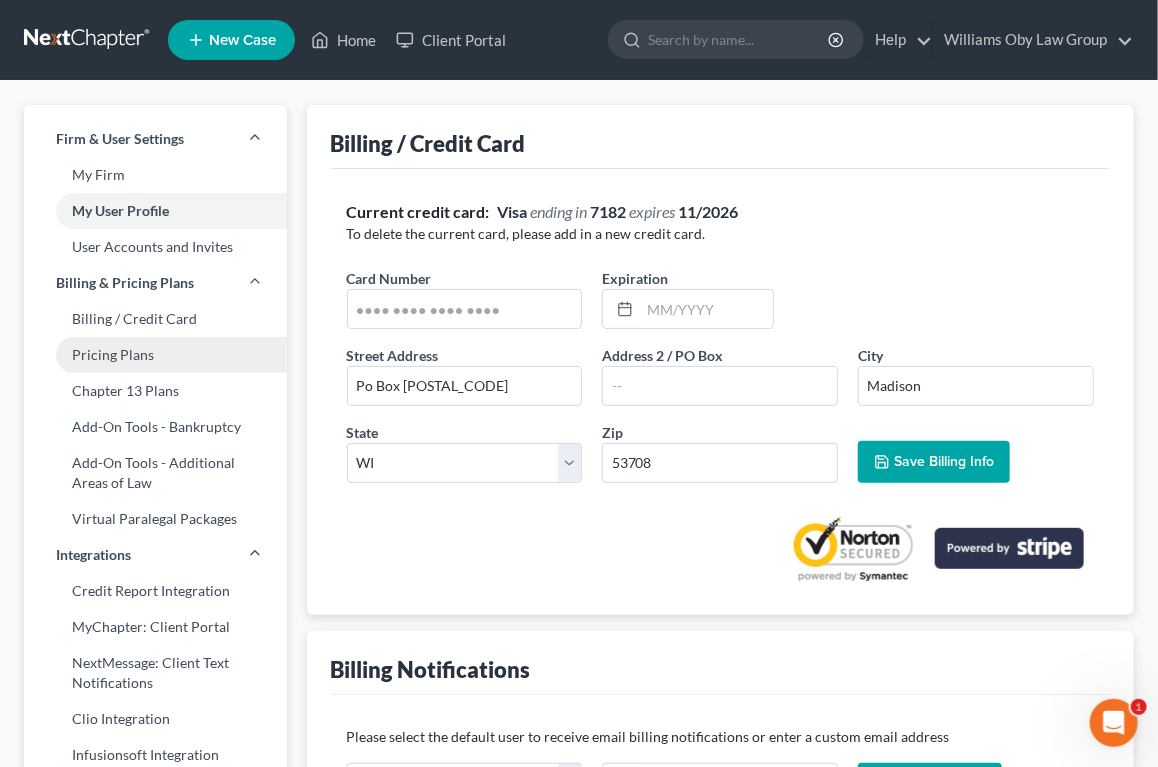 click on "Pricing Plans" at bounding box center (155, 355) 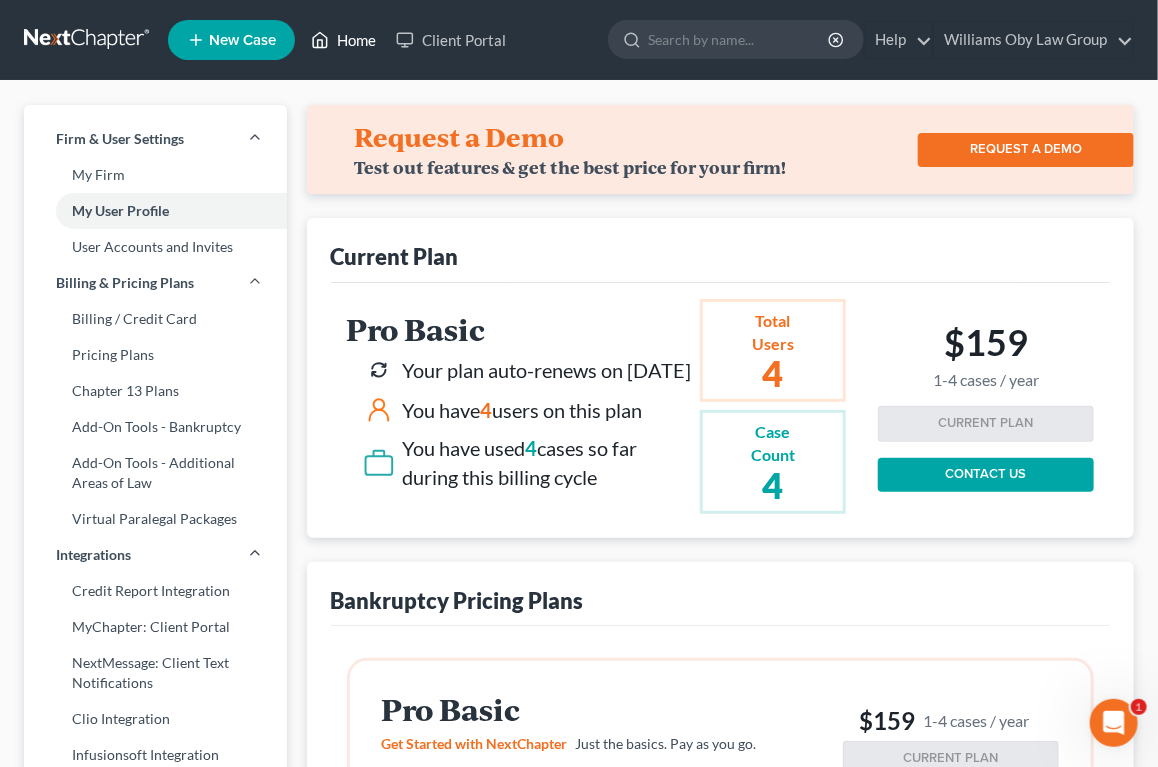 click on "Home" at bounding box center (343, 40) 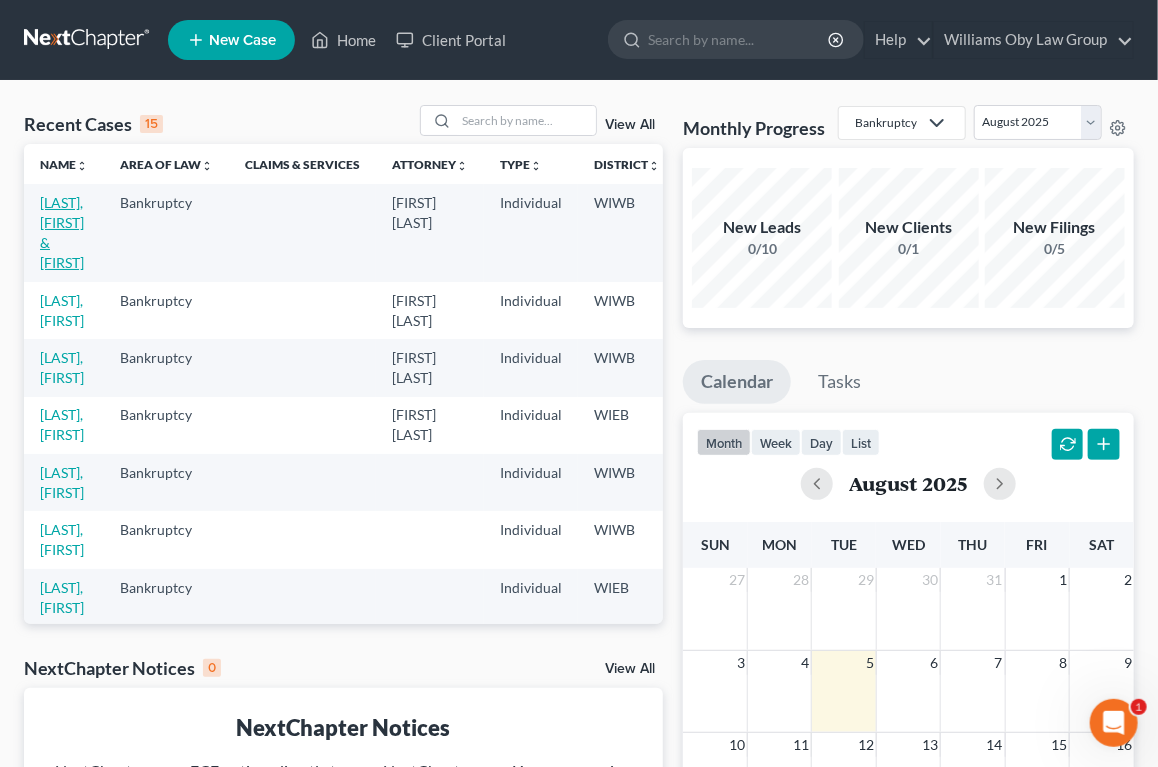 click on "[LAST], [FIRST] & [FIRST]" at bounding box center [62, 232] 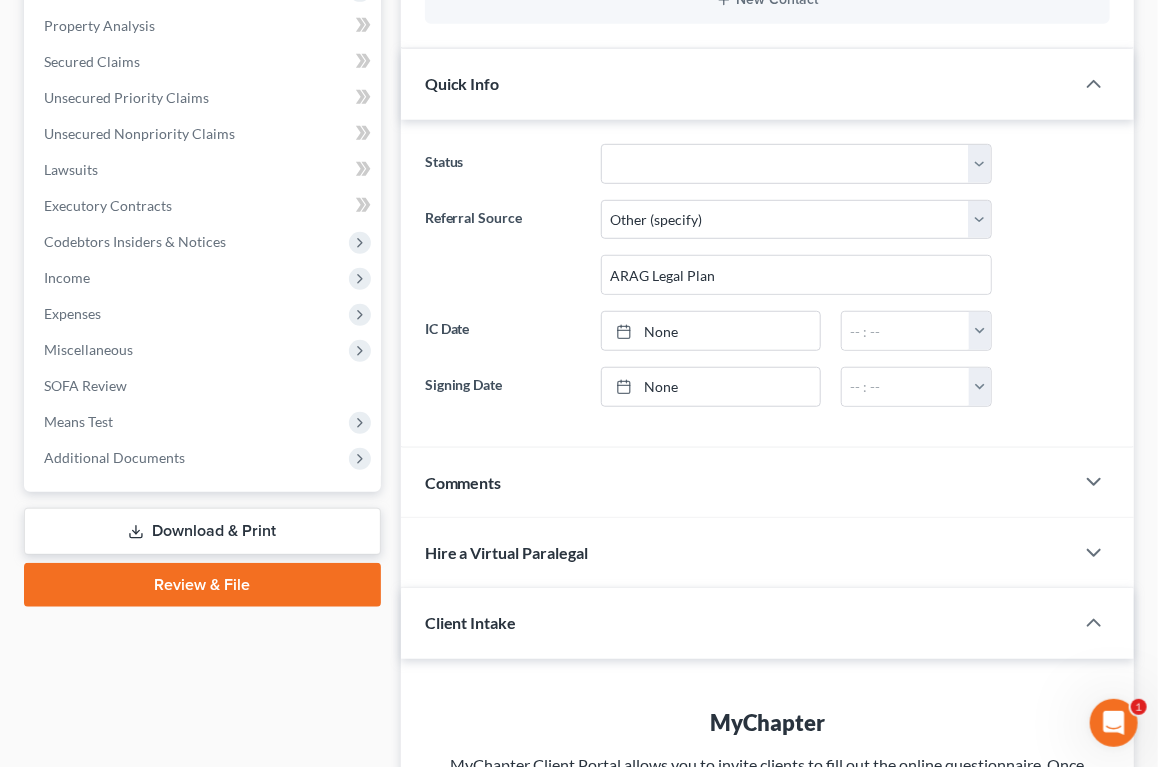 scroll, scrollTop: 415, scrollLeft: 0, axis: vertical 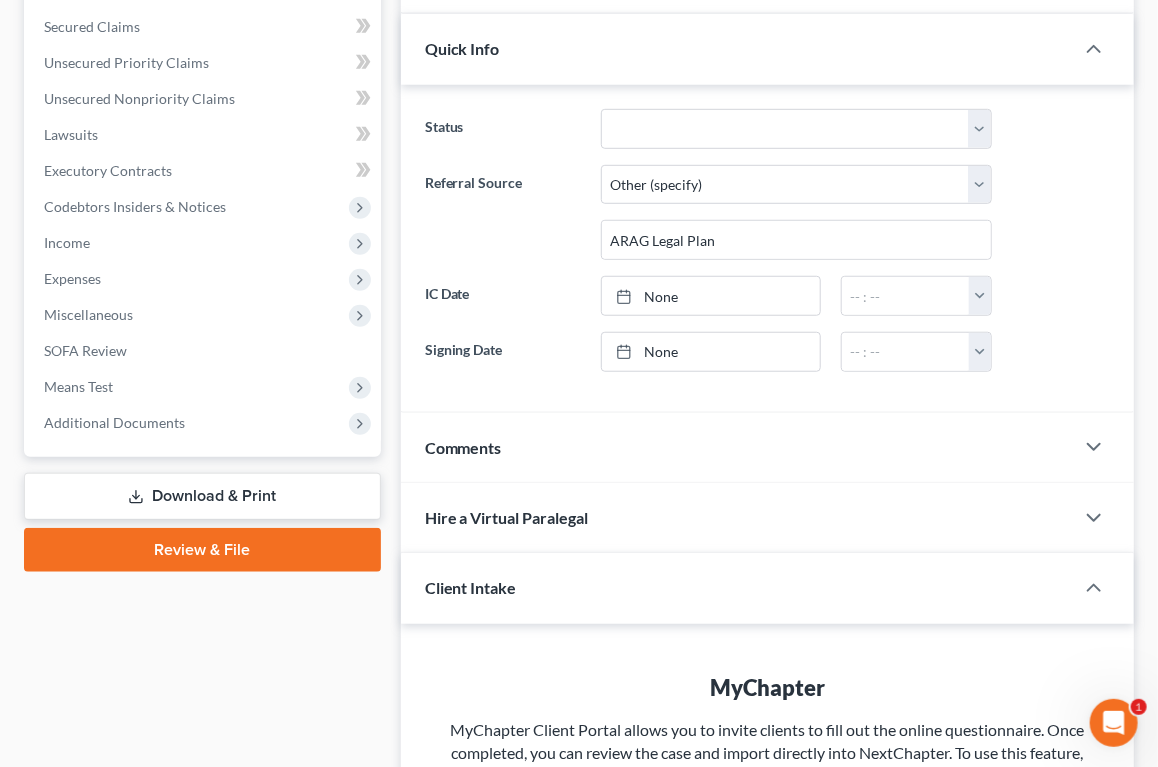 click on "Download & Print" at bounding box center [202, 496] 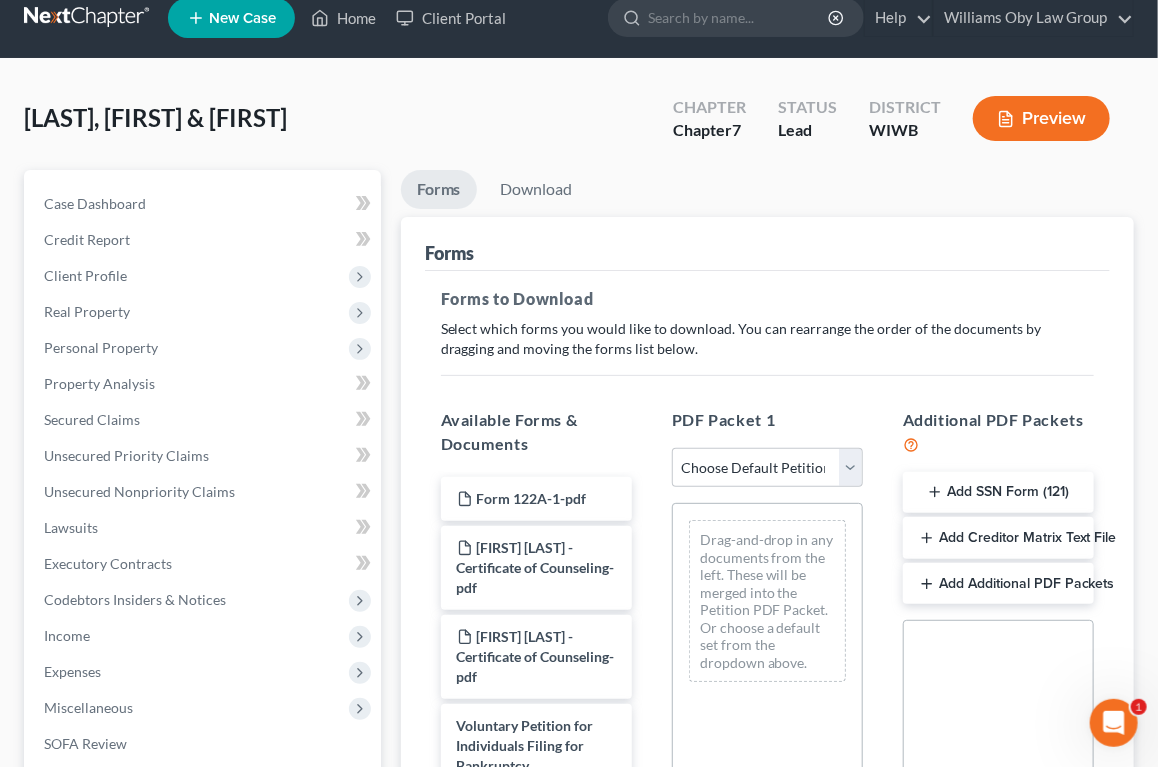 scroll, scrollTop: 0, scrollLeft: 0, axis: both 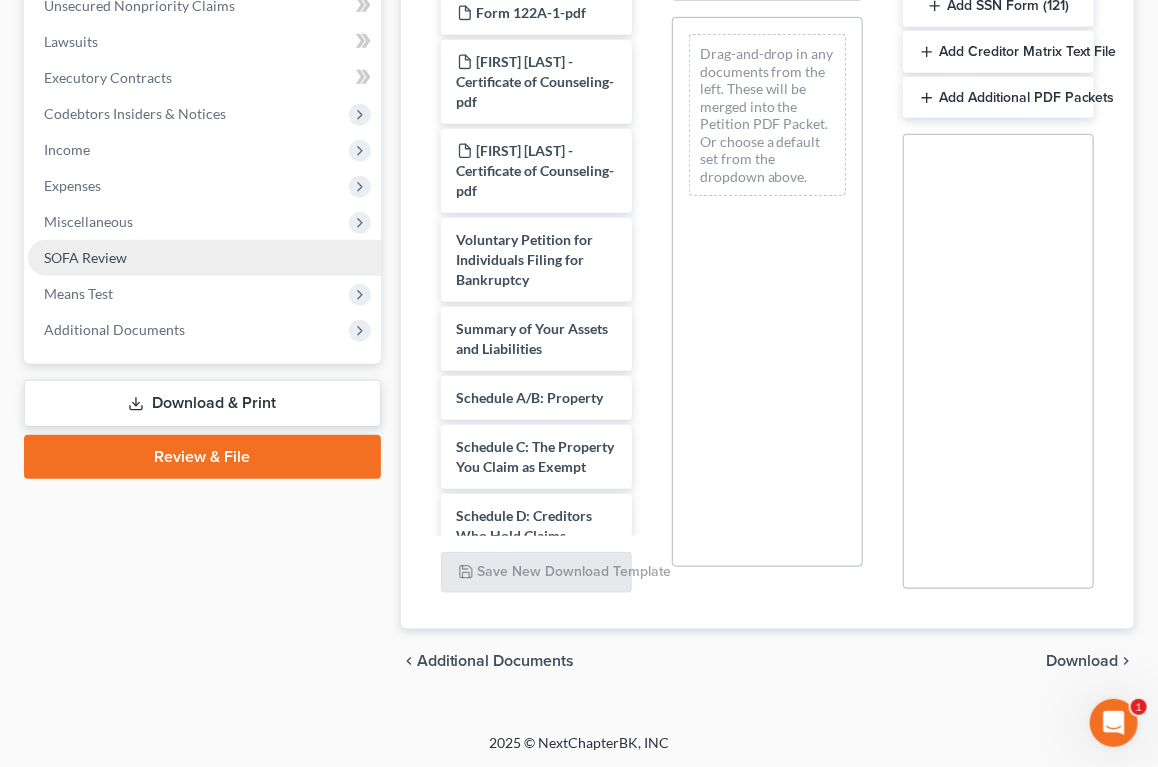 click on "Review & File" at bounding box center (202, 457) 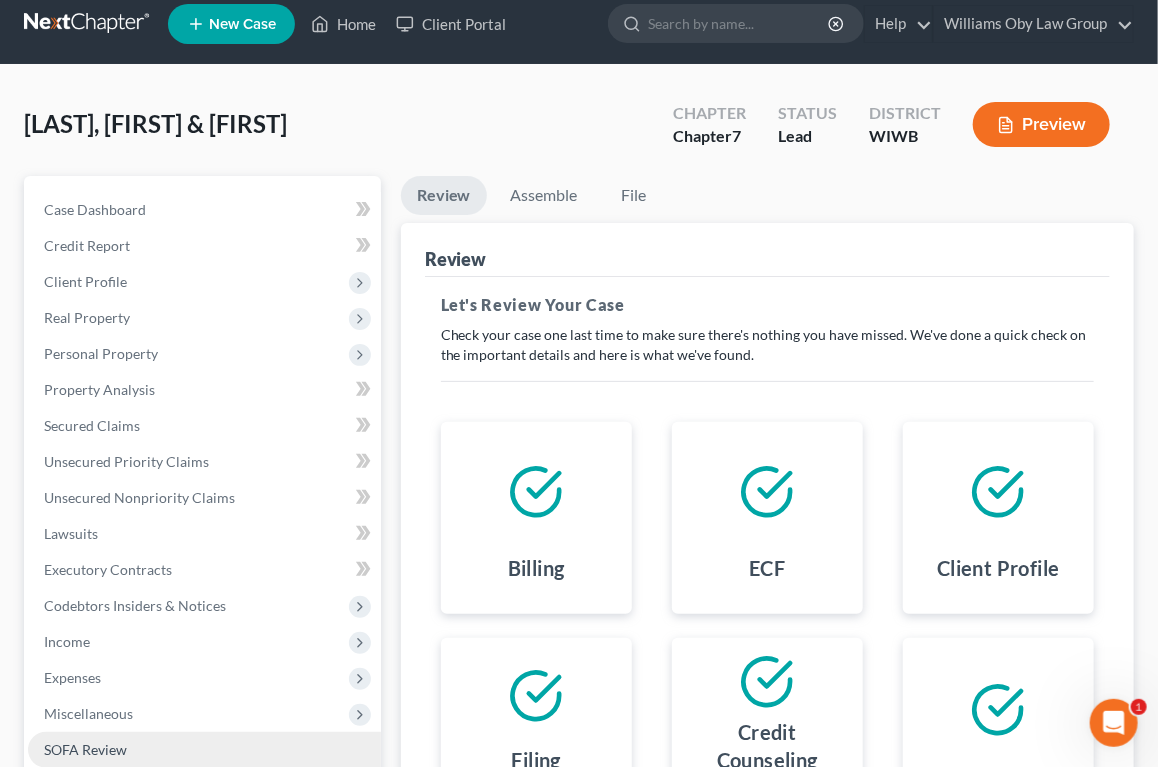 scroll, scrollTop: 0, scrollLeft: 0, axis: both 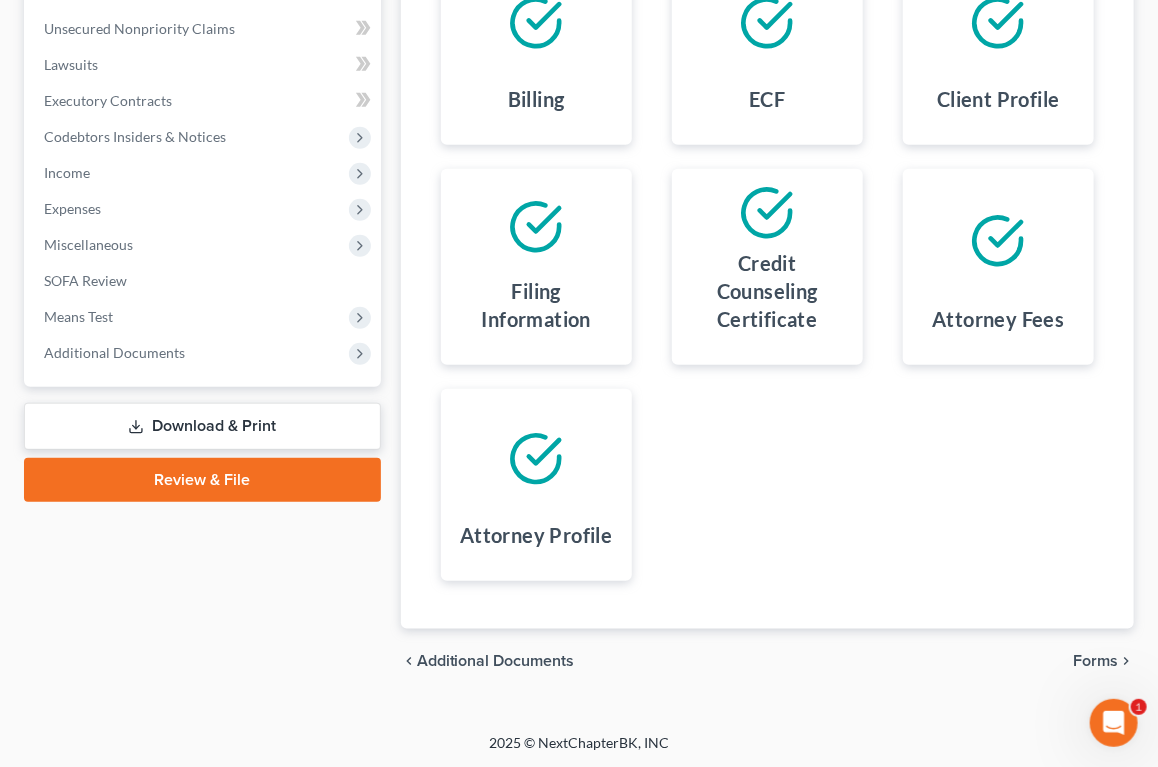 click on "Forms" at bounding box center (1095, 661) 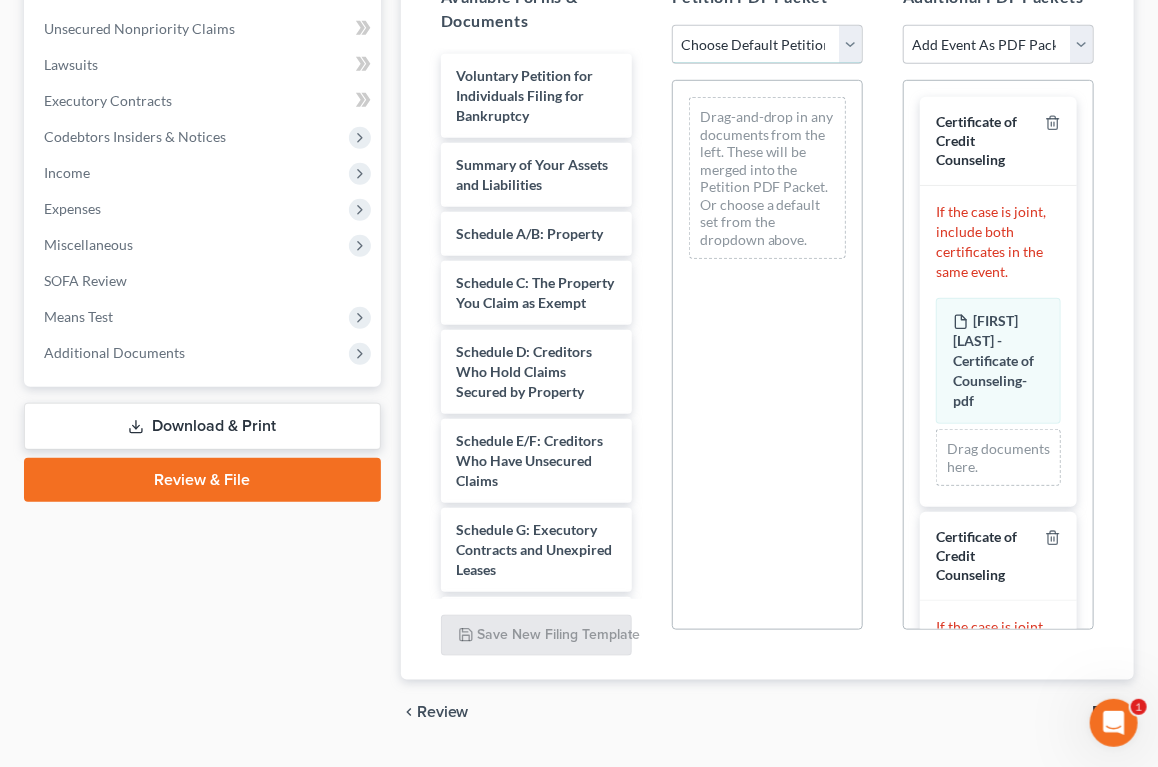 click on "Choose Default Petition PDF Packet Emergency Filing (Voluntary Petition and Creditor List Only) Chapter 7 Template" at bounding box center (767, 45) 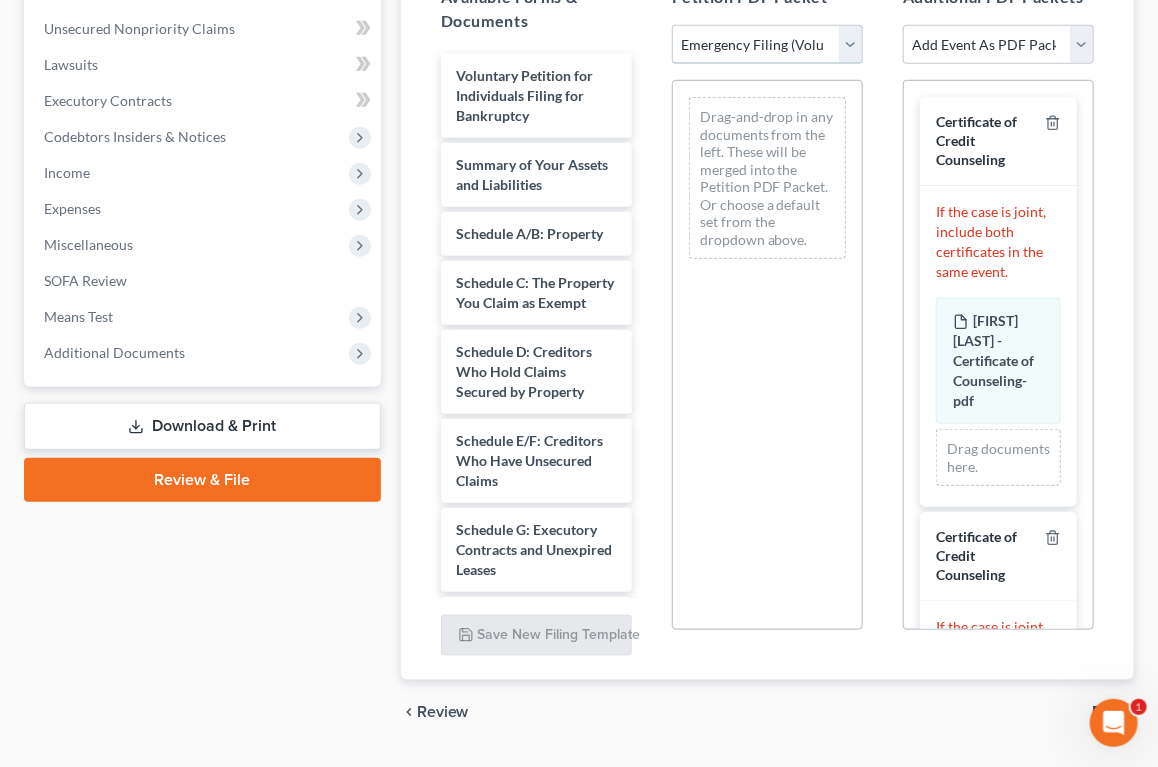 click on "Choose Default Petition PDF Packet Emergency Filing (Voluntary Petition and Creditor List Only) Chapter 7 Template" at bounding box center [767, 45] 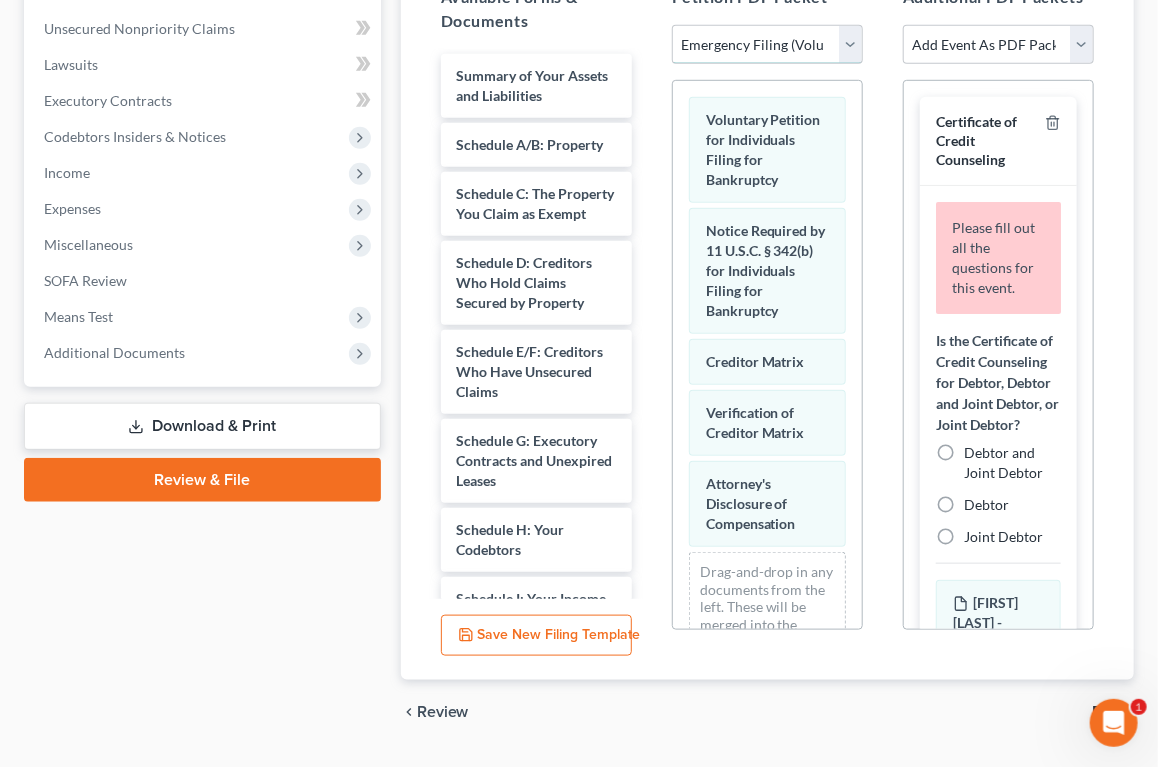 scroll, scrollTop: 0, scrollLeft: 0, axis: both 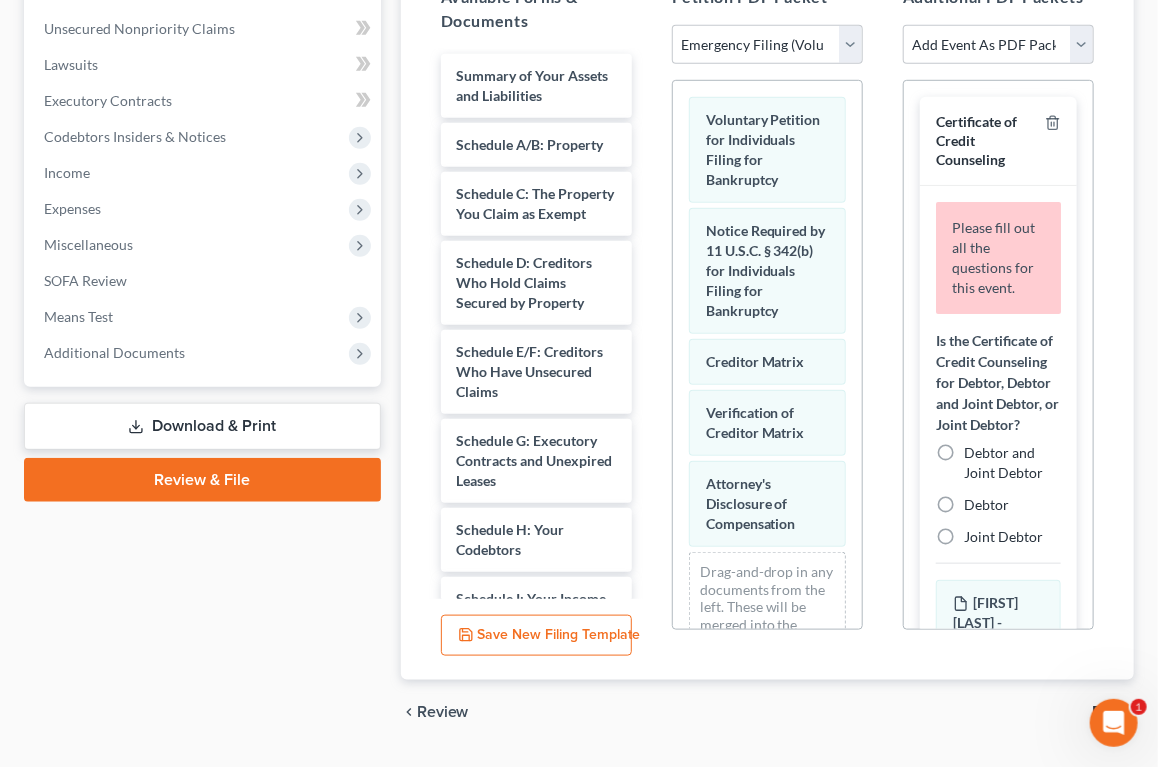 click on "Debtor and Joint Debtor" at bounding box center (1012, 463) 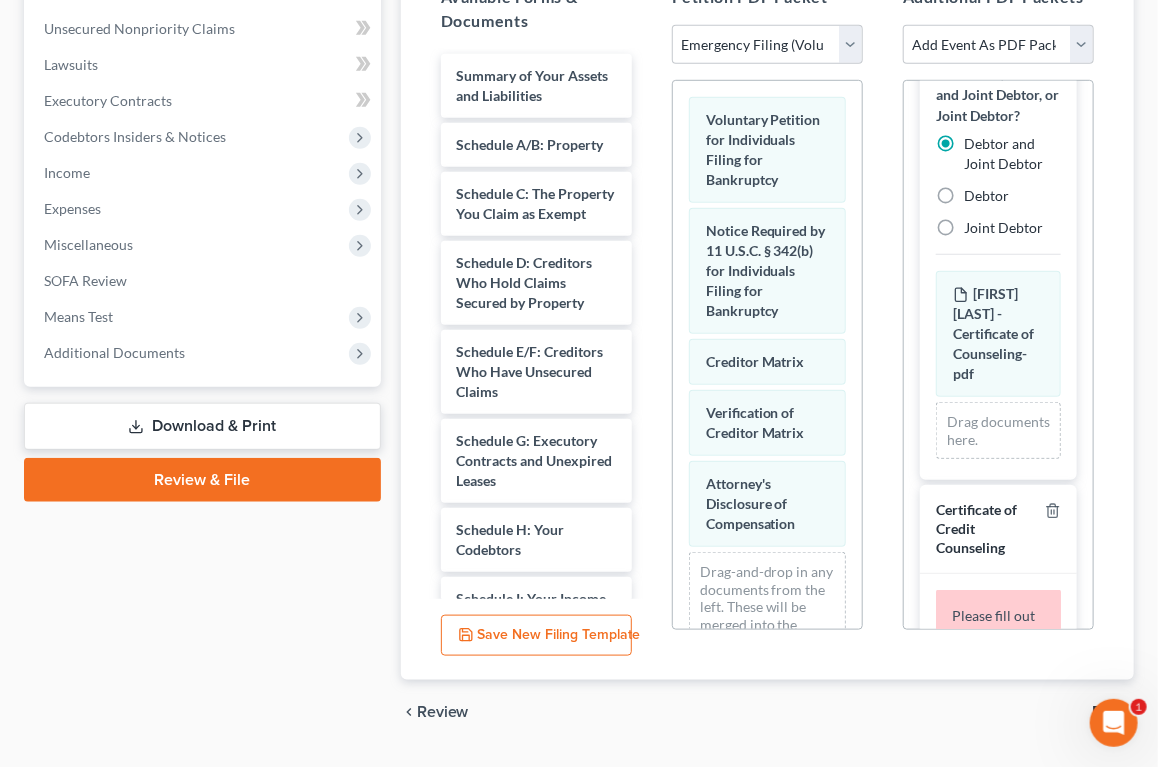 scroll, scrollTop: 152, scrollLeft: 0, axis: vertical 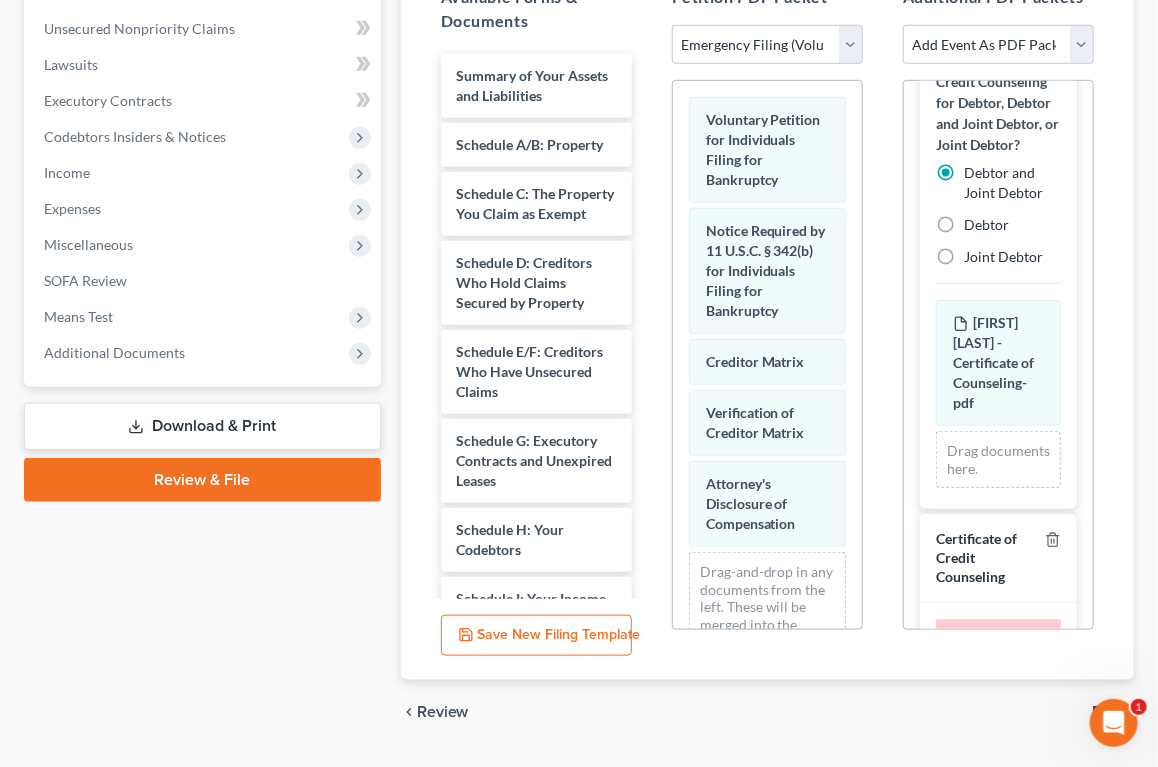 click on "Debtor" at bounding box center (986, 225) 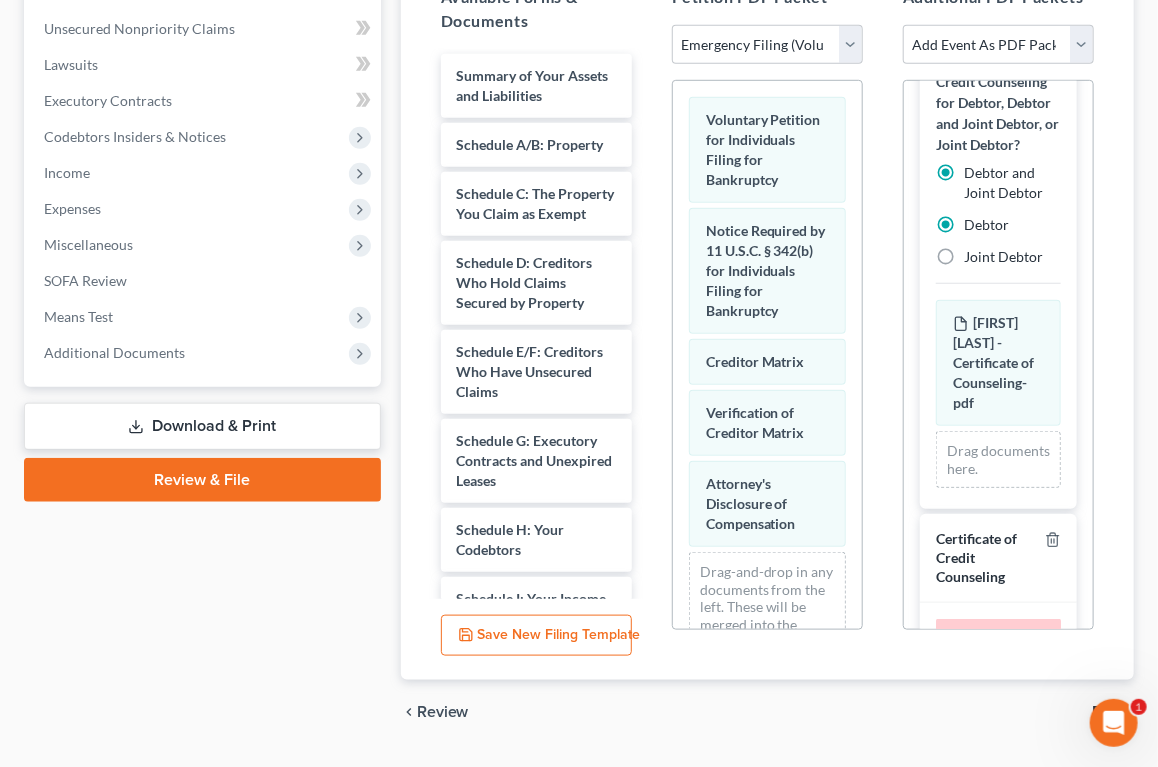 radio on "false" 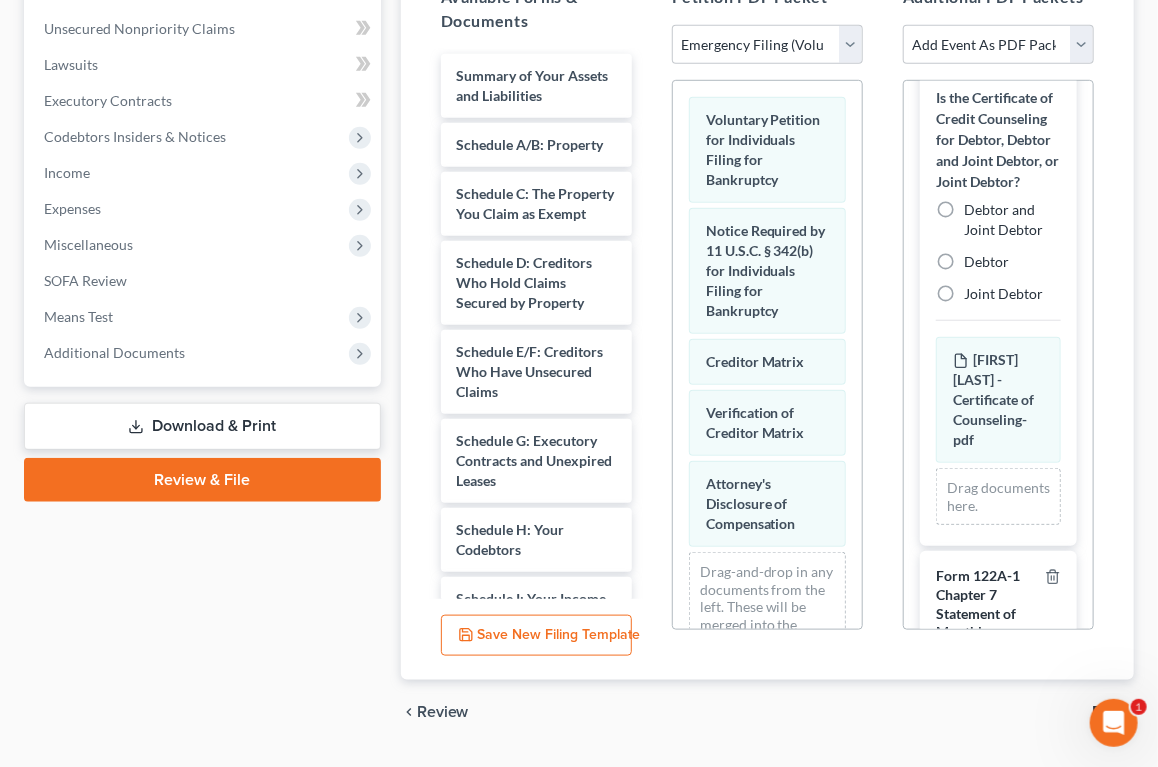 scroll, scrollTop: 819, scrollLeft: 0, axis: vertical 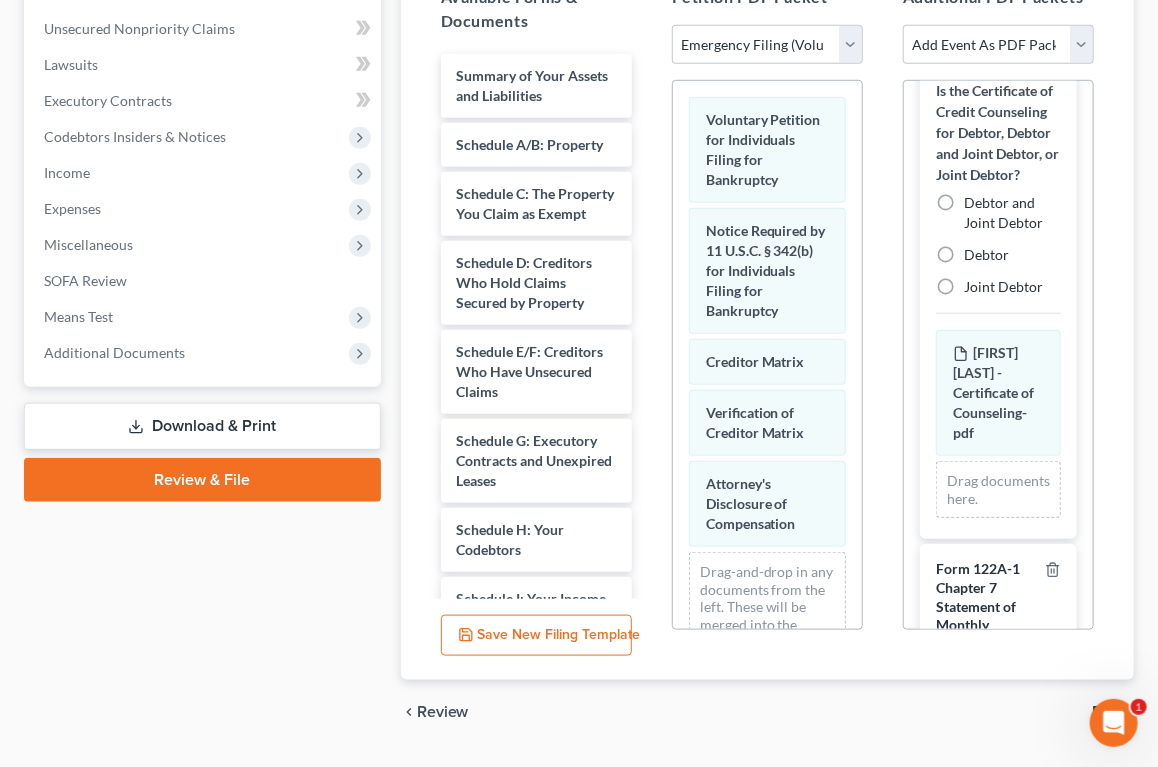click on "Joint Debtor" at bounding box center (1003, 287) 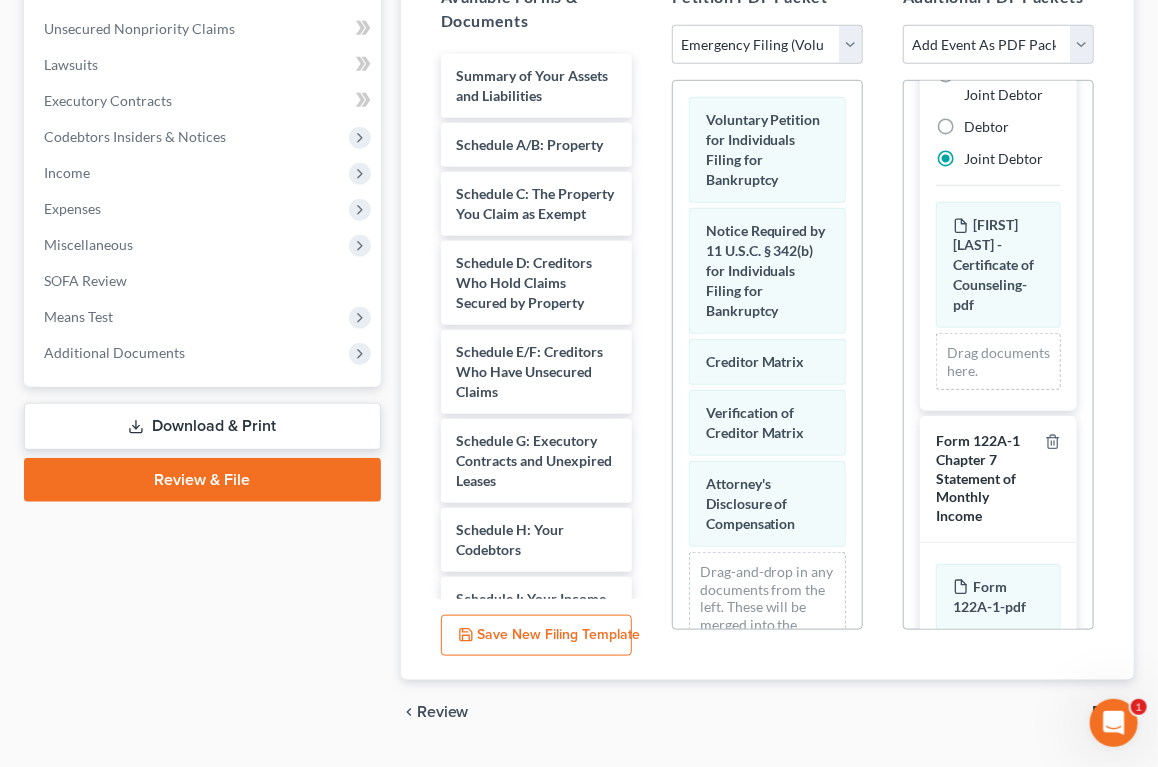 scroll, scrollTop: 671, scrollLeft: 0, axis: vertical 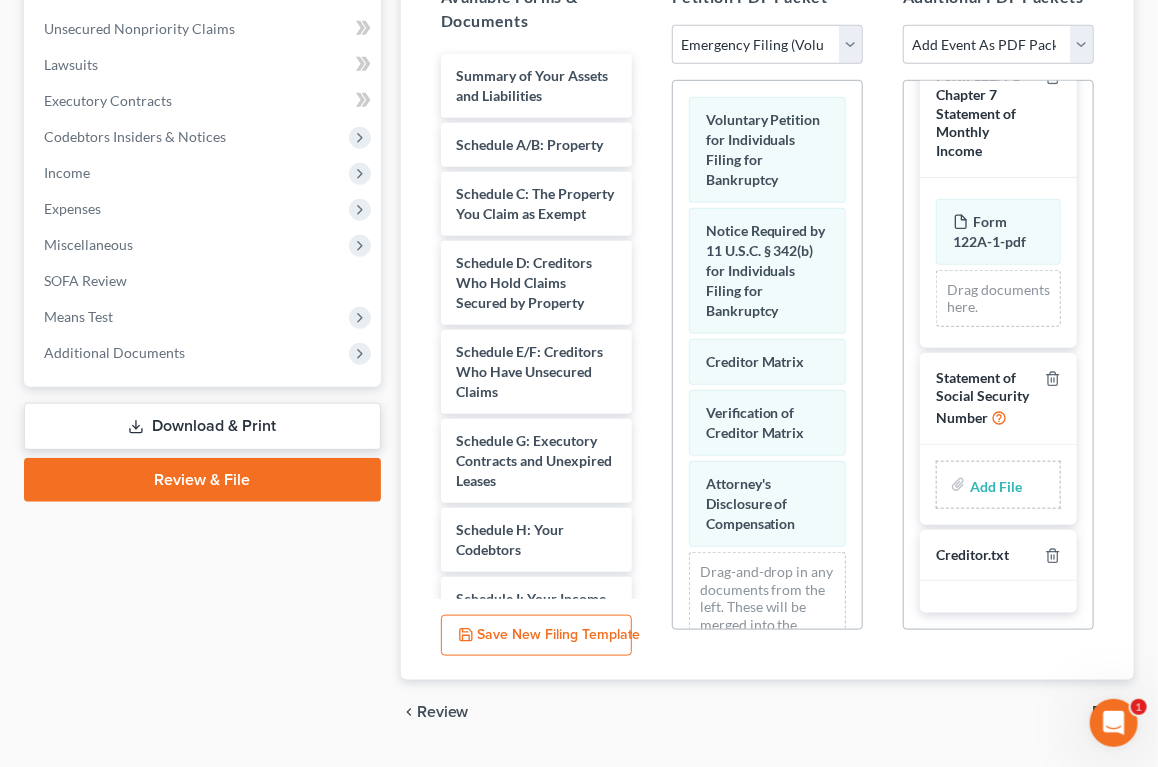 click at bounding box center [994, 485] 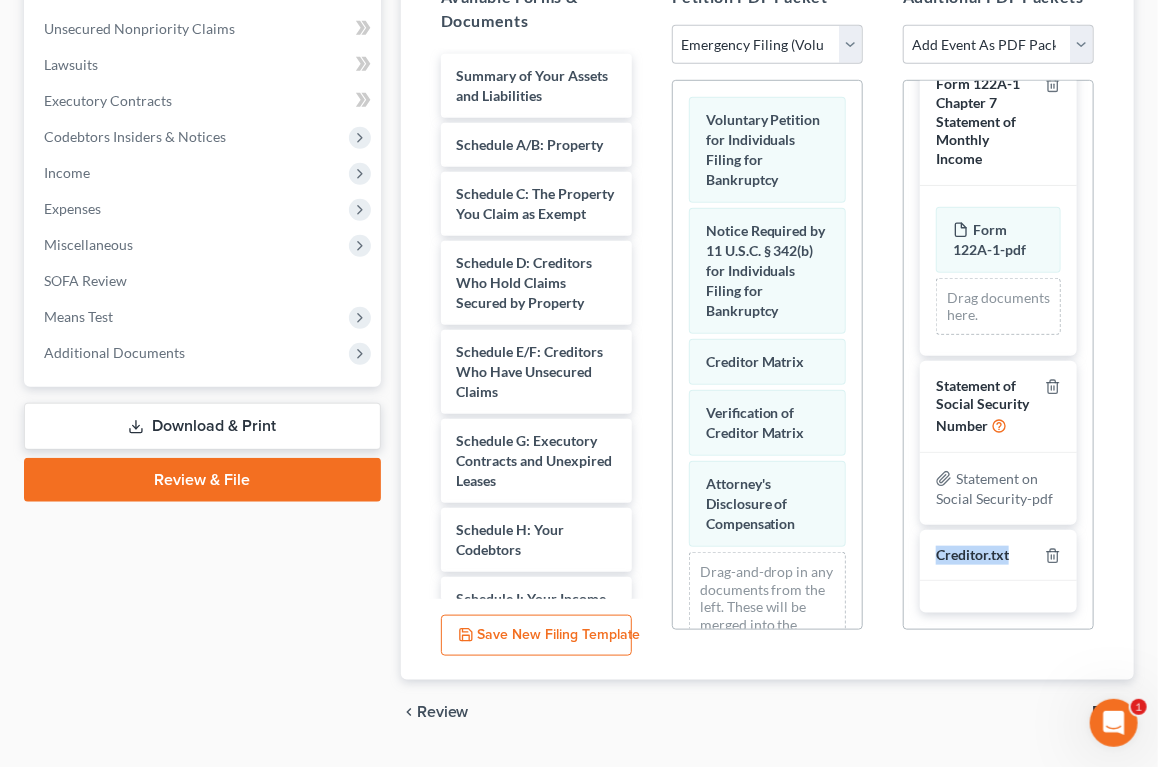 drag, startPoint x: 1077, startPoint y: 533, endPoint x: 1076, endPoint y: 573, distance: 40.012497 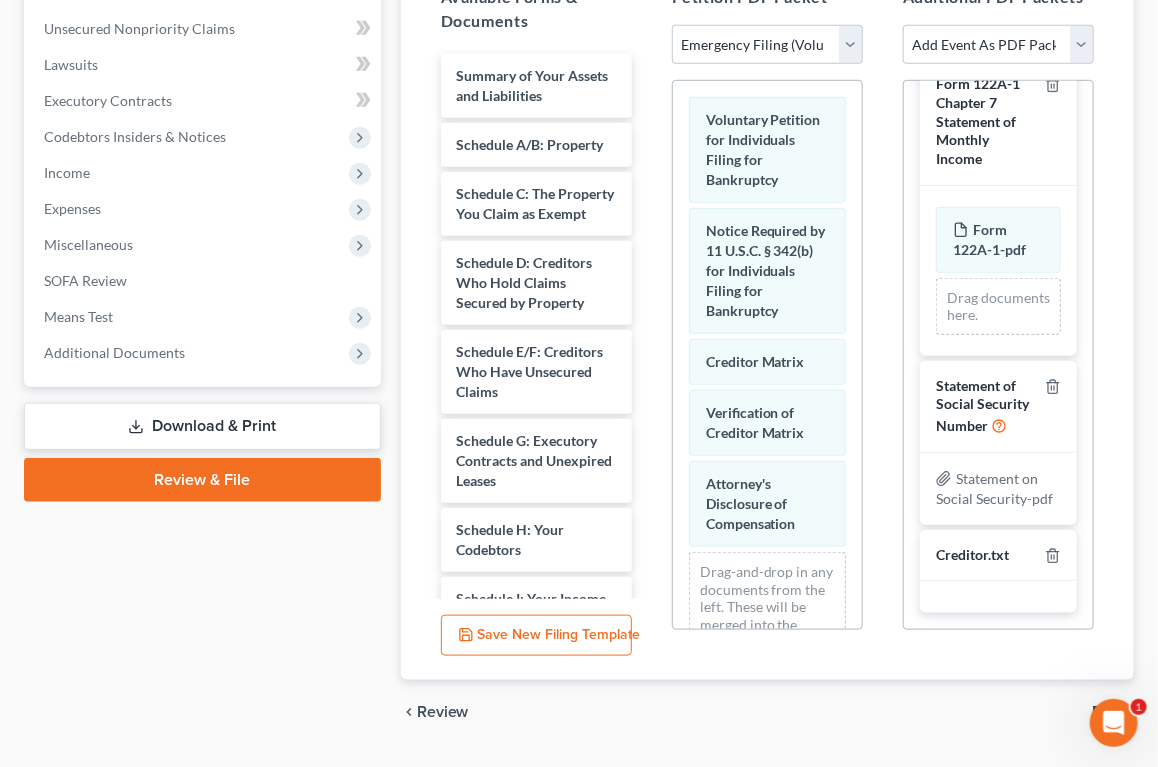 scroll, scrollTop: 1364, scrollLeft: 0, axis: vertical 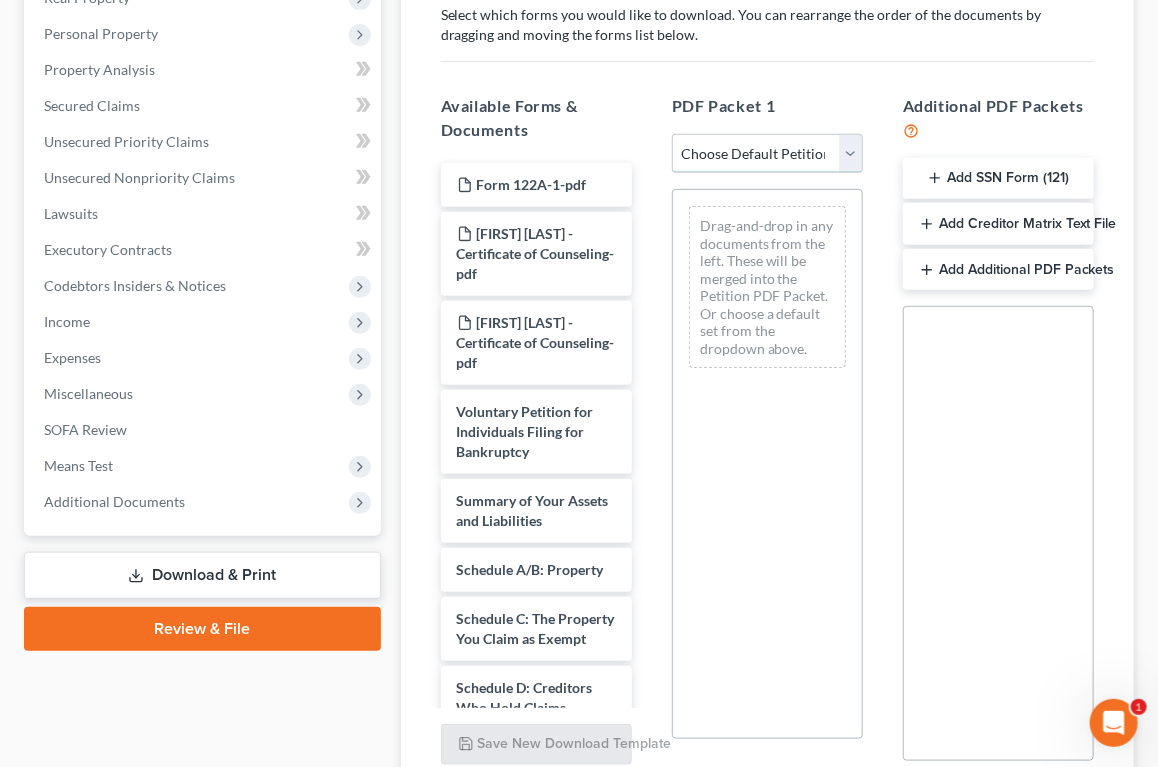 click on "Choose Default Petition PDF Packet Complete Bankruptcy Petition (all forms and schedules) Emergency Filing Forms (Petition and Creditor List Only) Amended Forms Signature Pages Only Complete Bankruptcy Petition Attorney's Disclosure of Compensation Bankruptcy Packet ([DATE])" at bounding box center (767, 154) 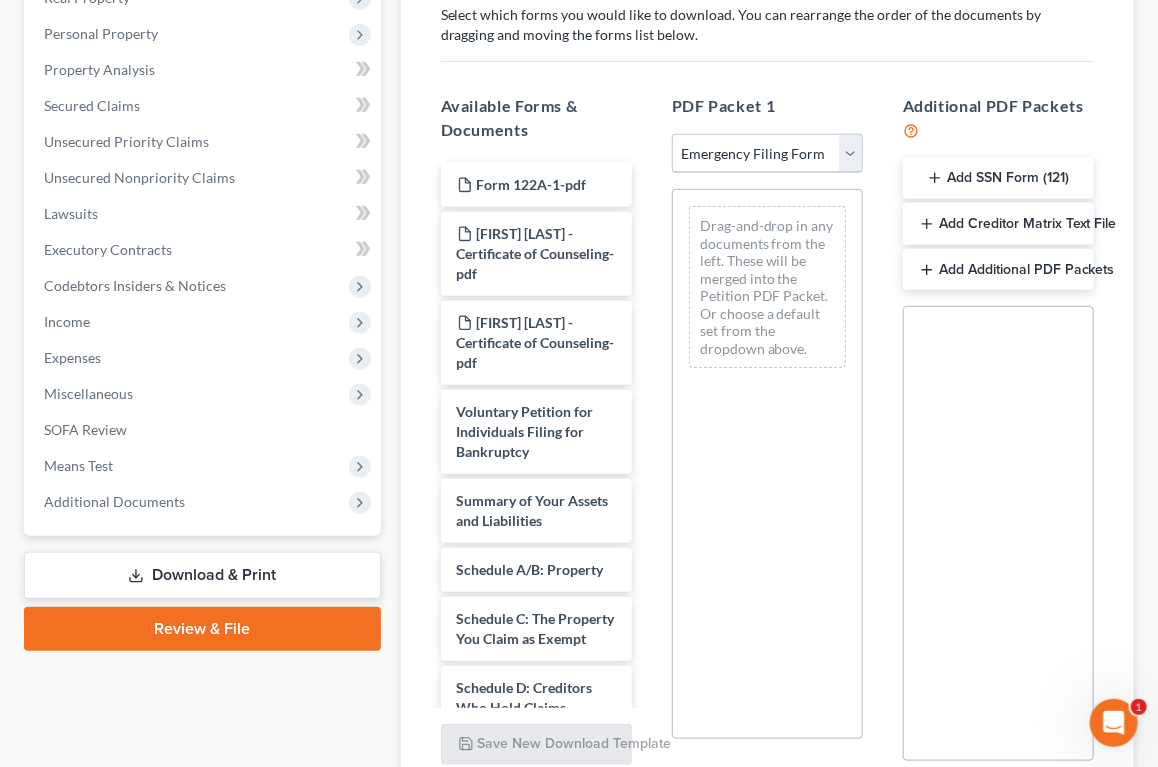 click on "Choose Default Petition PDF Packet Complete Bankruptcy Petition (all forms and schedules) Emergency Filing Forms (Petition and Creditor List Only) Amended Forms Signature Pages Only Complete Bankruptcy Petition Attorney's Disclosure of Compensation Bankruptcy Packet ([DATE])" at bounding box center [767, 154] 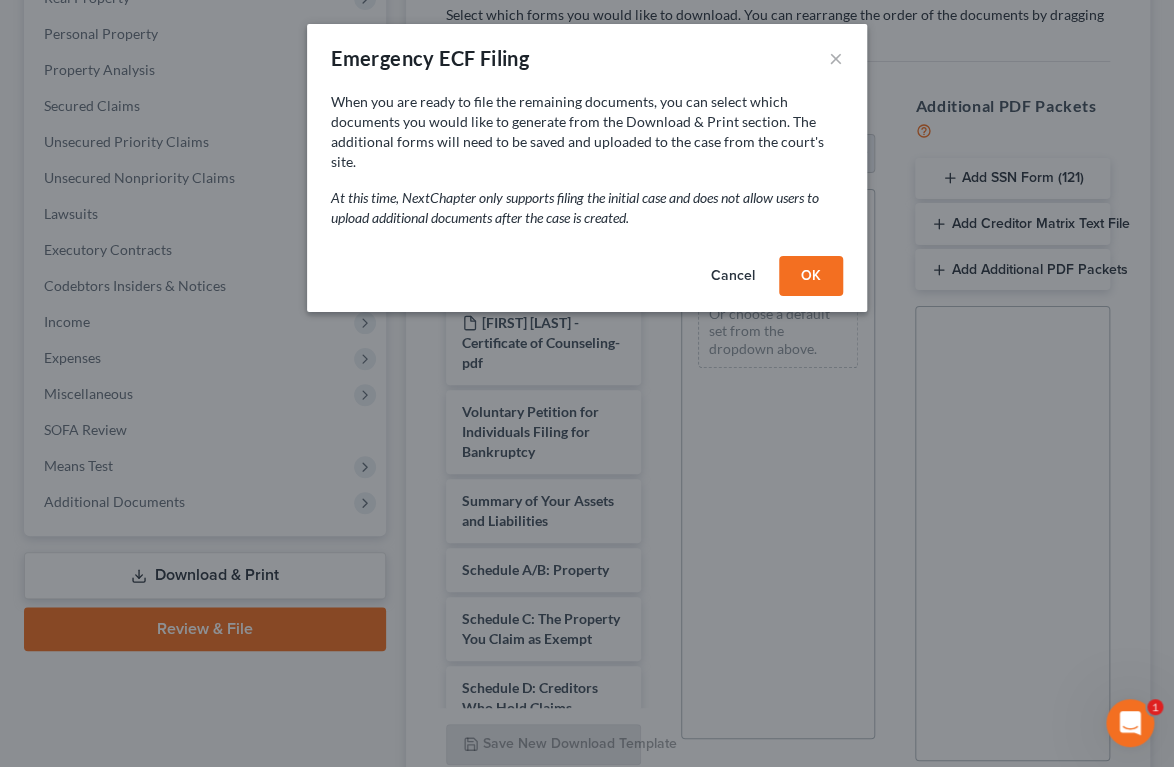click on "OK" at bounding box center [811, 276] 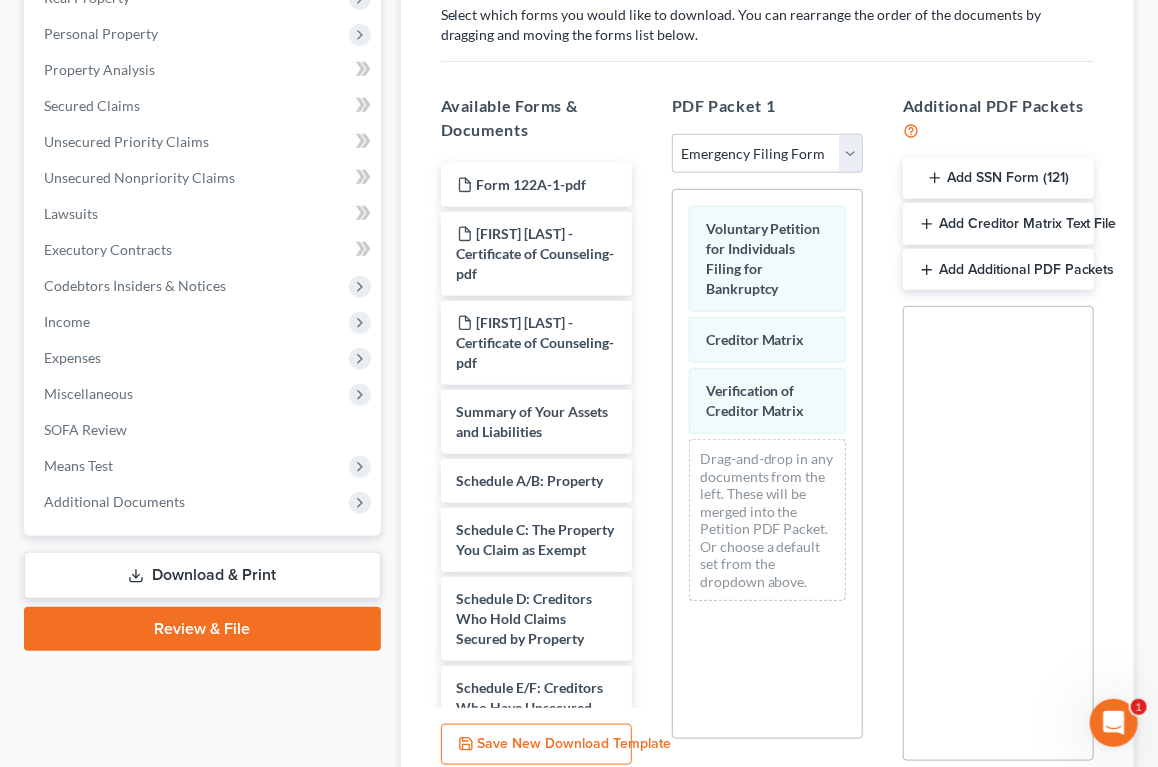 click on "Add SSN Form (121)" at bounding box center [998, 179] 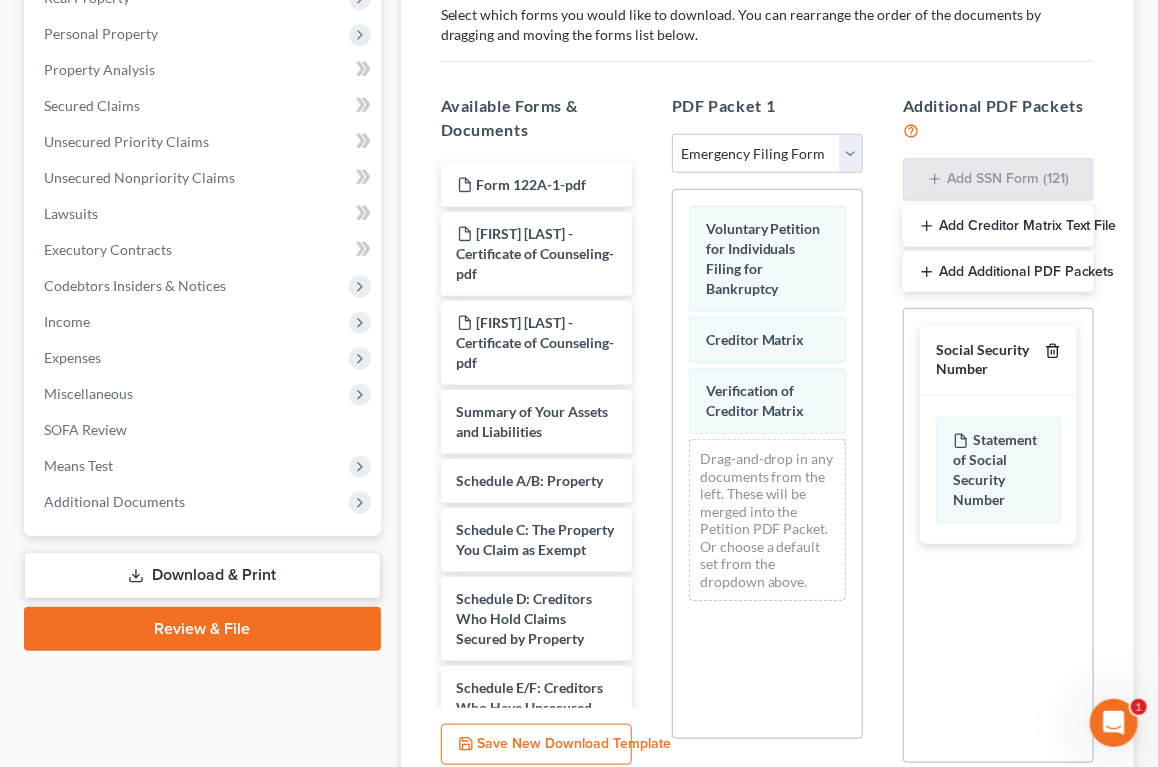 click 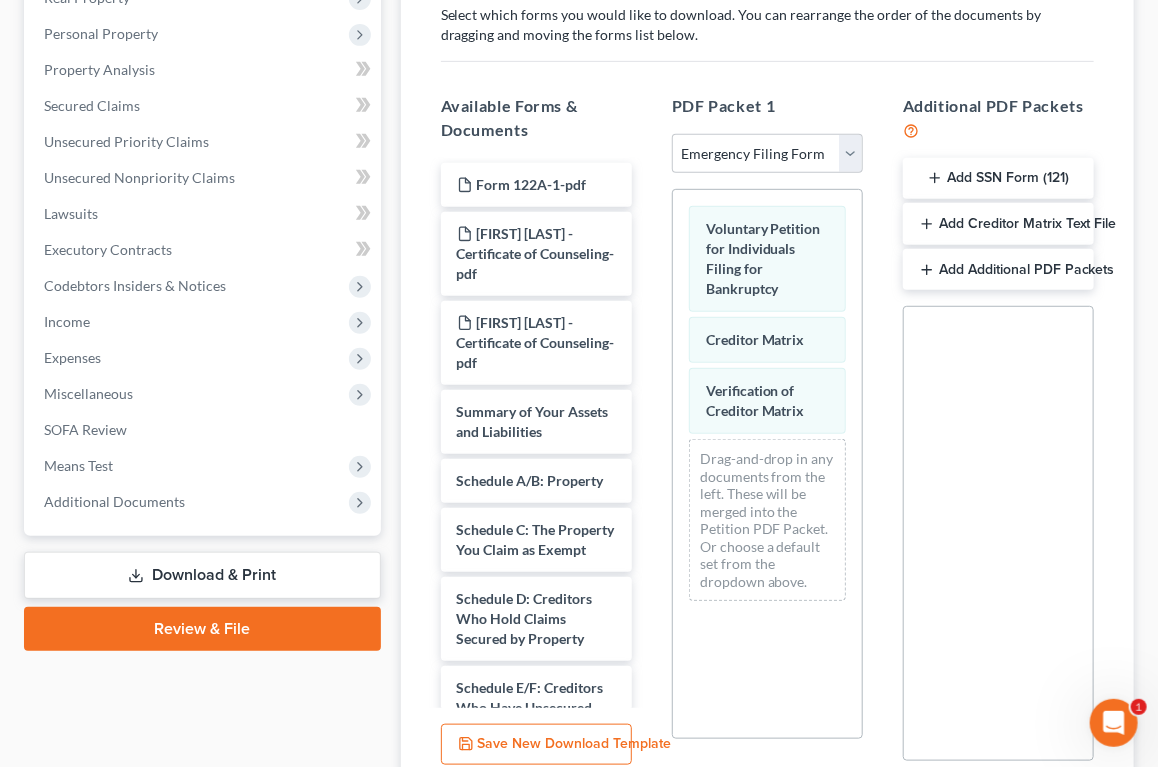 click on "Add Additional PDF Packets" at bounding box center (998, 270) 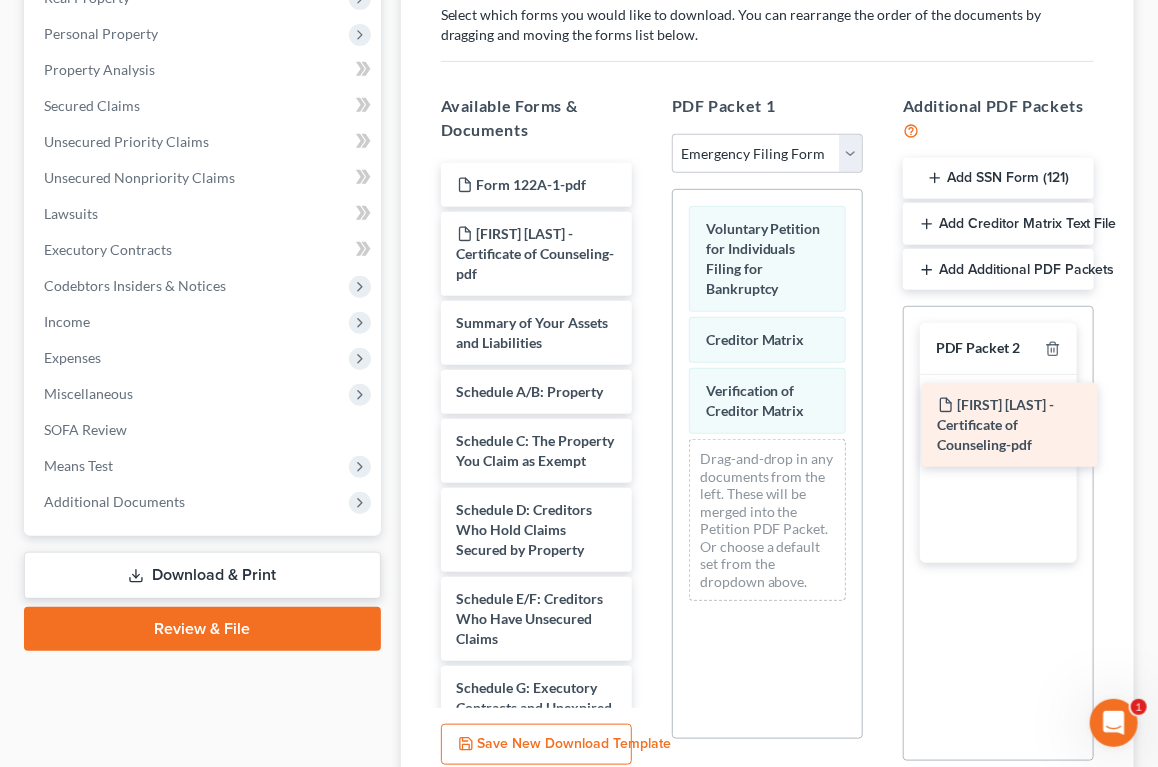 drag, startPoint x: 552, startPoint y: 357, endPoint x: 1019, endPoint y: 436, distance: 473.6349 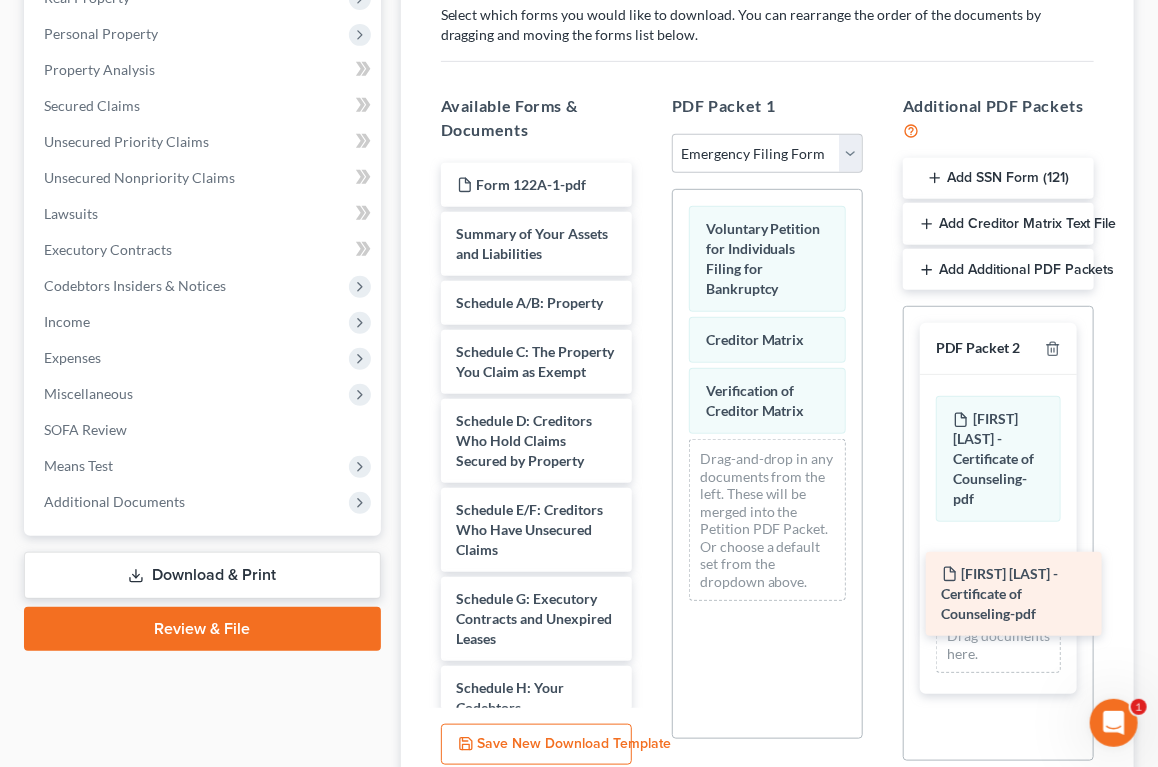 drag, startPoint x: 531, startPoint y: 247, endPoint x: 1013, endPoint y: 582, distance: 586.983 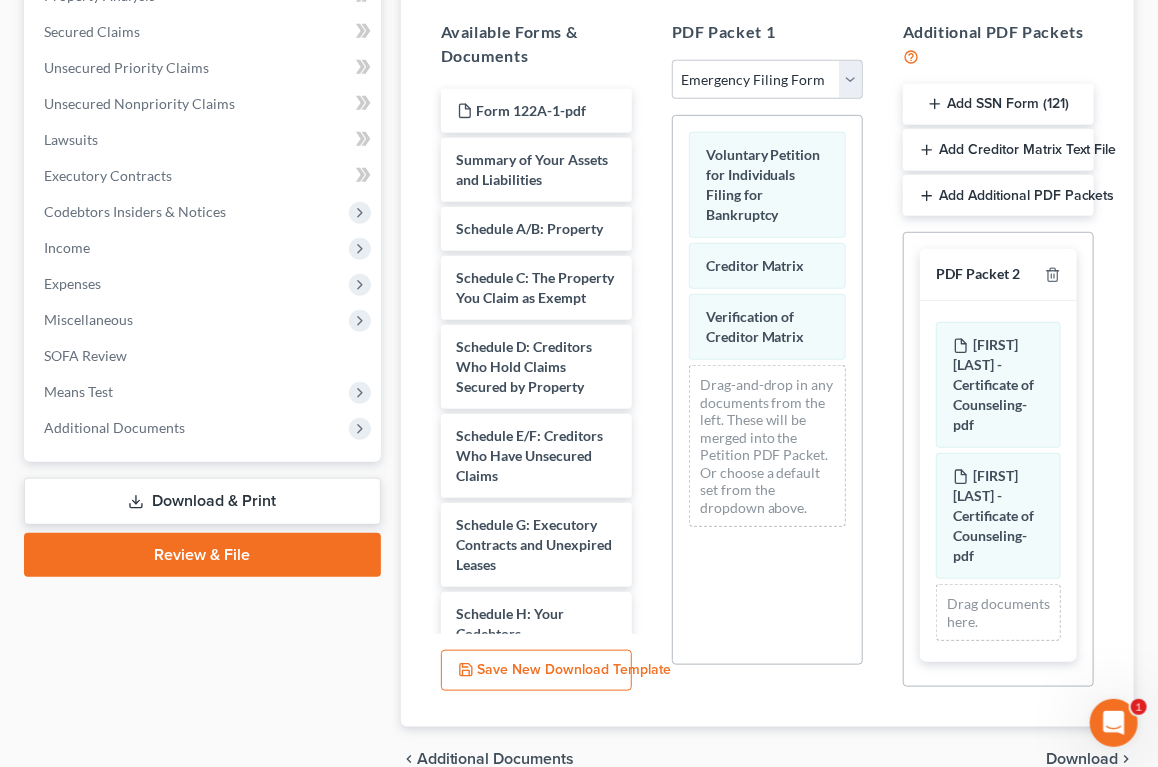 scroll, scrollTop: 412, scrollLeft: 0, axis: vertical 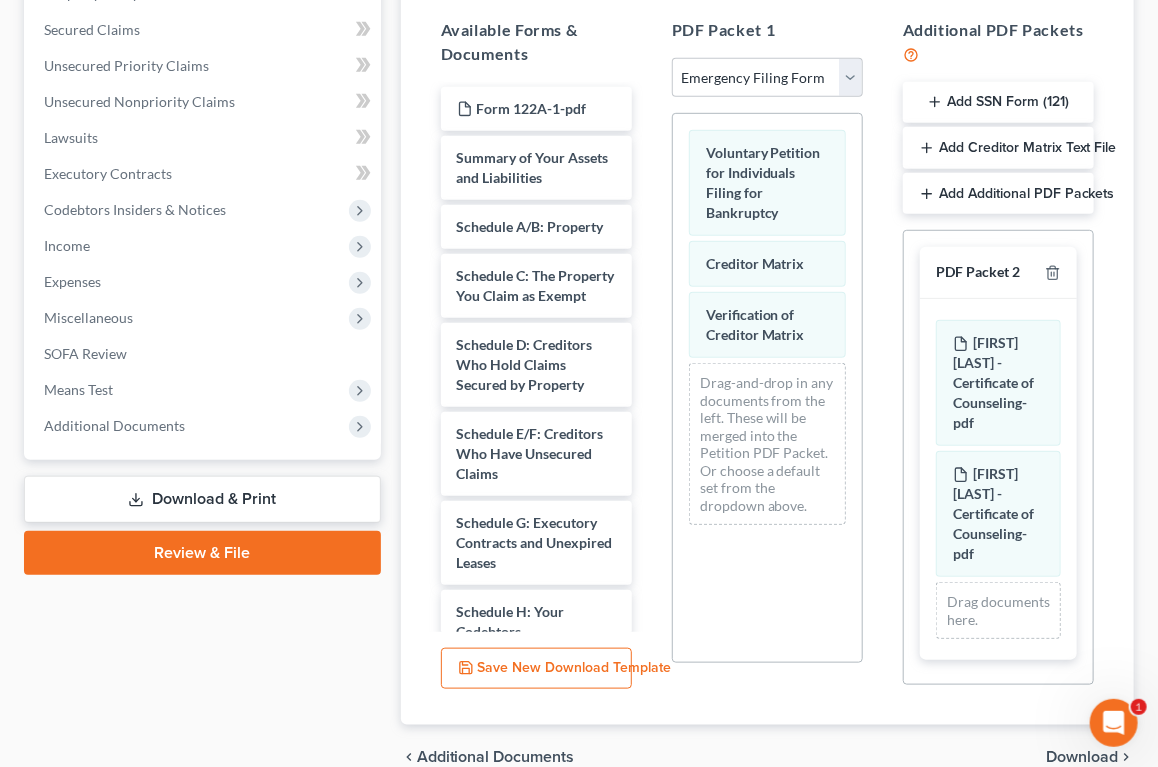 click on "Add Additional PDF Packets" at bounding box center [998, 194] 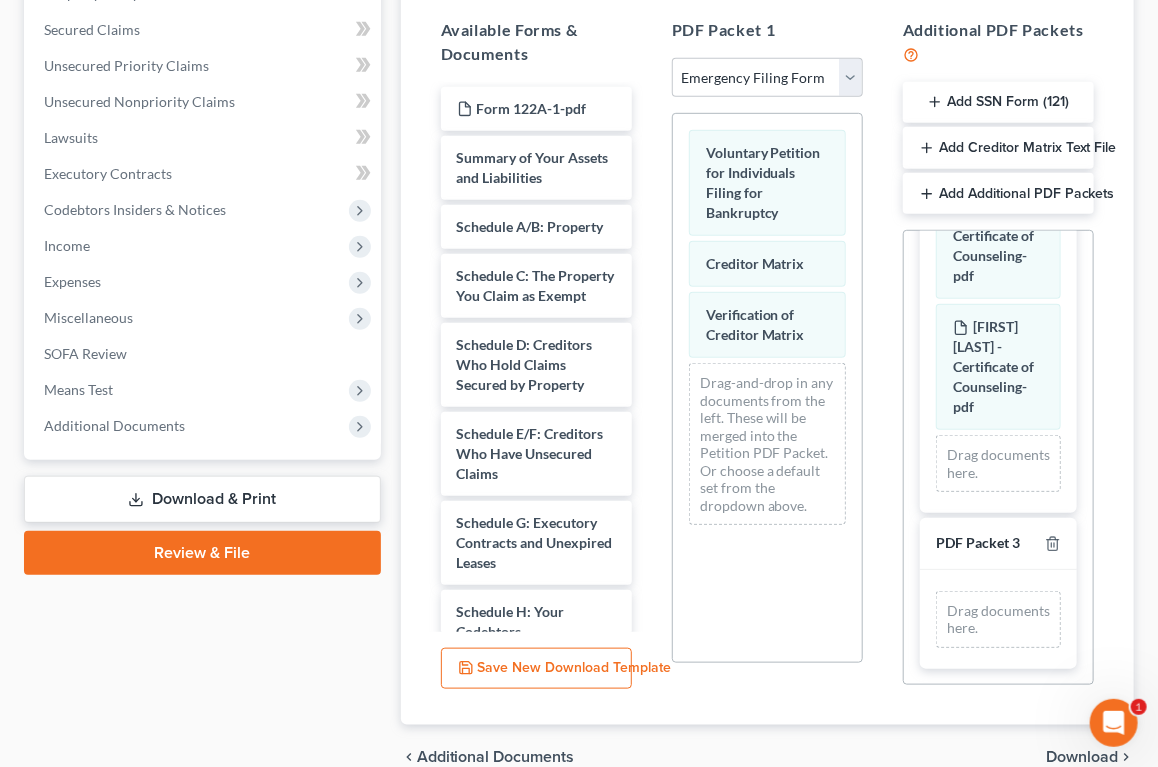 scroll, scrollTop: 240, scrollLeft: 0, axis: vertical 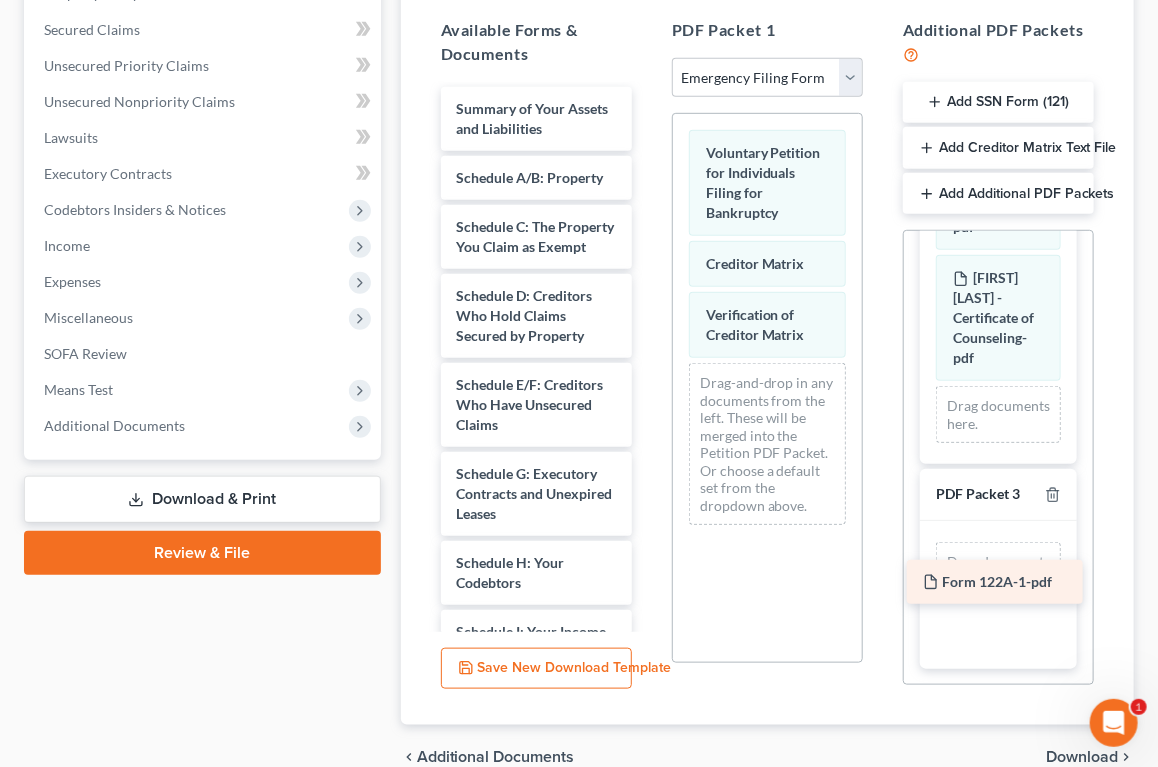 drag, startPoint x: 555, startPoint y: 106, endPoint x: 1016, endPoint y: 576, distance: 658.34717 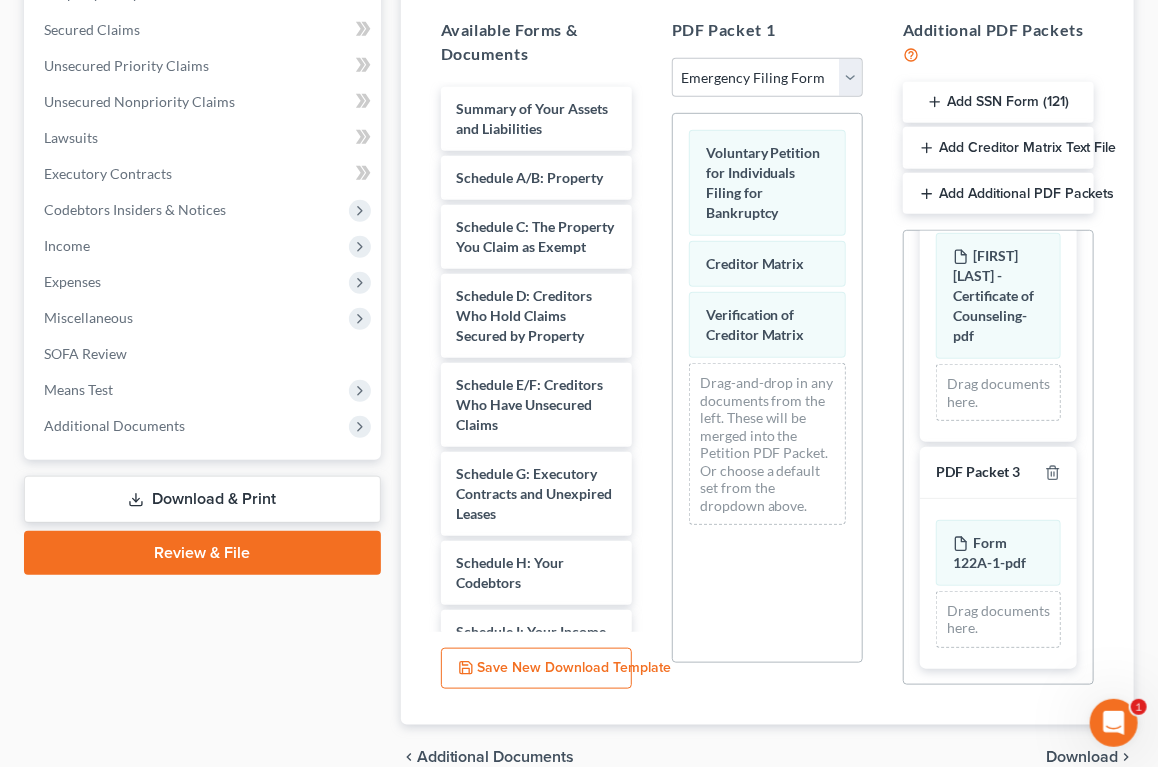 scroll, scrollTop: 310, scrollLeft: 0, axis: vertical 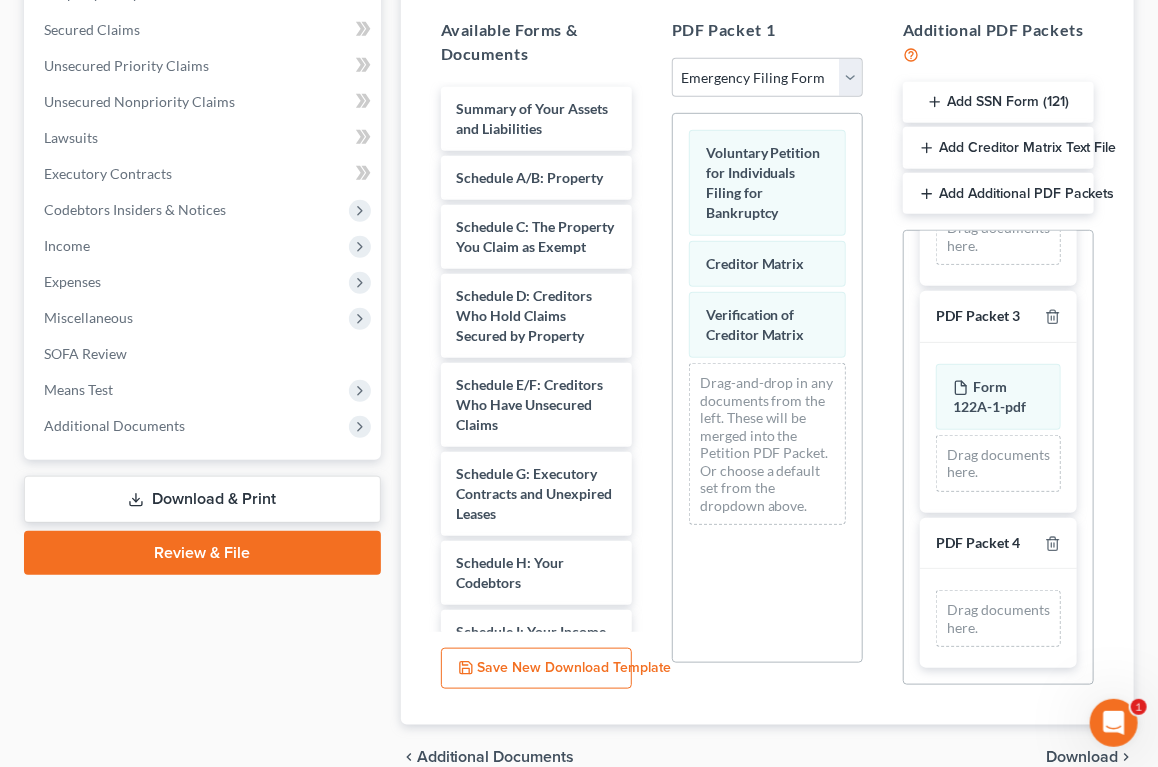 click on "Drag documents here." at bounding box center (998, 618) 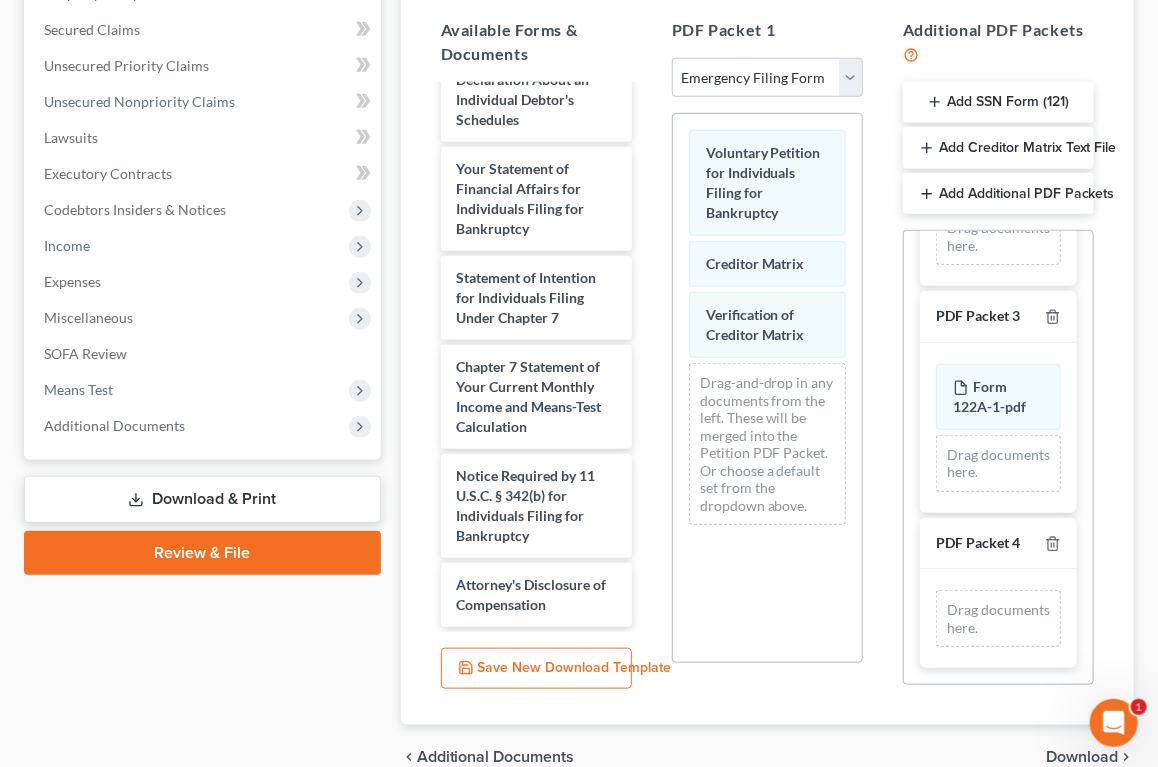 scroll, scrollTop: 749, scrollLeft: 0, axis: vertical 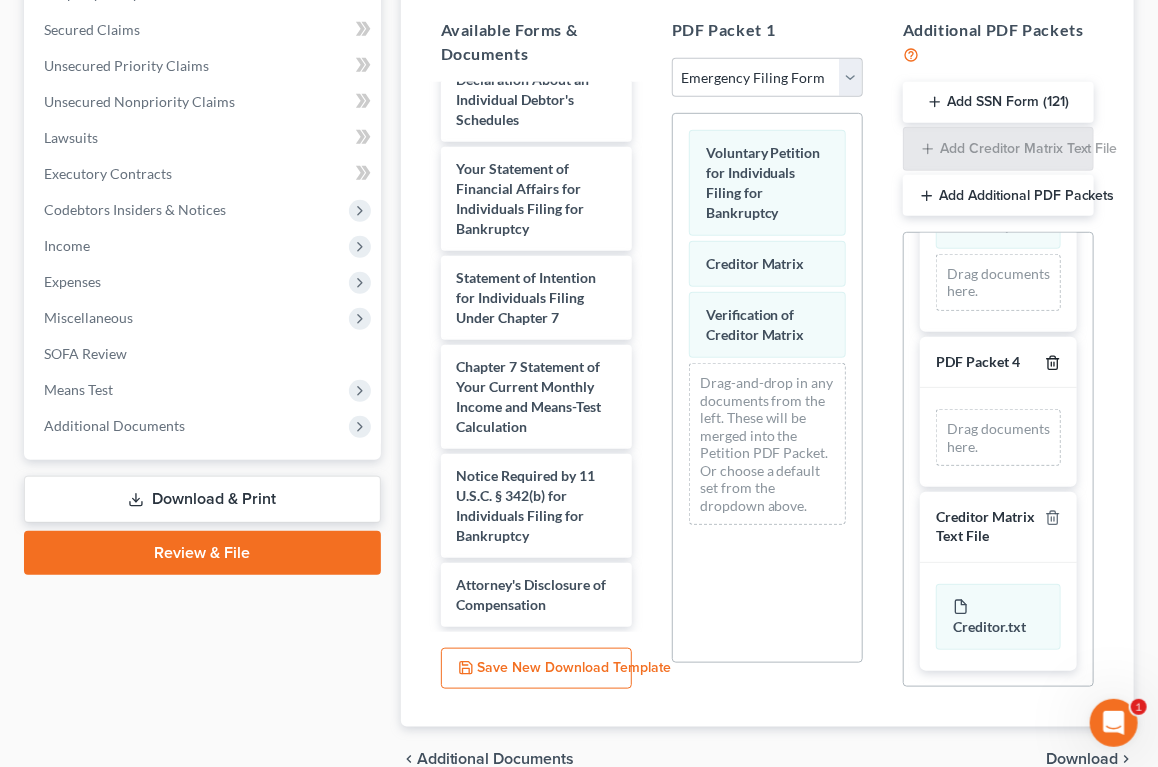 click 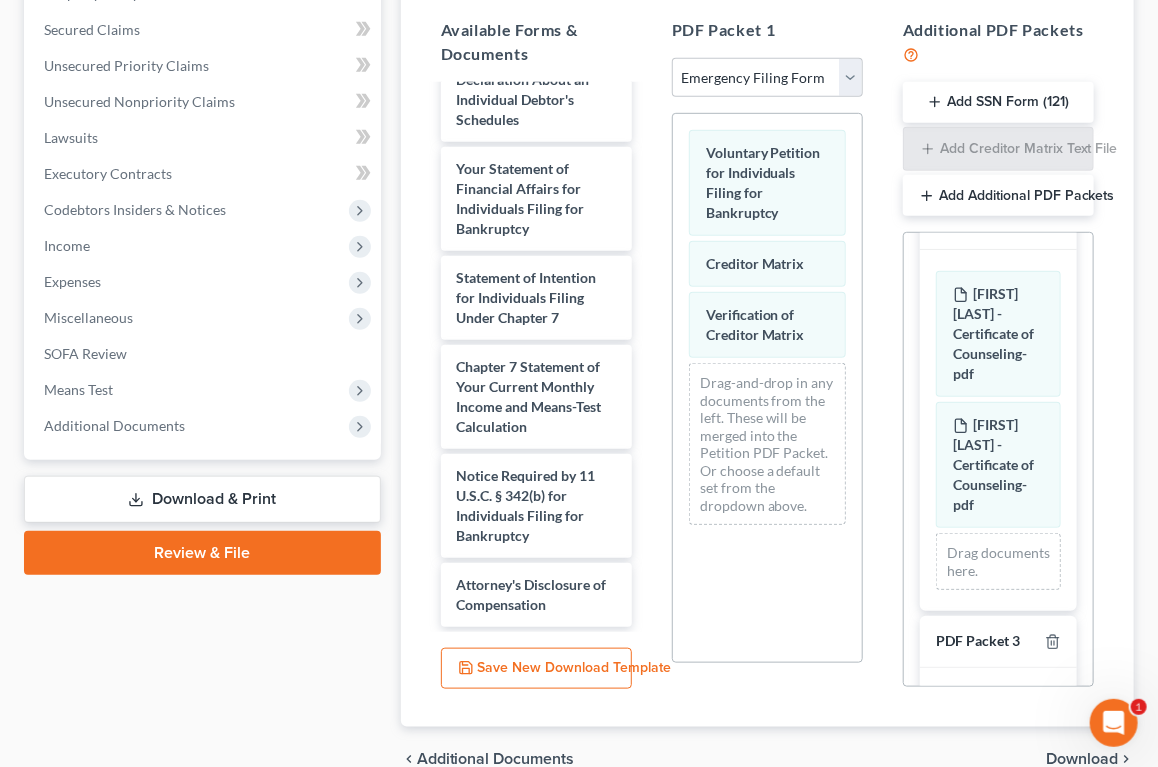 scroll, scrollTop: 0, scrollLeft: 0, axis: both 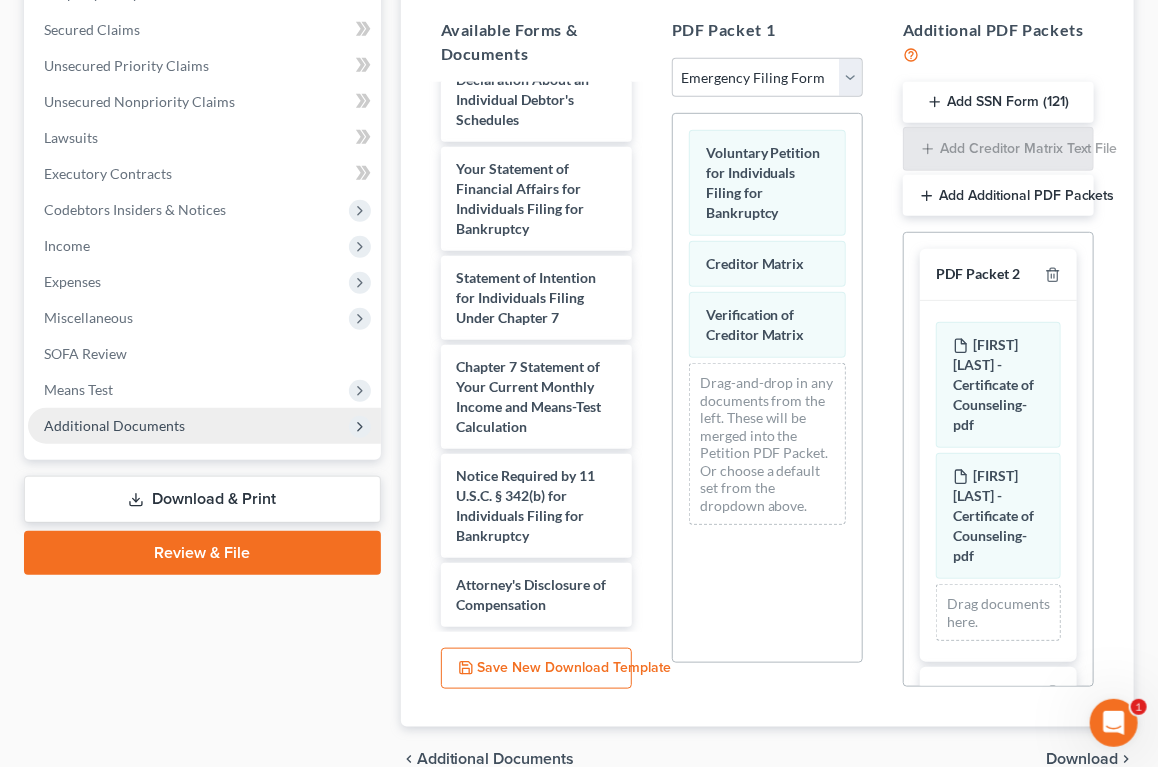 click on "Additional Documents" at bounding box center (204, 426) 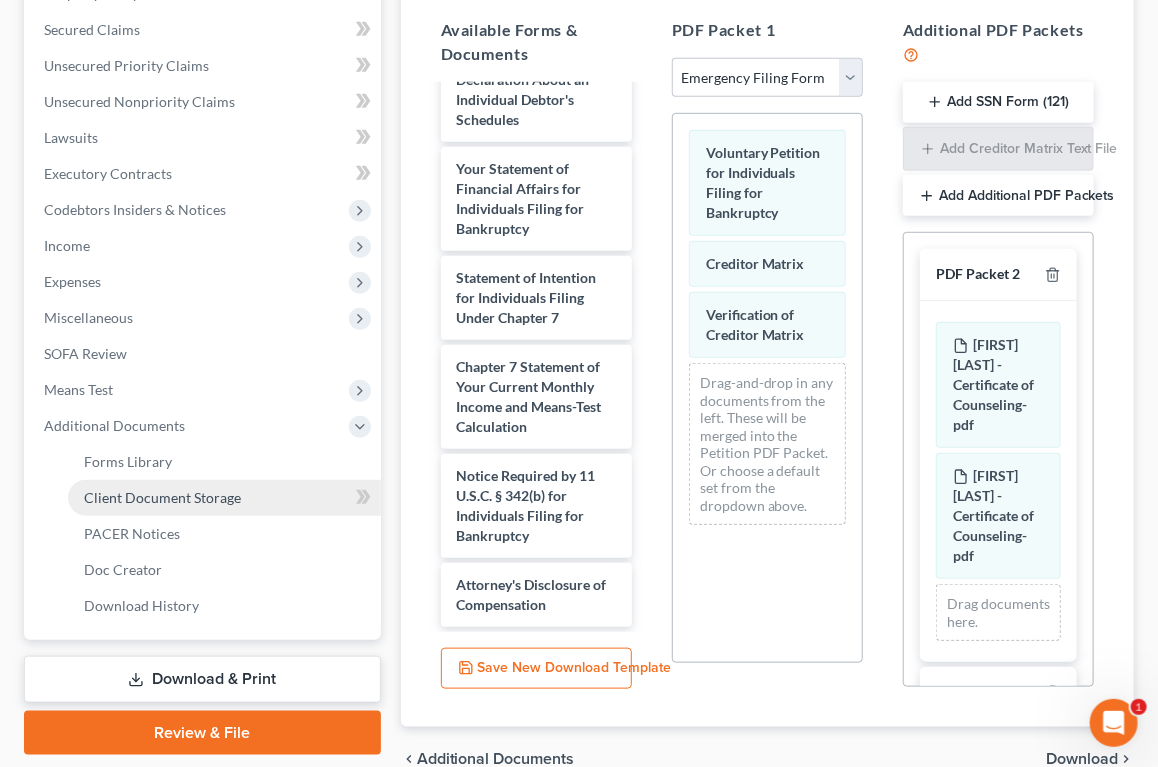 click on "Client Document Storage" at bounding box center (162, 497) 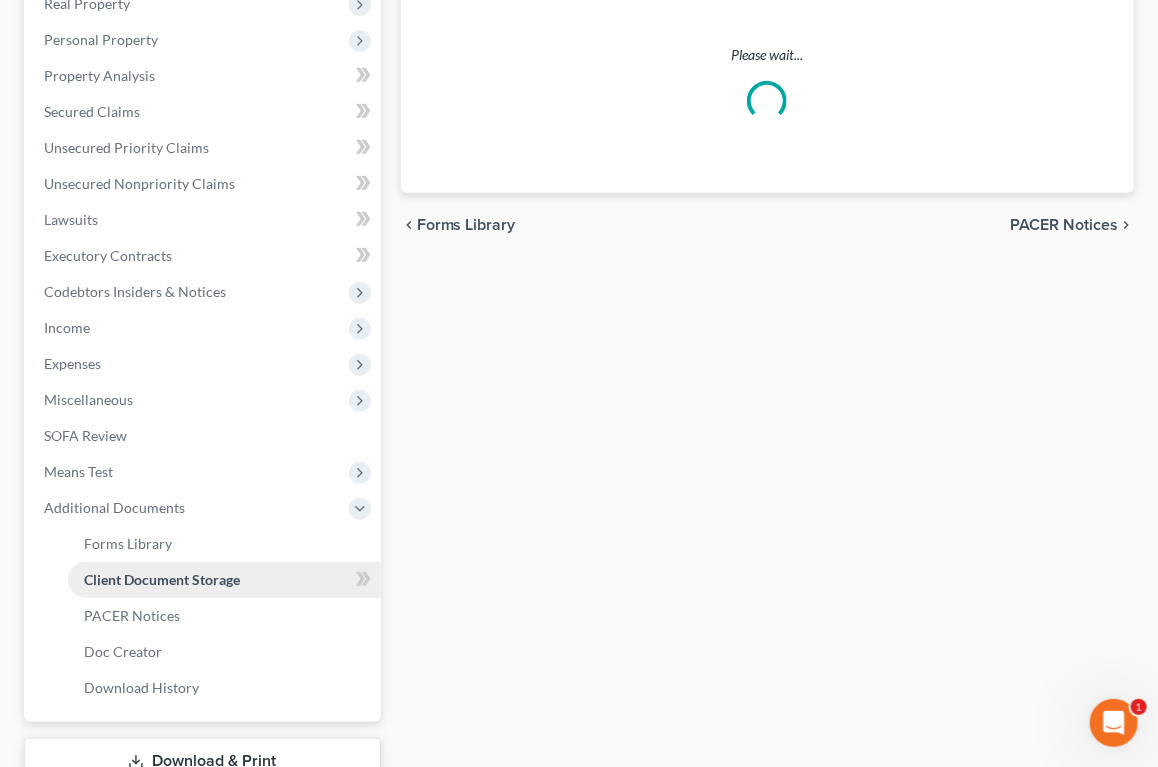 scroll, scrollTop: 126, scrollLeft: 0, axis: vertical 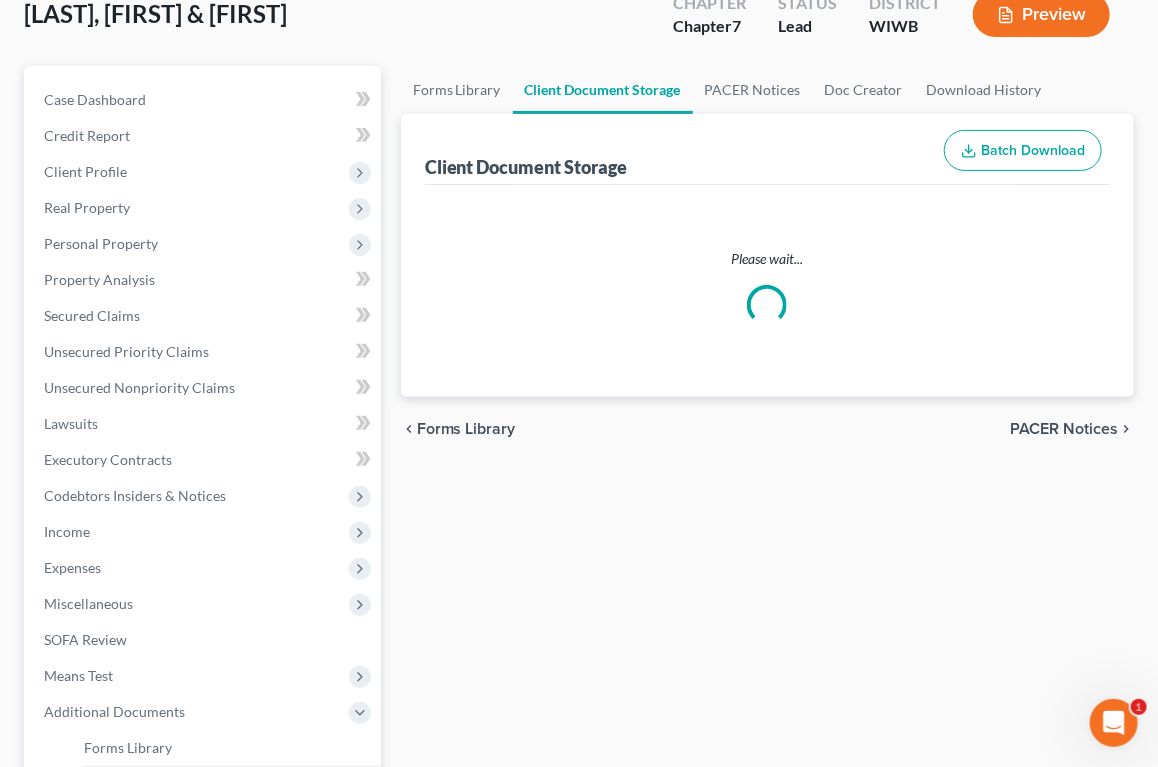 select on "0" 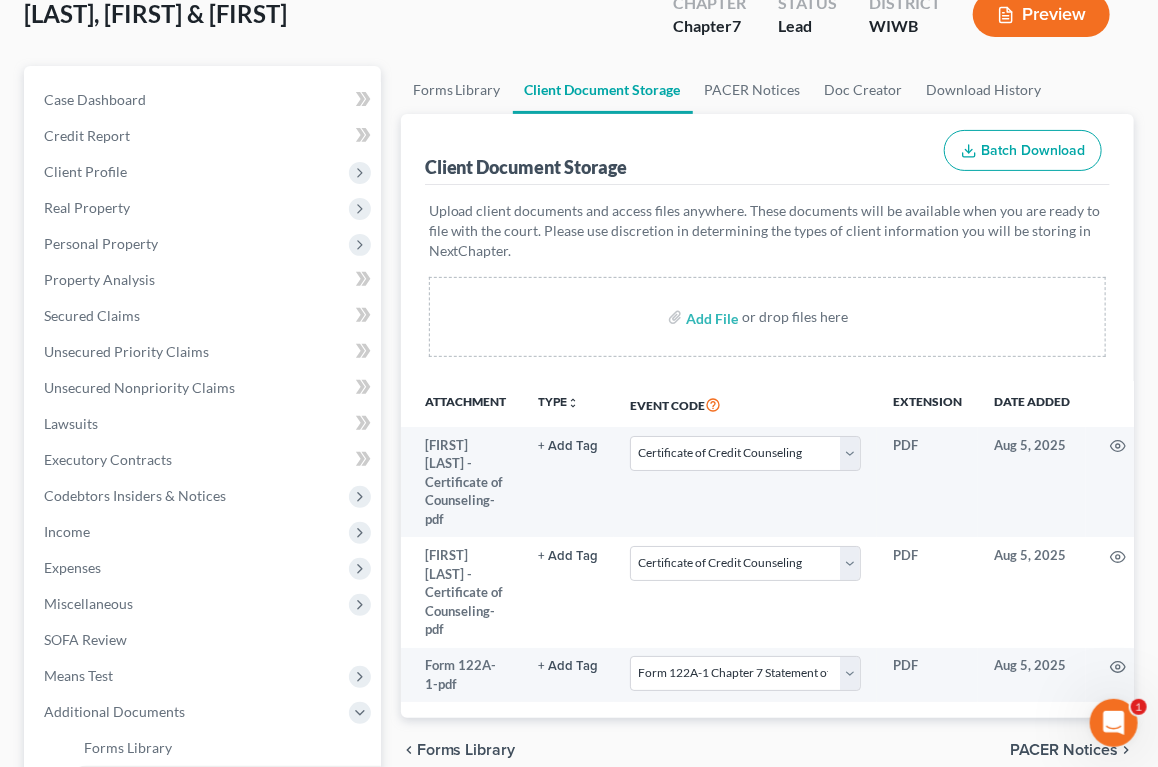 scroll, scrollTop: 0, scrollLeft: 0, axis: both 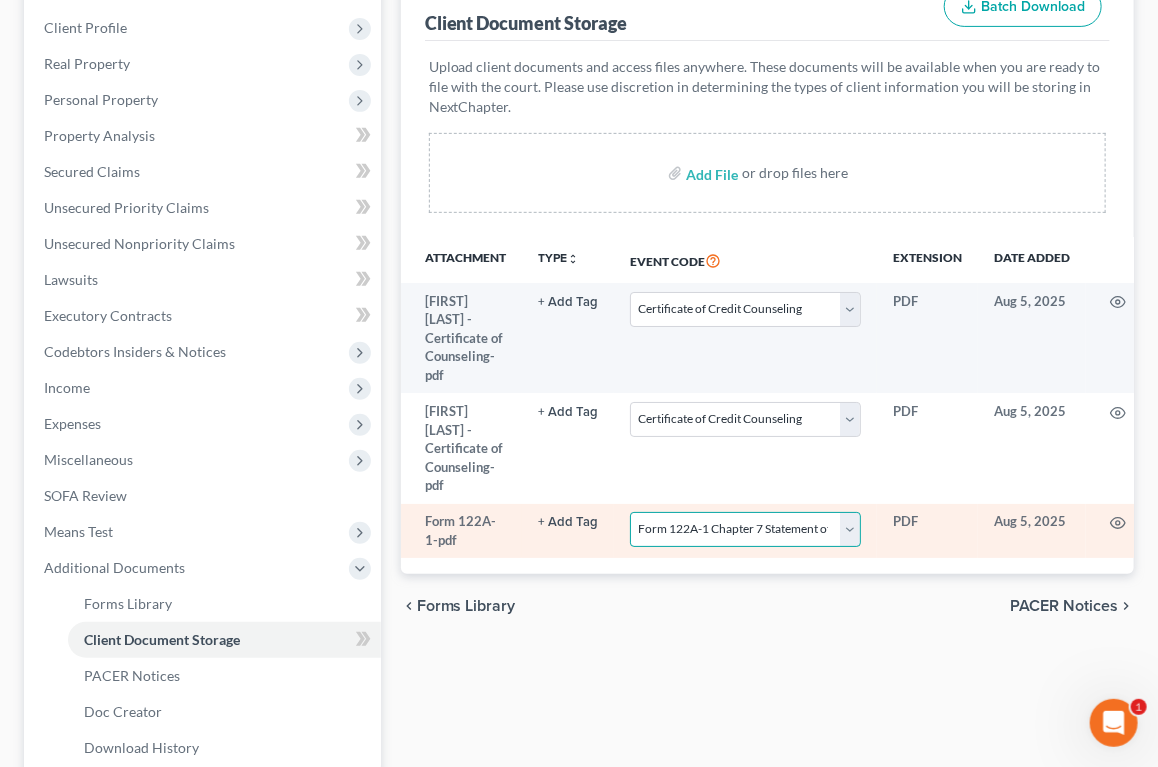 click on "Select Event Certificate of Credit Counseling Chapter 13 Plan Employee Income Records (Debtors Payment Advices) Form 122A-1 Chapter 7 Statement of Monthly Income Form 122A-1Supp Statement of Exemption from Presumption of Abuse Form 122A-2 Chapter 7 Means Test Calculation Form 122C-1 Chapter 13 Statement of Monthly Income Form 122C-2 Chapter 13 Calculation of Disposable Income" at bounding box center (746, 529) 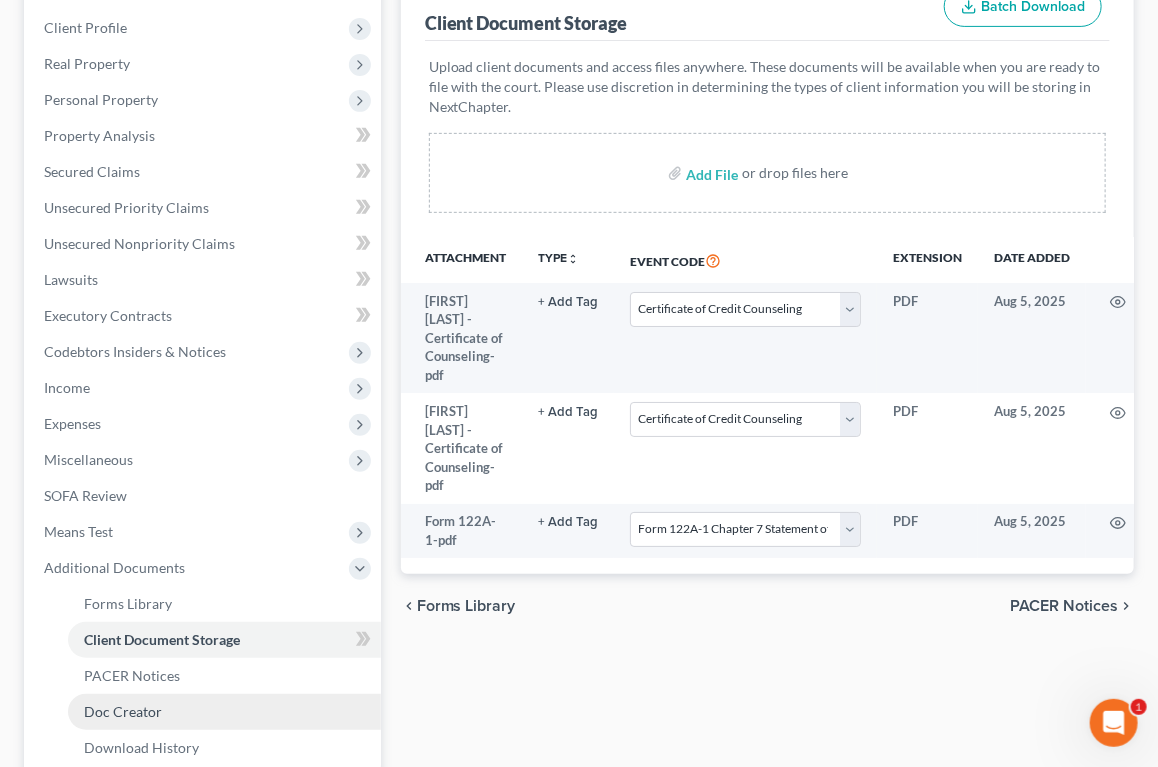 click on "Doc Creator" at bounding box center [224, 712] 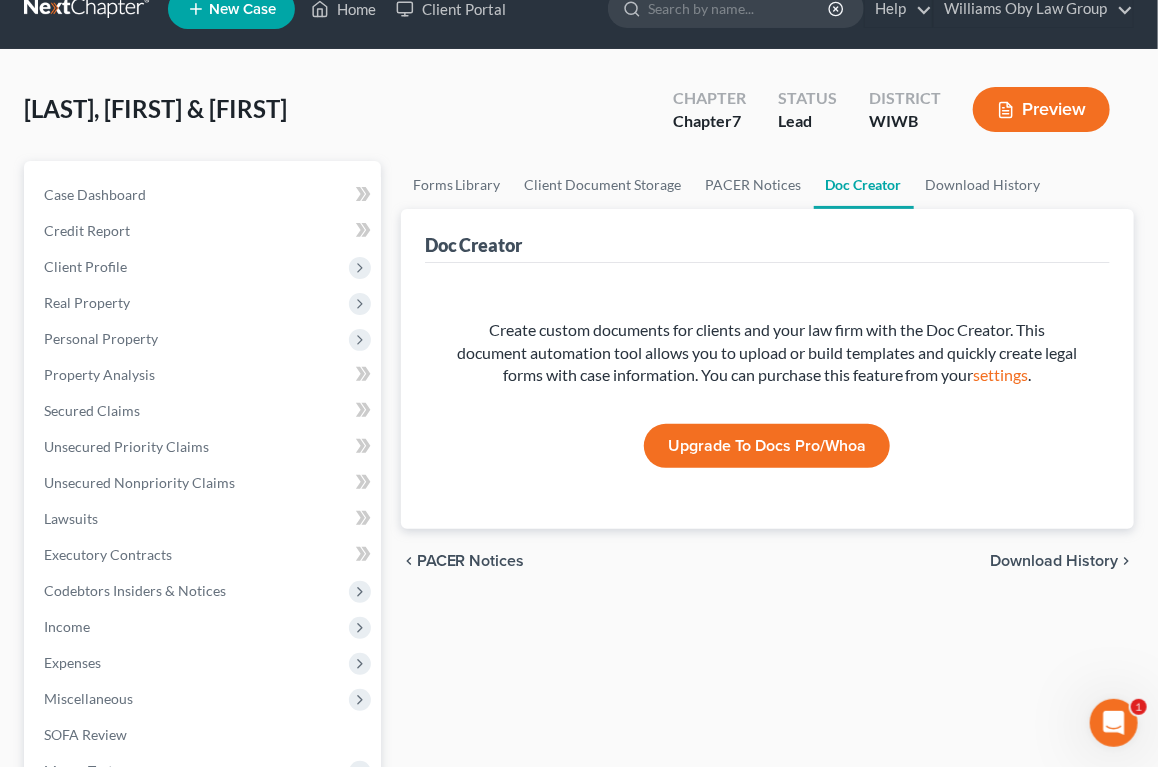 scroll, scrollTop: 0, scrollLeft: 0, axis: both 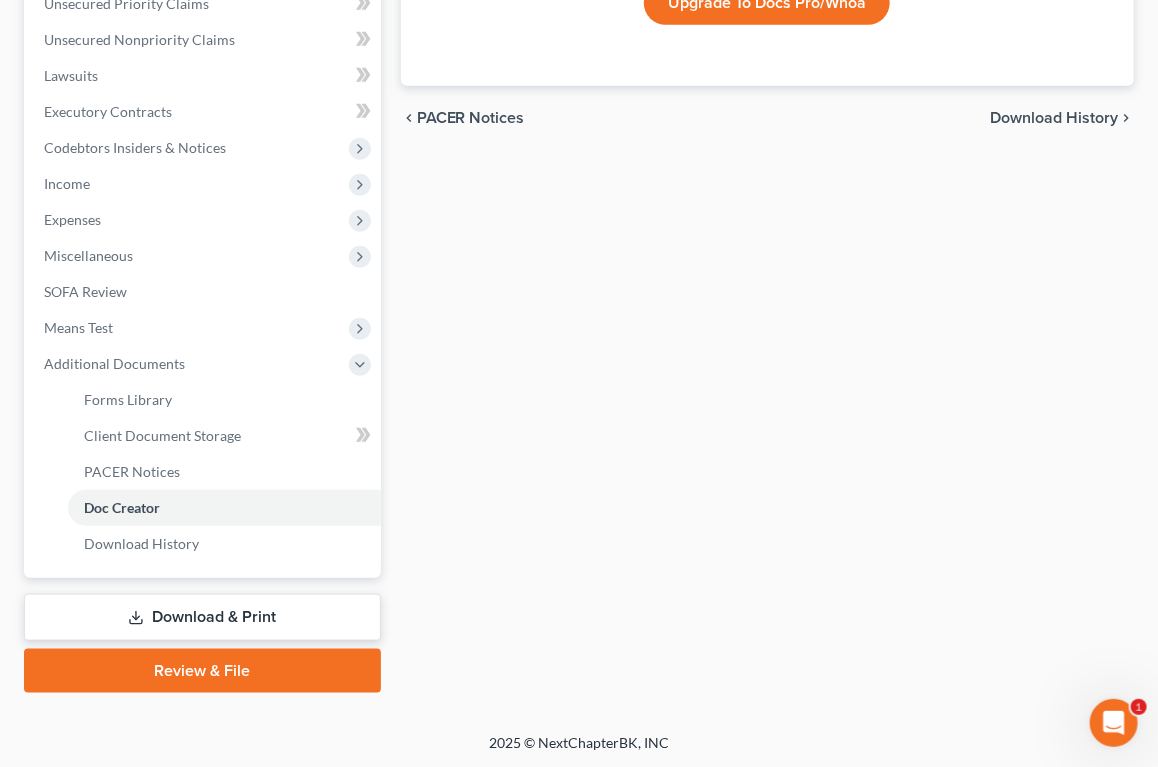 click on "Review & File" at bounding box center [202, 671] 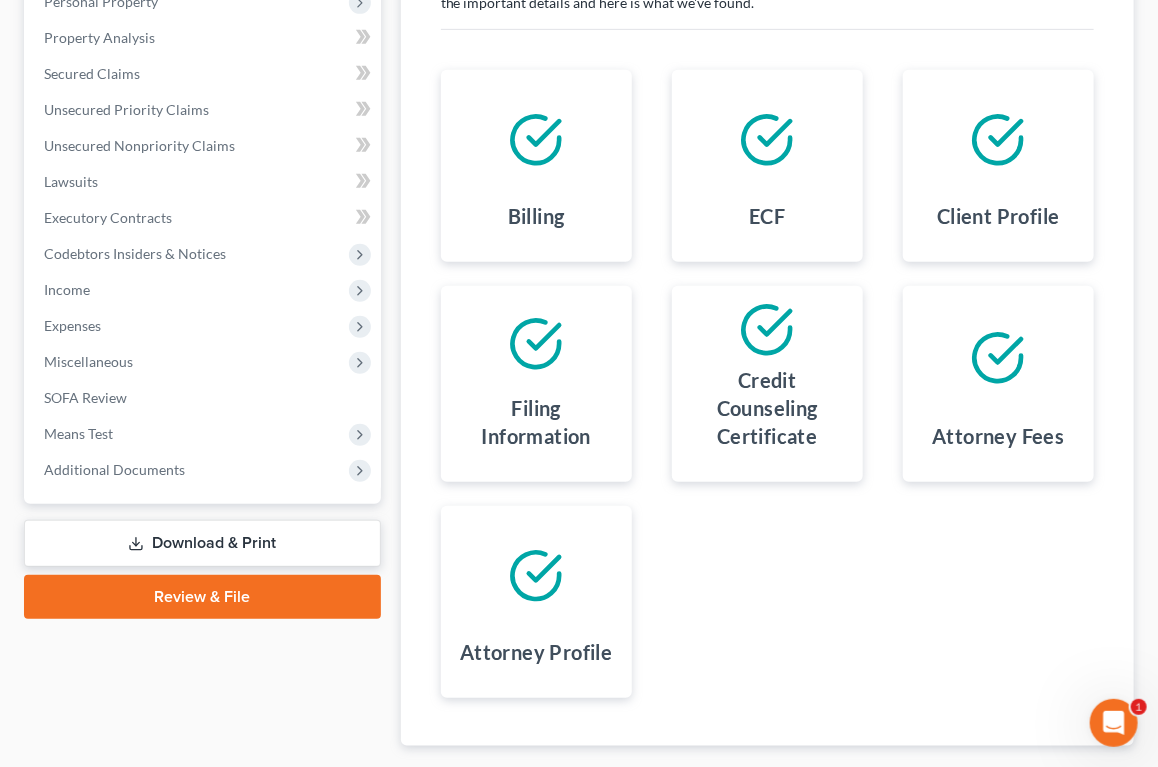 scroll, scrollTop: 0, scrollLeft: 0, axis: both 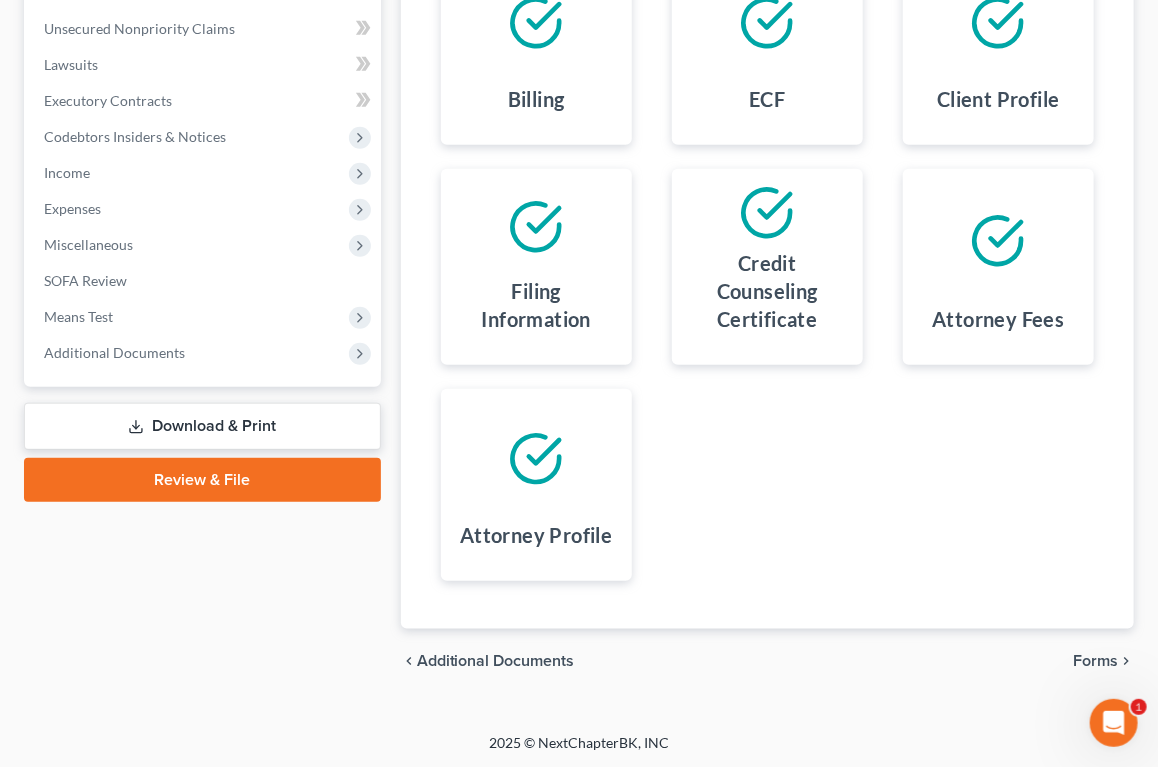 click on "Forms" at bounding box center [1095, 661] 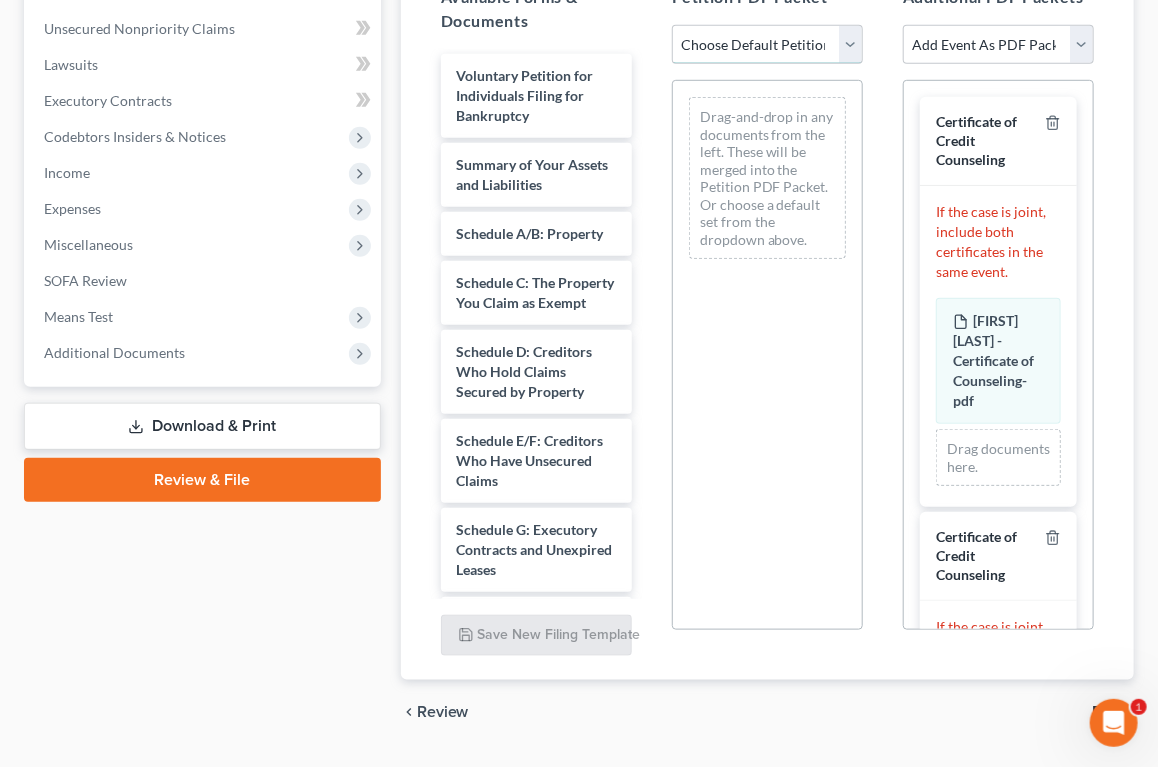 click on "Choose Default Petition PDF Packet Emergency Filing (Voluntary Petition and Creditor List Only) Chapter 7 Template" at bounding box center (767, 45) 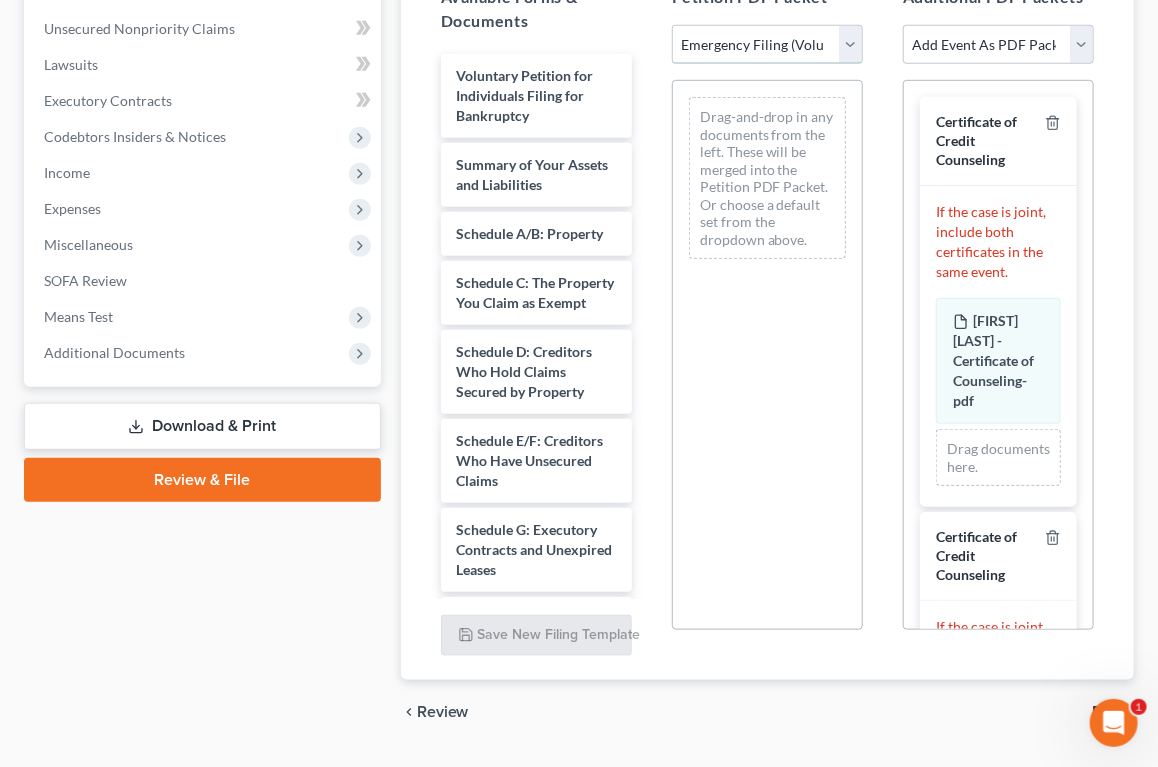 click on "Choose Default Petition PDF Packet Emergency Filing (Voluntary Petition and Creditor List Only) Chapter 7 Template" at bounding box center (767, 45) 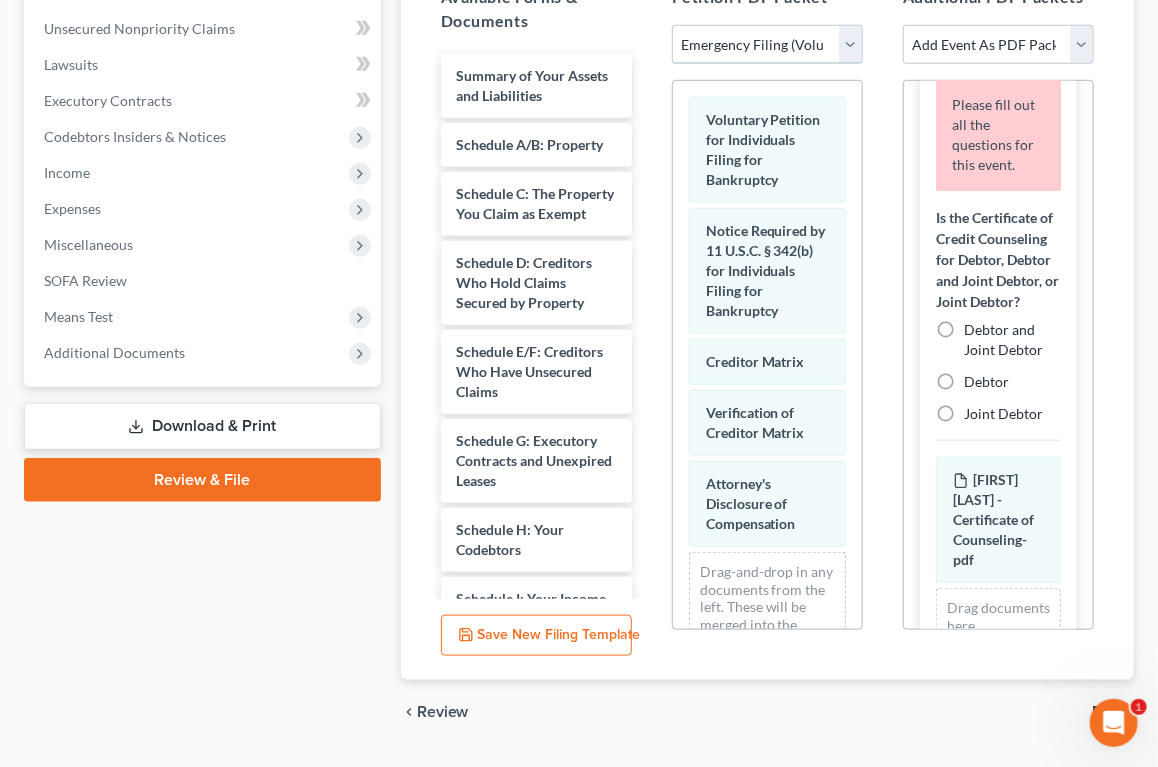 scroll, scrollTop: 202, scrollLeft: 0, axis: vertical 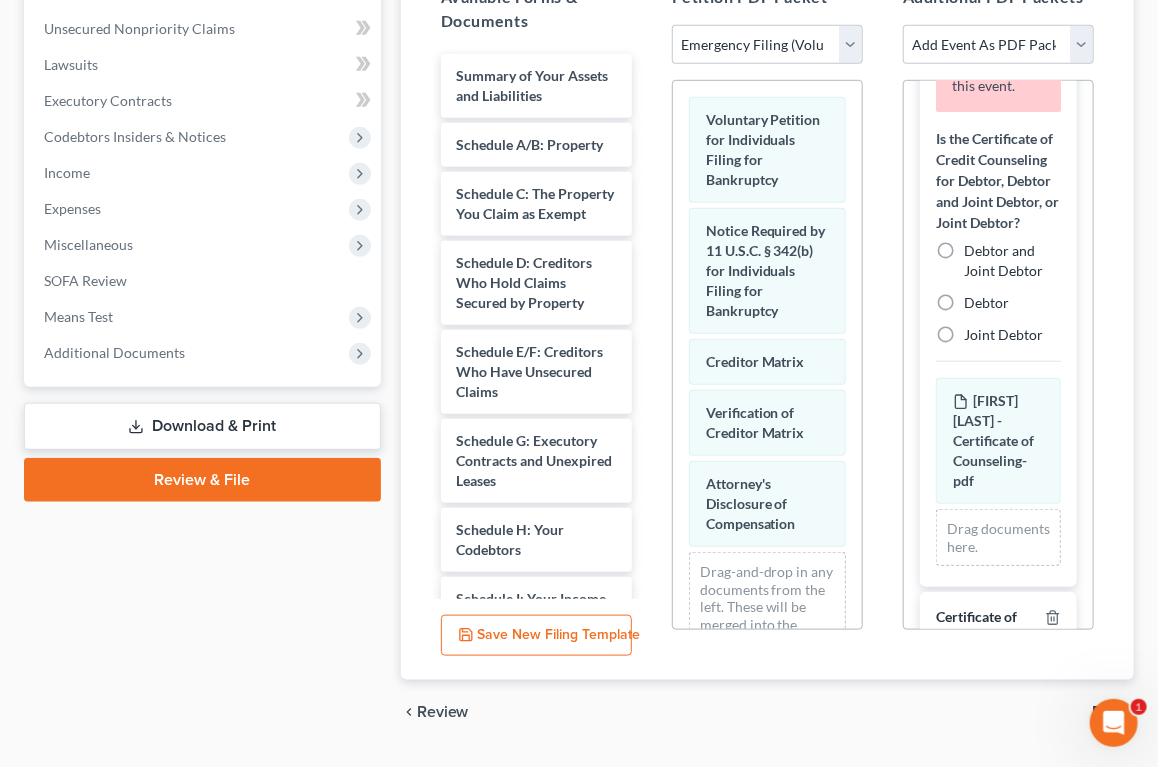 click on "Debtor" at bounding box center [986, 303] 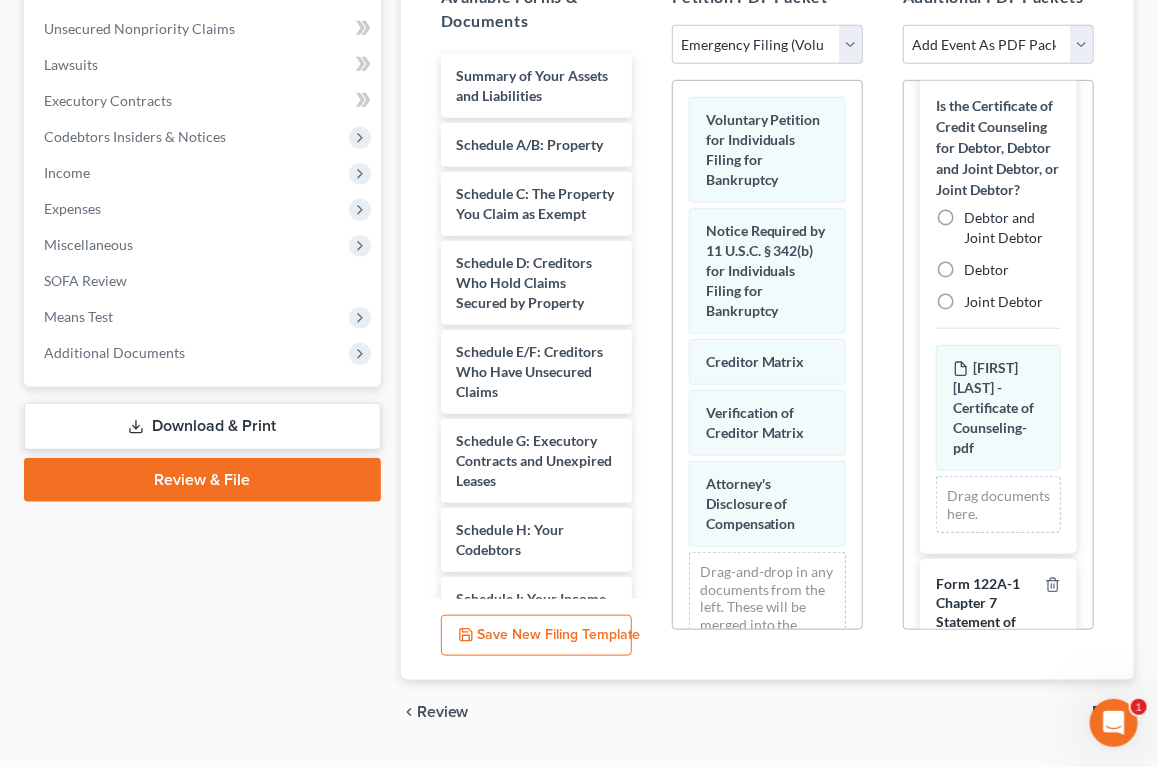 scroll, scrollTop: 832, scrollLeft: 0, axis: vertical 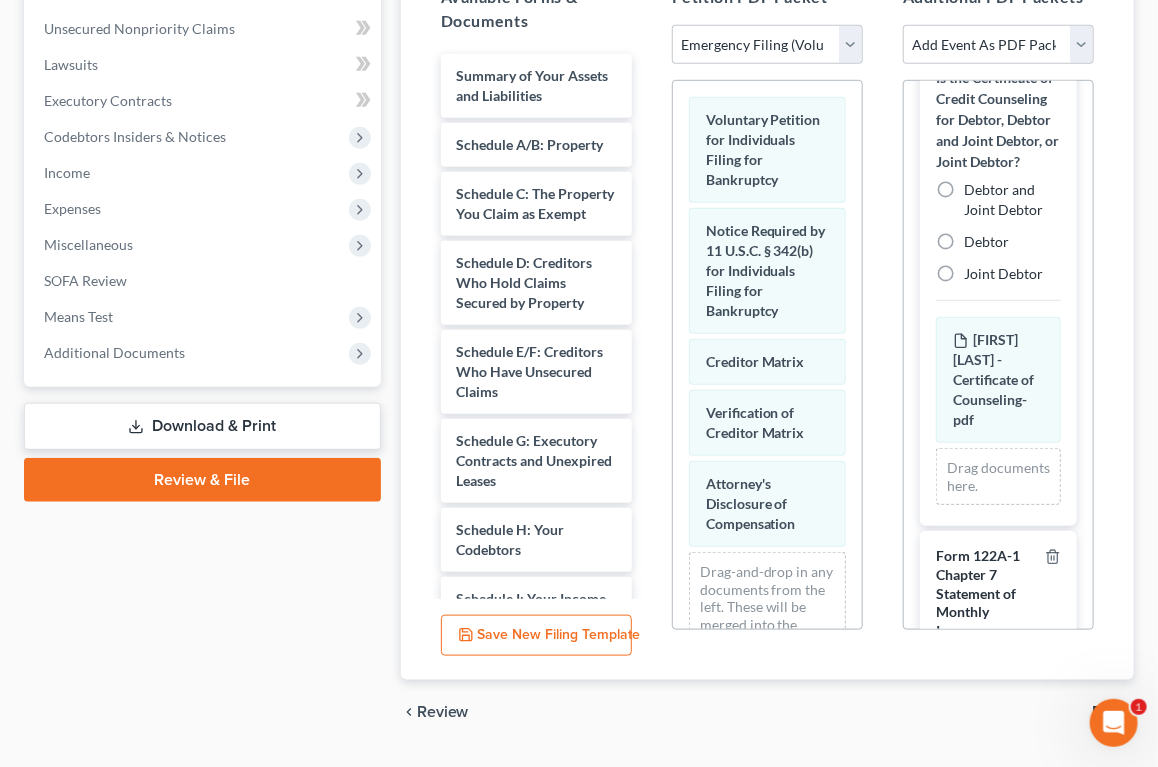 click on "Joint Debtor" at bounding box center [1003, 274] 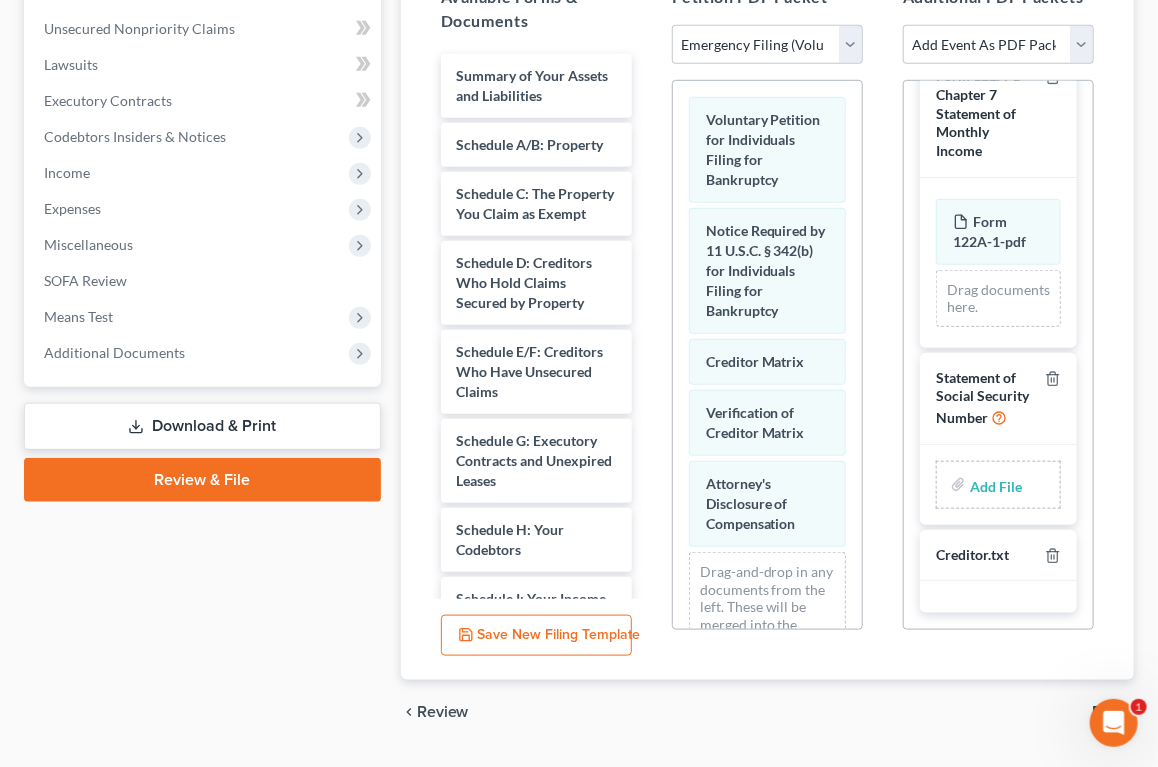 scroll, scrollTop: 1352, scrollLeft: 0, axis: vertical 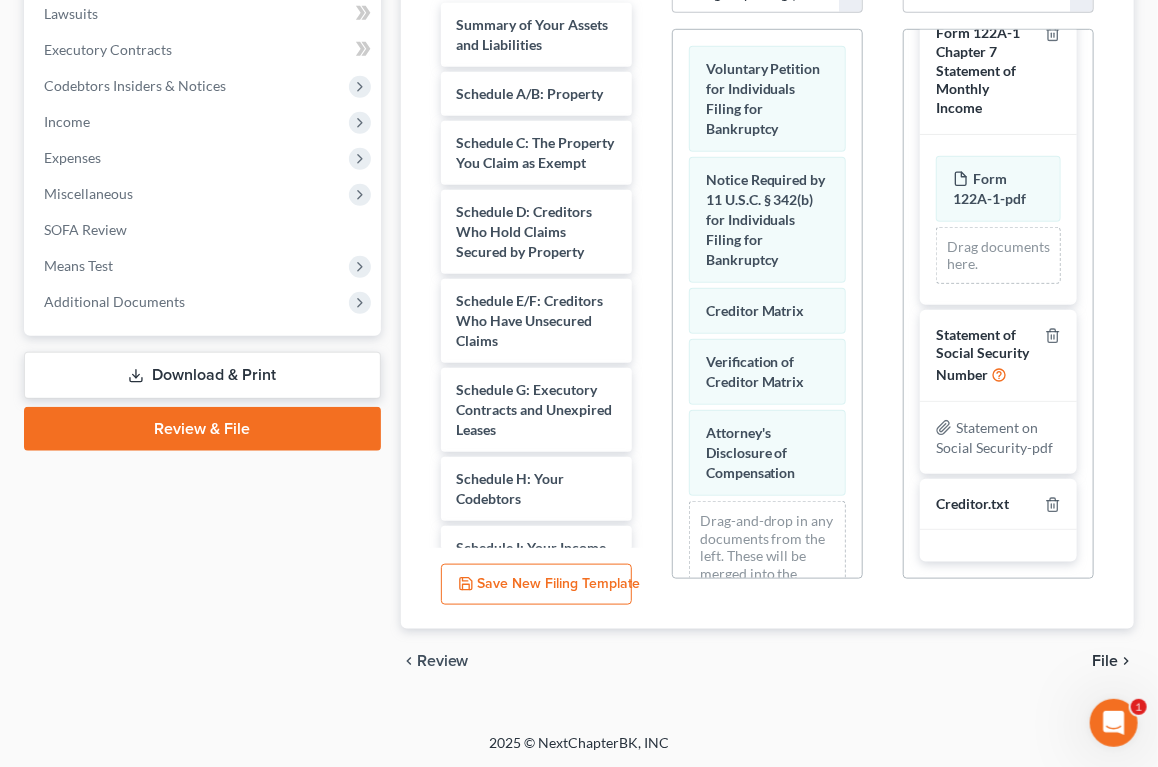 click on "File" at bounding box center (1105, 661) 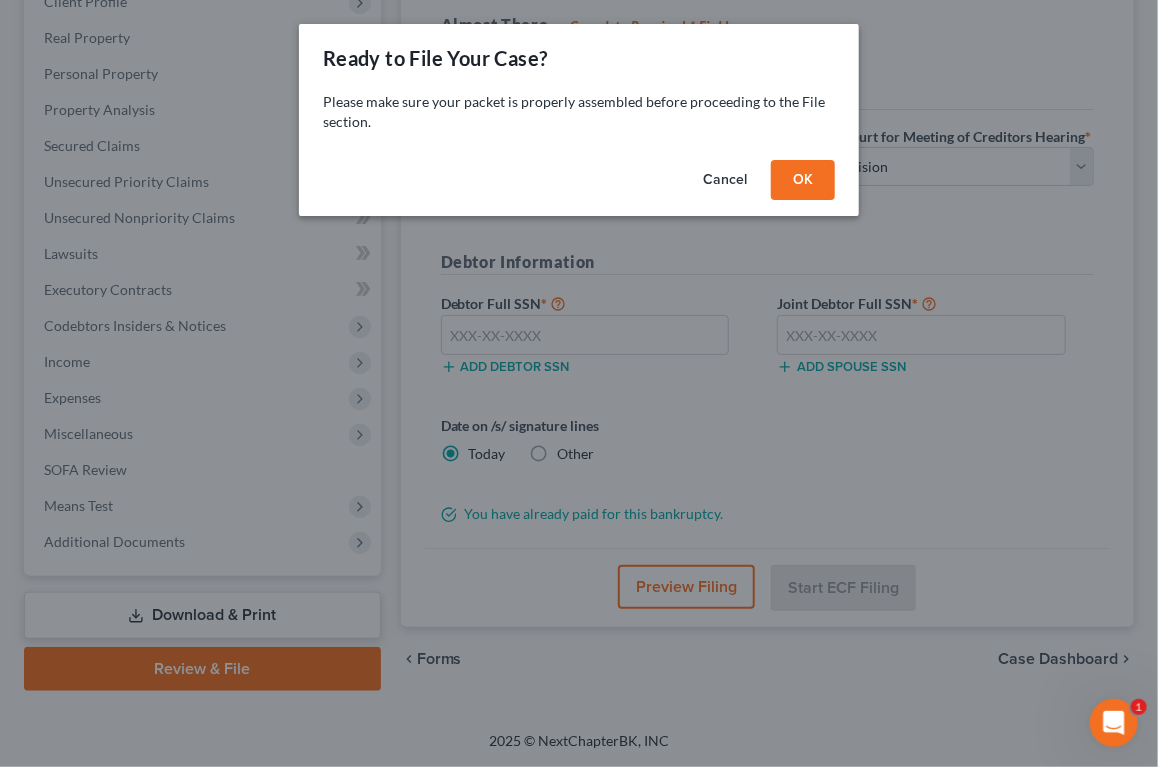 scroll, scrollTop: 294, scrollLeft: 0, axis: vertical 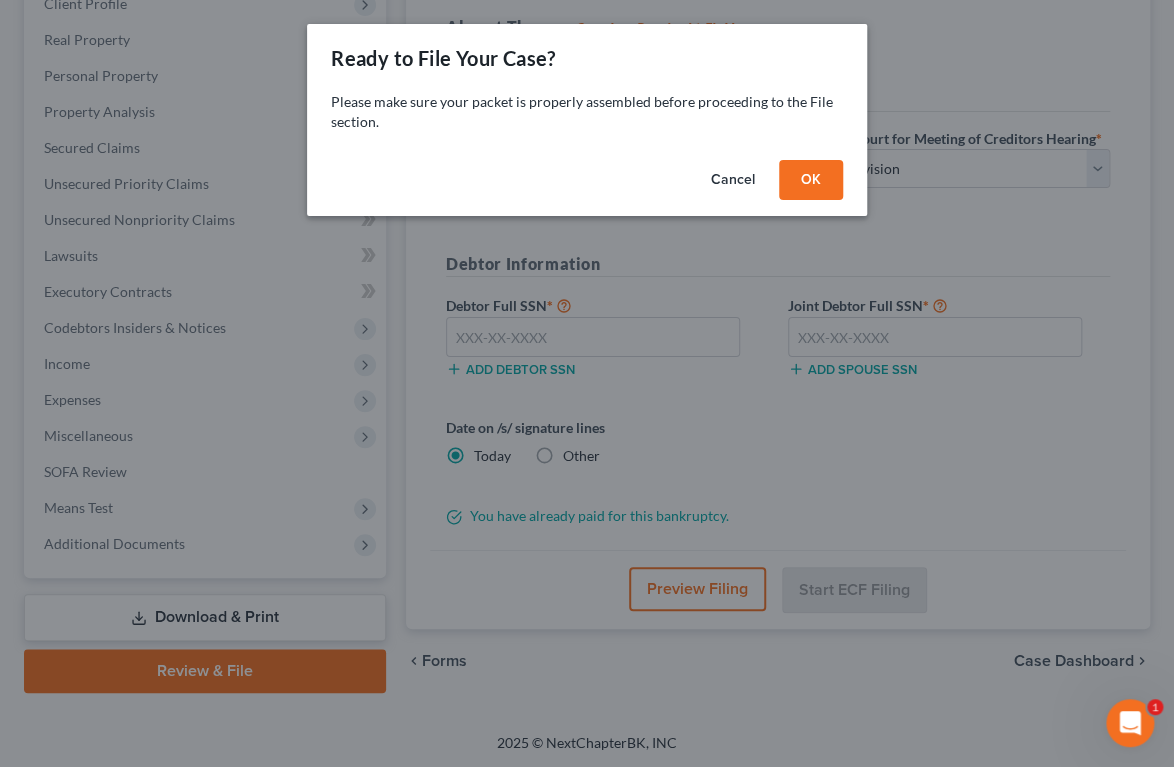 click on "OK" at bounding box center [811, 180] 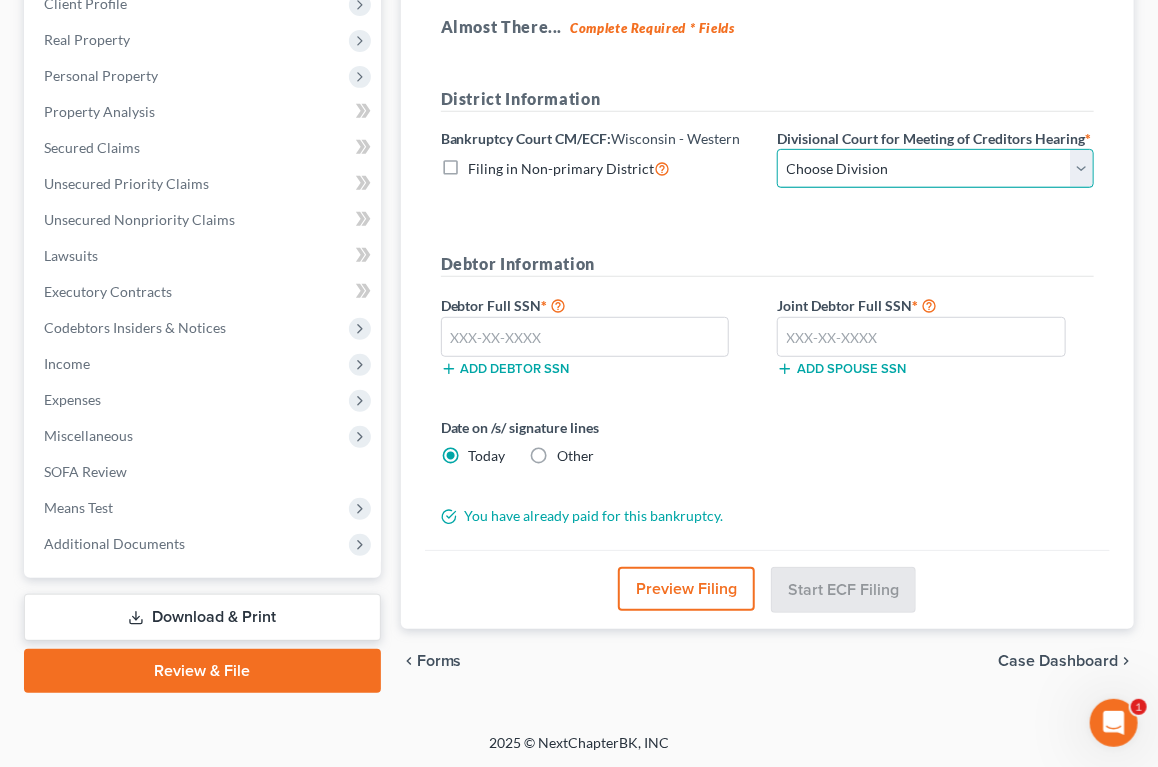 click on "Choose Division [CITY] [CITY]" at bounding box center (935, 169) 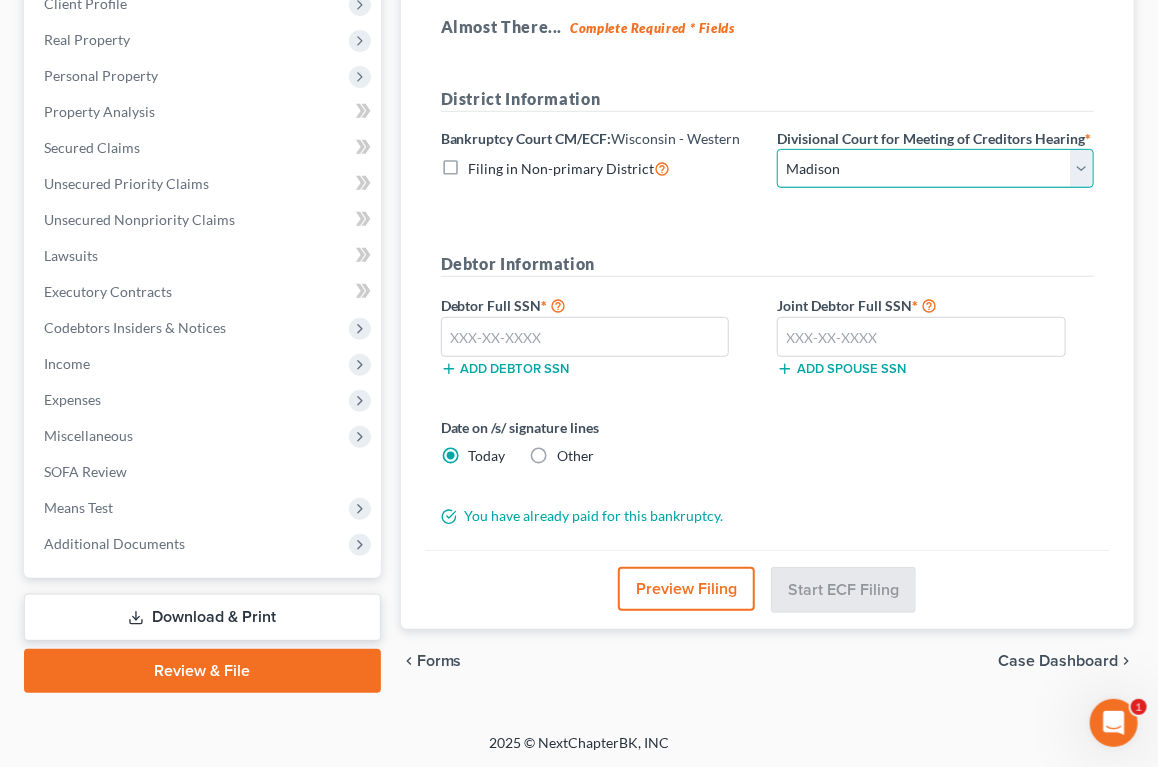 click on "Choose Division [CITY] [CITY]" at bounding box center [935, 169] 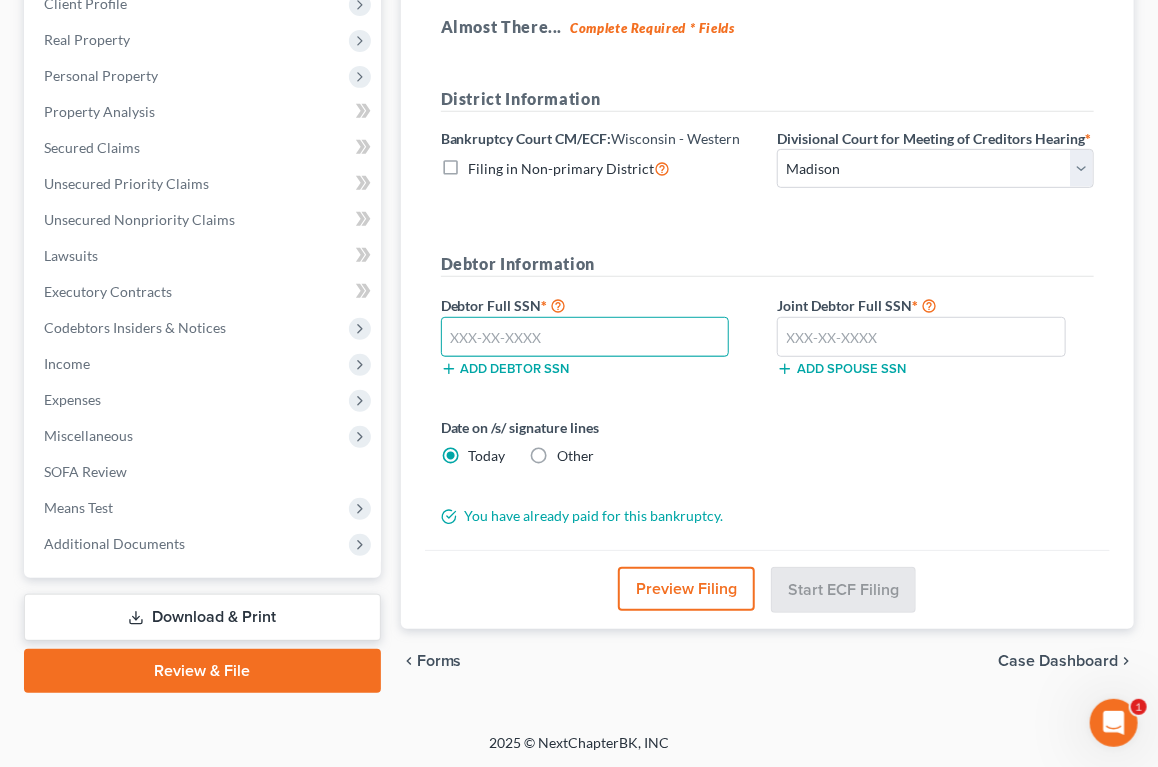 click at bounding box center (585, 337) 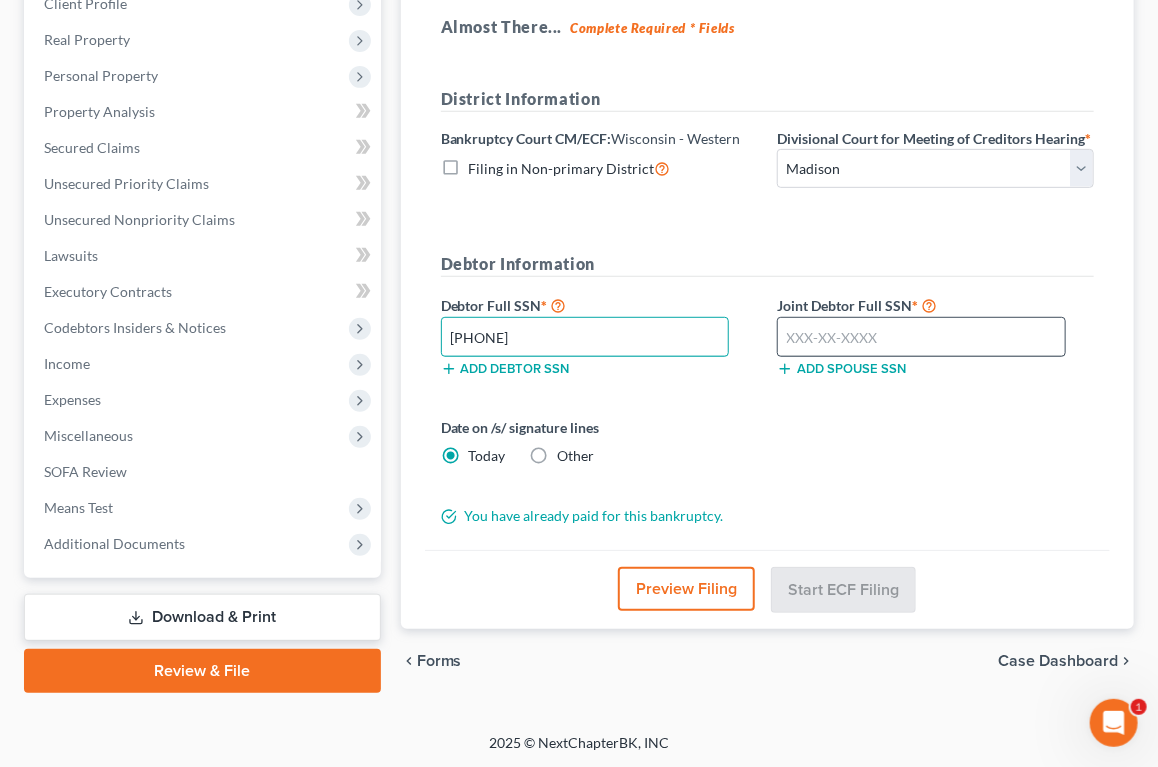 type on "[PHONE]" 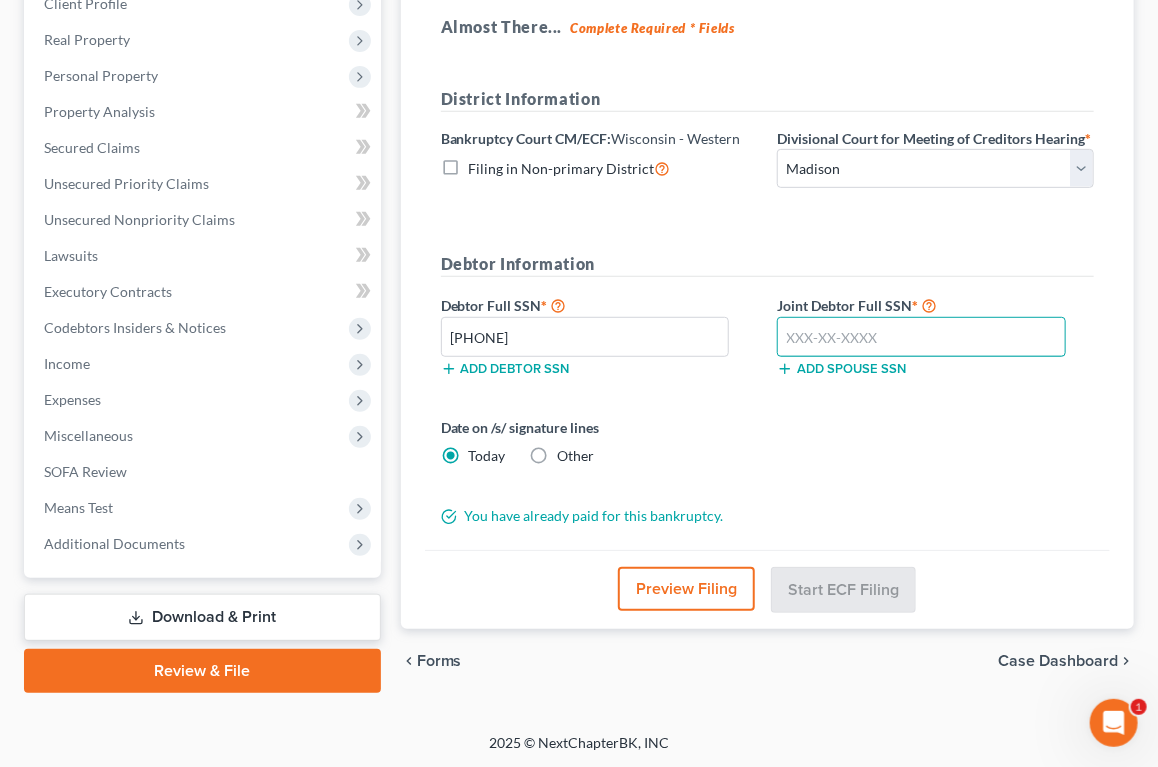 click at bounding box center (921, 337) 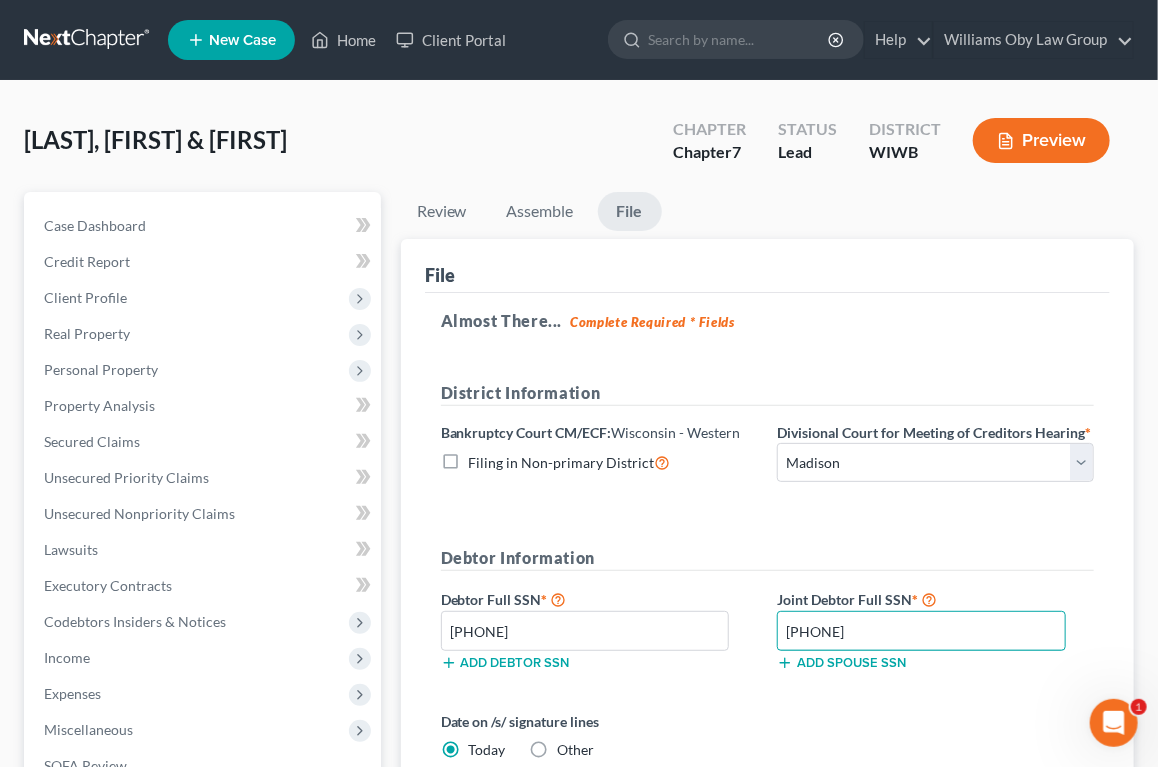 scroll, scrollTop: 312, scrollLeft: 0, axis: vertical 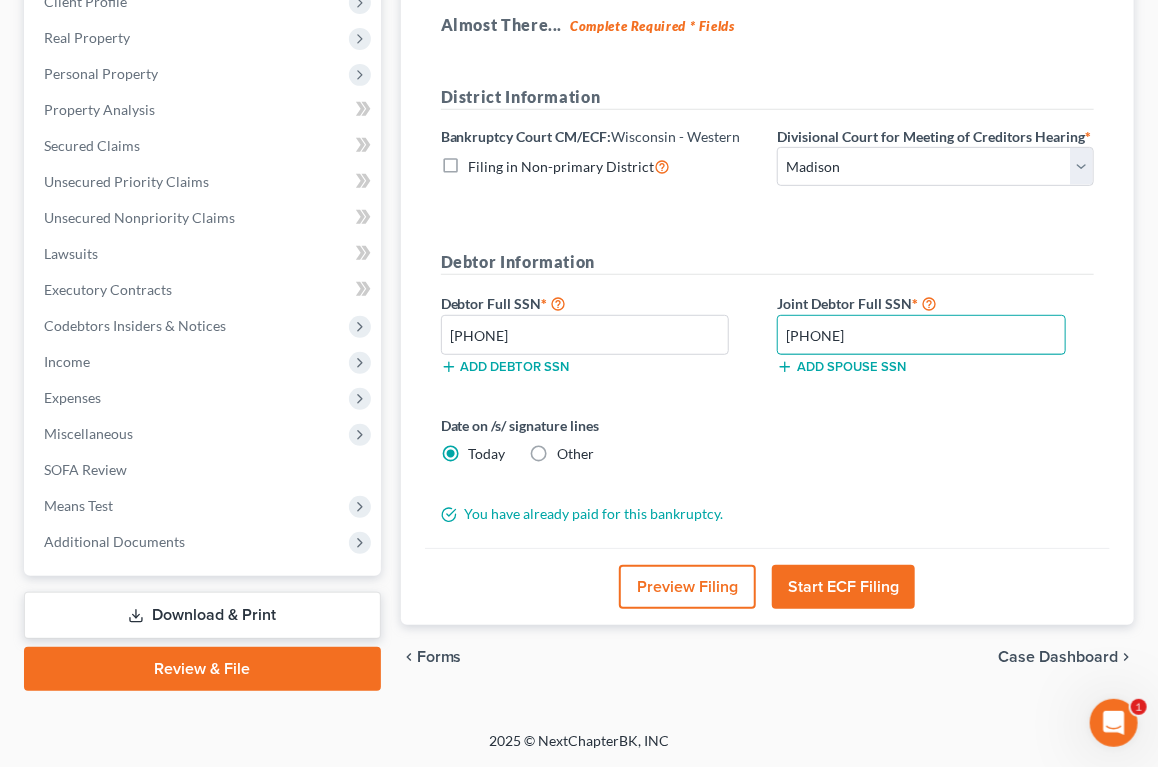 type on "[PHONE]" 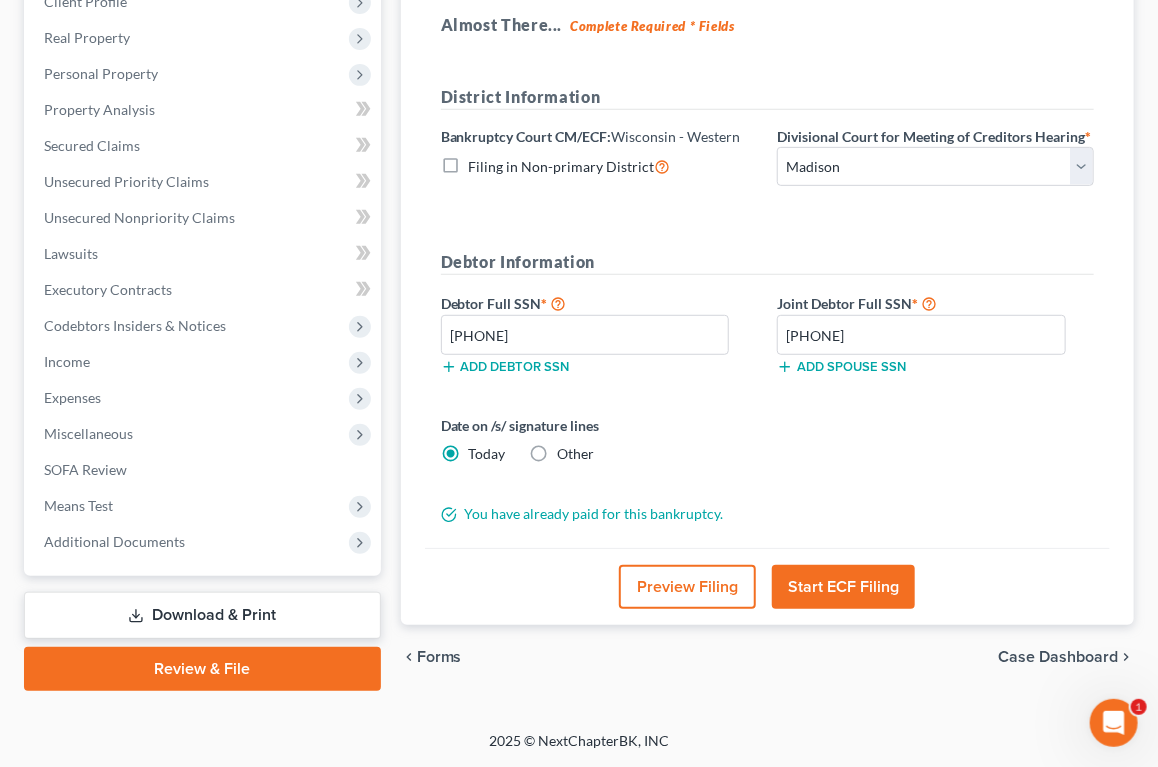 click on "Start ECF Filing" at bounding box center [843, 587] 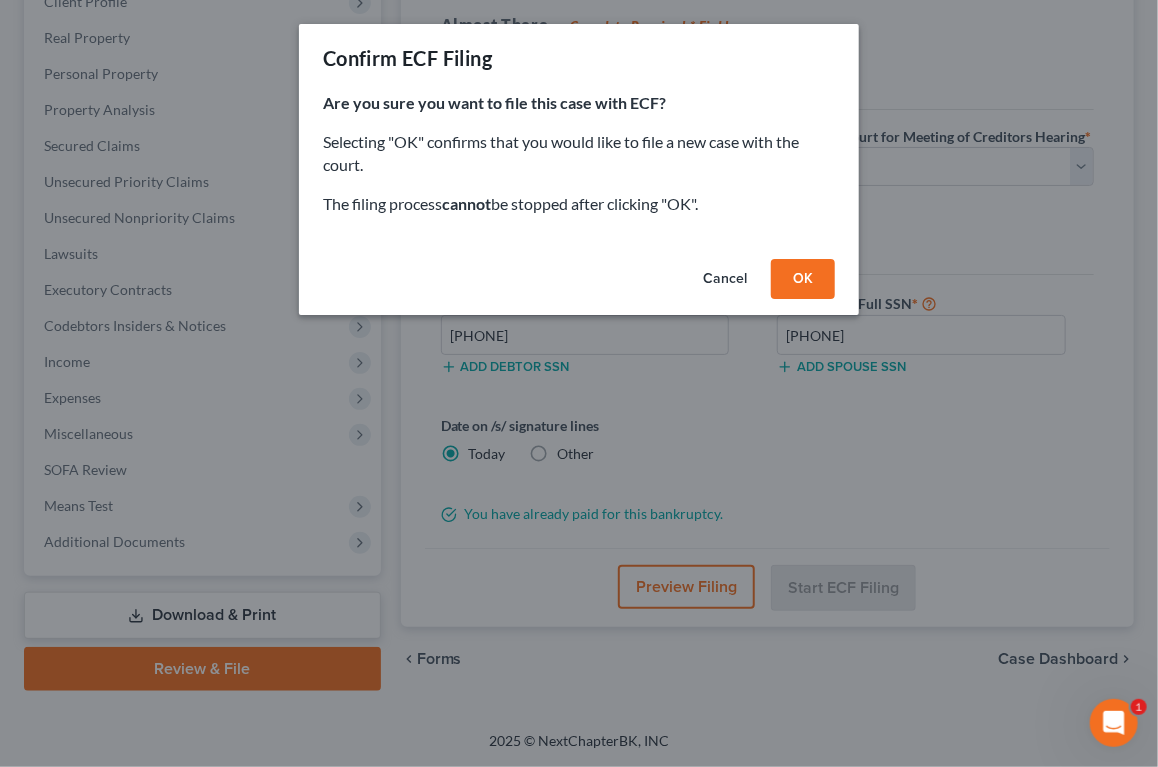 scroll, scrollTop: 294, scrollLeft: 0, axis: vertical 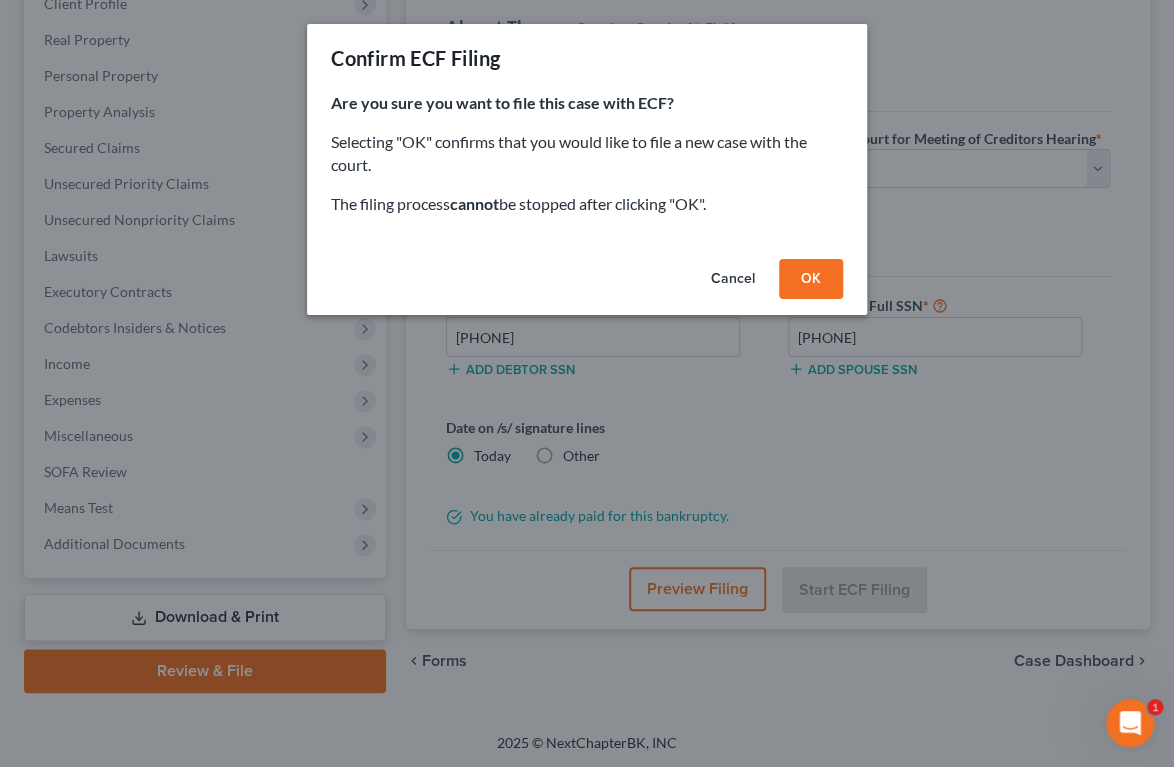 click on "OK" at bounding box center (811, 279) 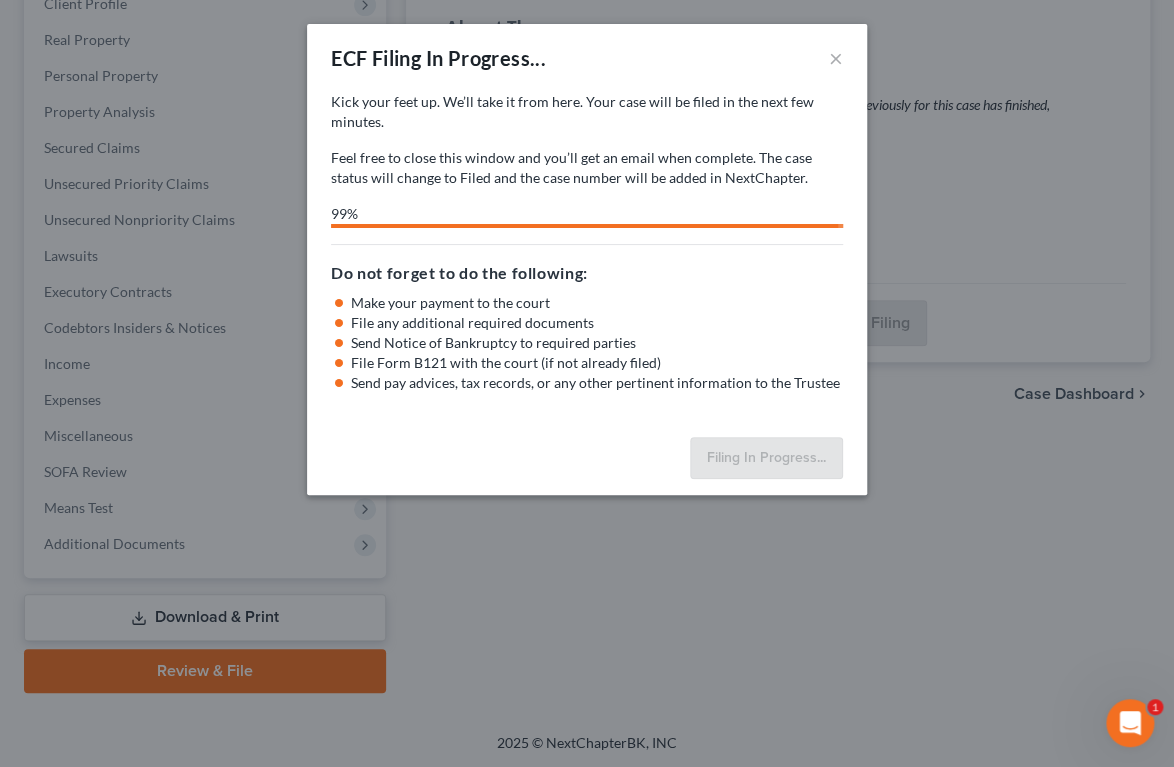 select on "1" 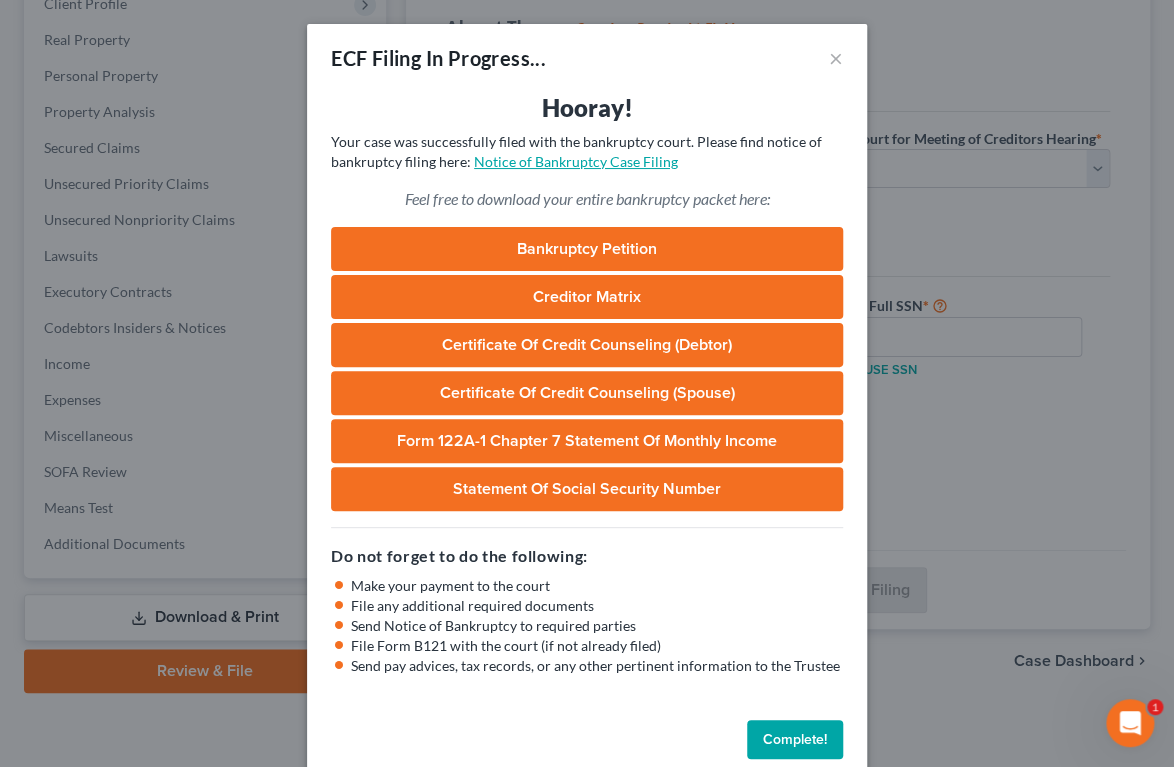 click on "Notice of Bankruptcy Case Filing" at bounding box center [576, 161] 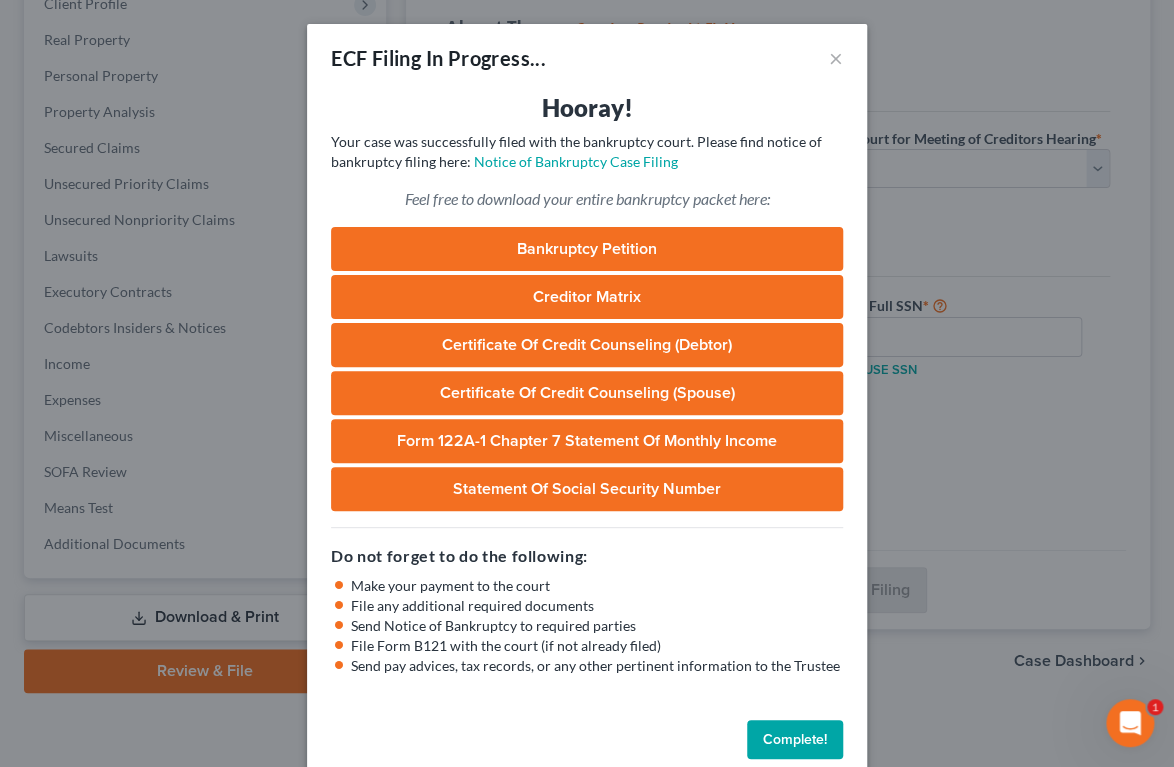 click on "Bankruptcy Petition" at bounding box center (587, 249) 